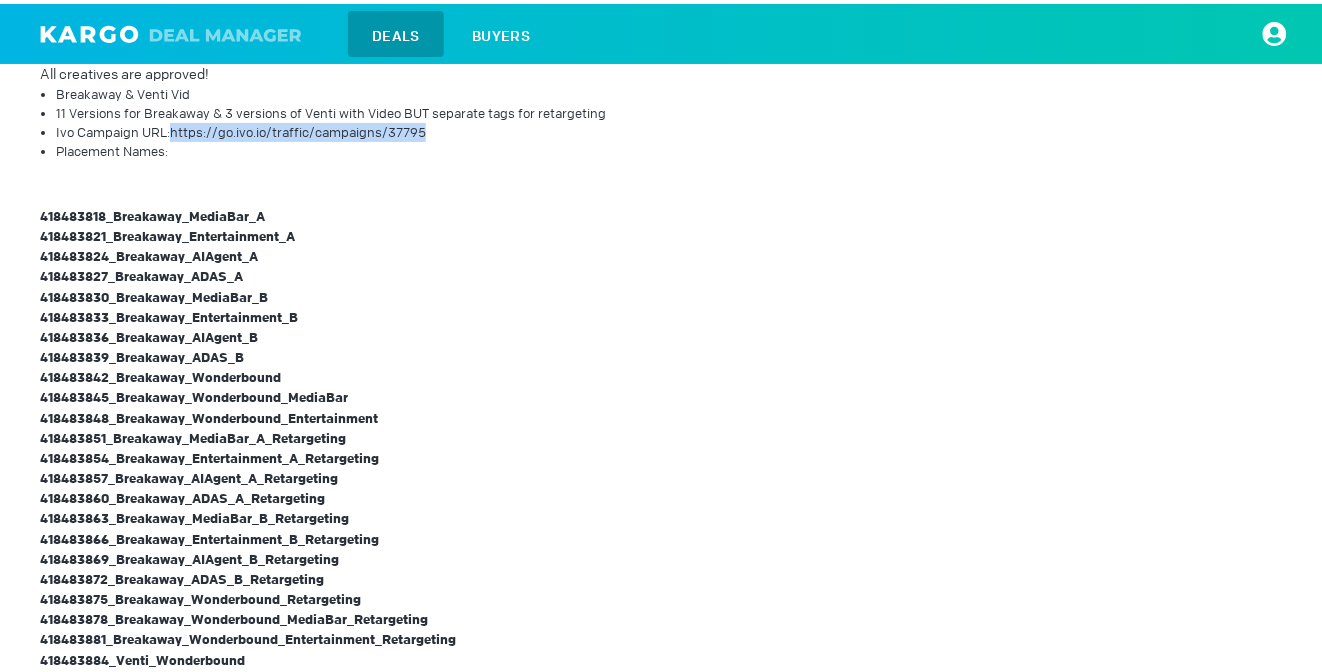 scroll, scrollTop: 1105, scrollLeft: 0, axis: vertical 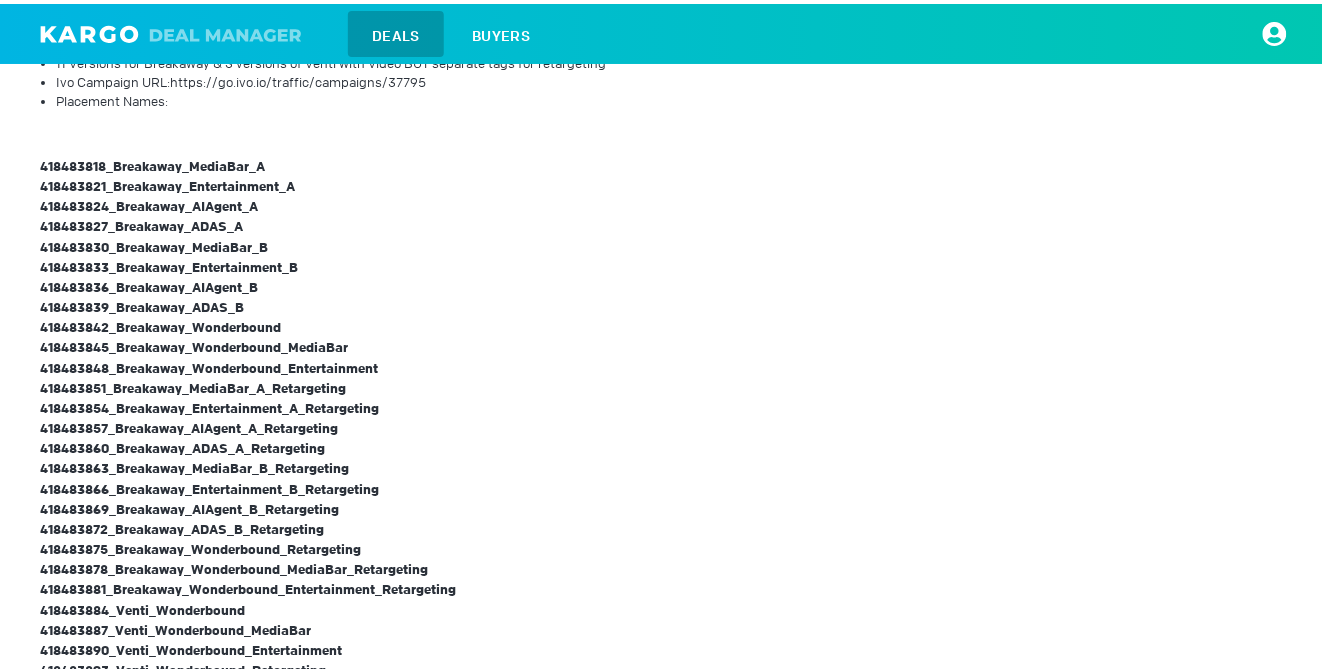 click on "418483851_Breakaway_MediaBar_A_Retargeting" at bounding box center (248, 162) 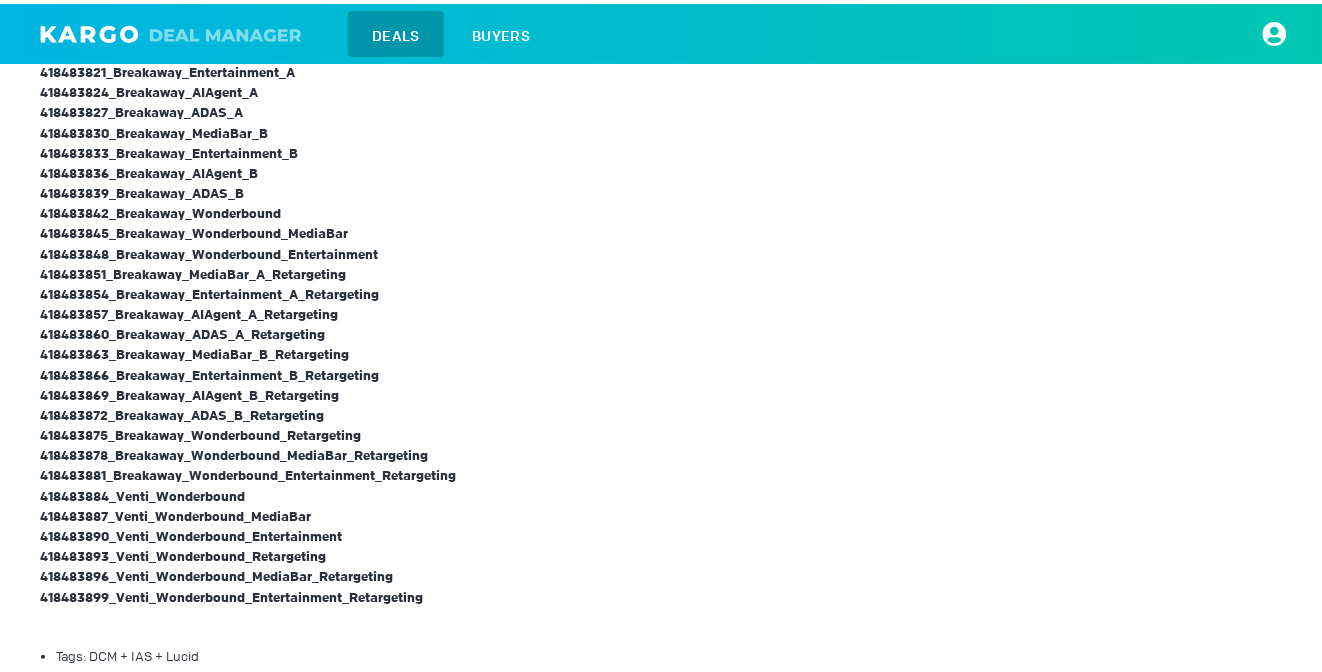 scroll, scrollTop: 1220, scrollLeft: 0, axis: vertical 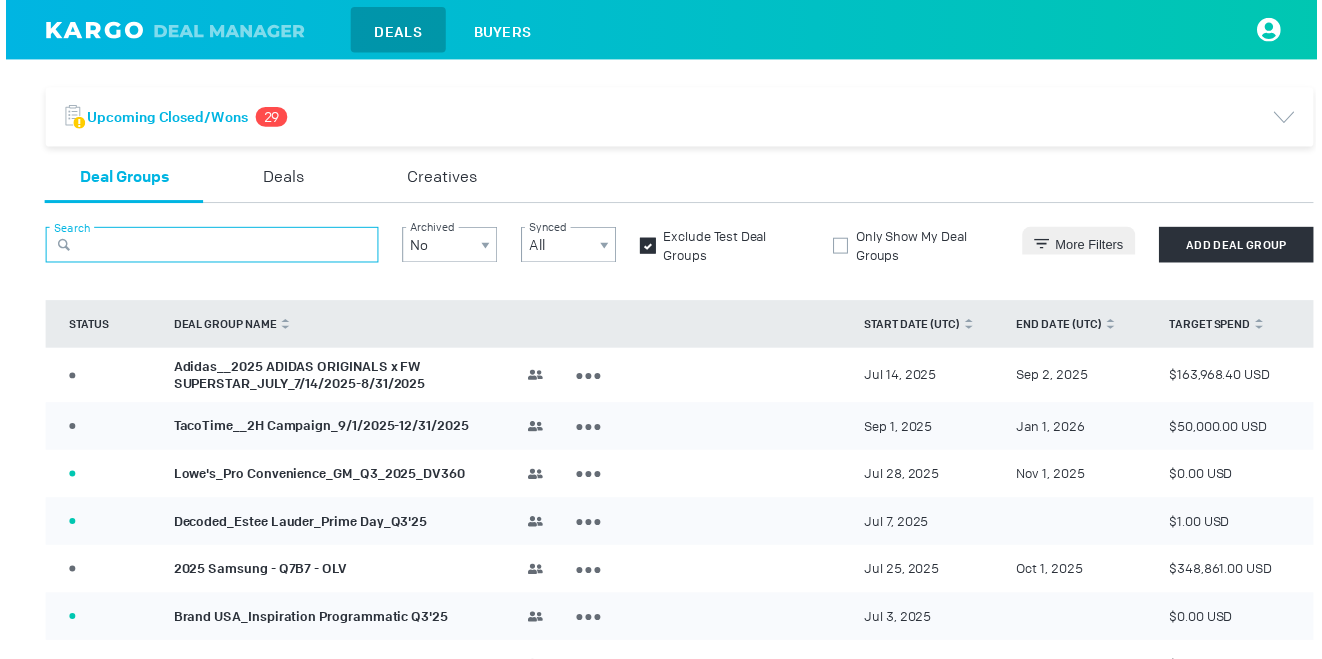 click at bounding box center (208, 247) 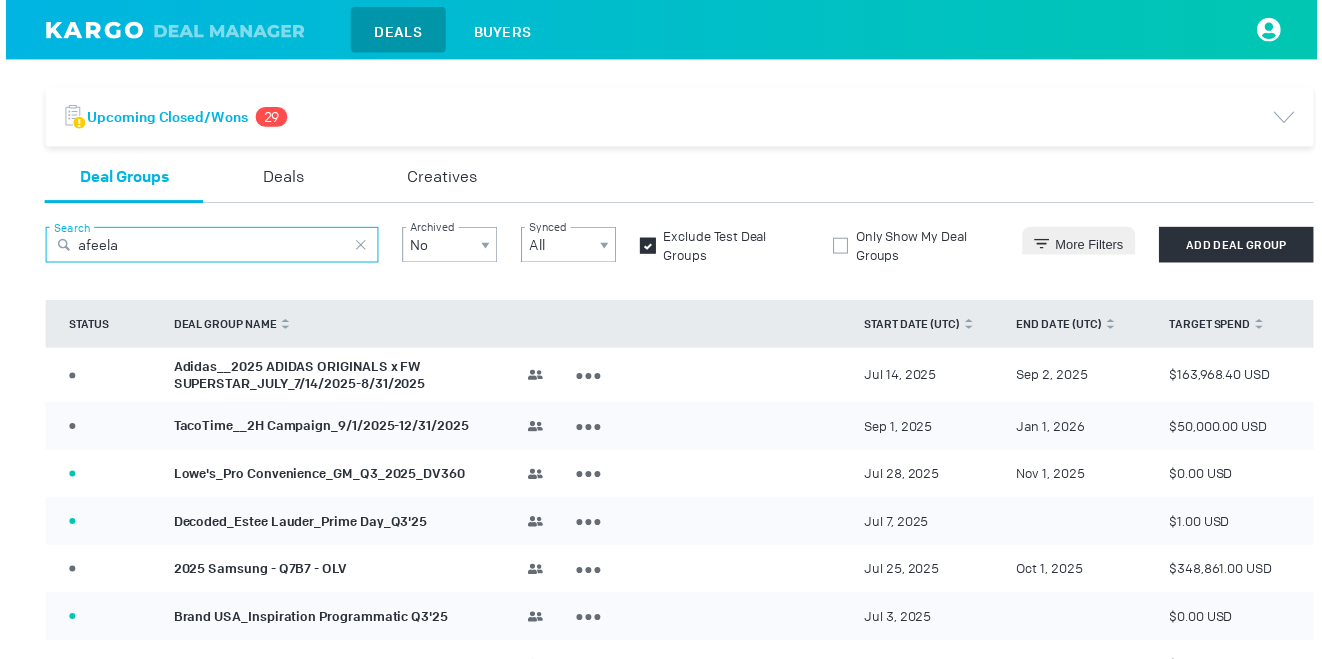 type on "afeela" 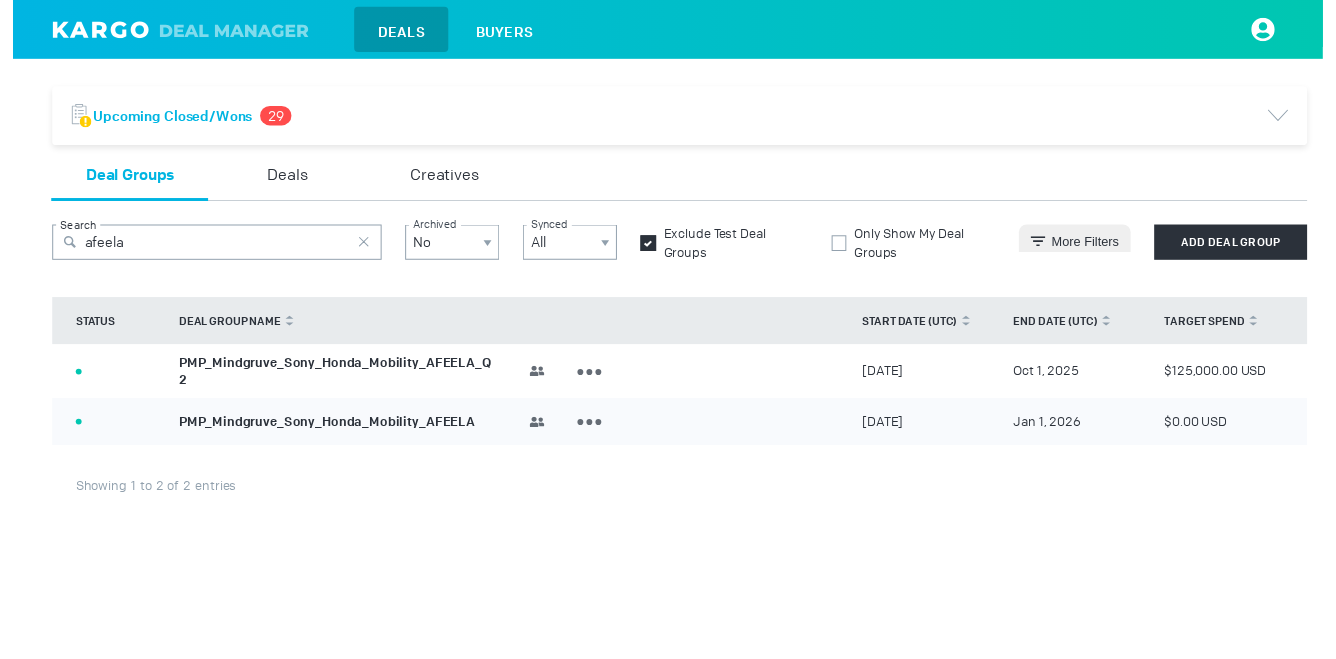 click on "PMP_Mindgruve_Sony_Honda_Mobility_AFEELA_Q2" at bounding box center (328, 379) 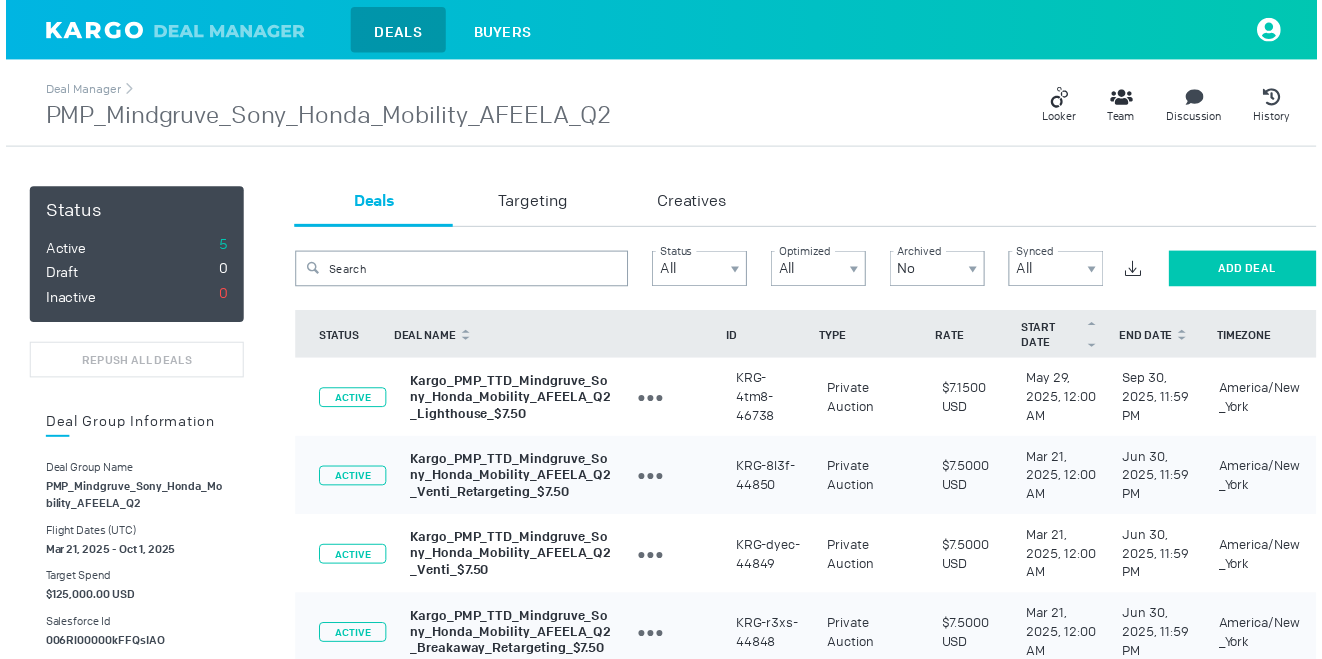click on "Add Deal" at bounding box center [1252, 271] 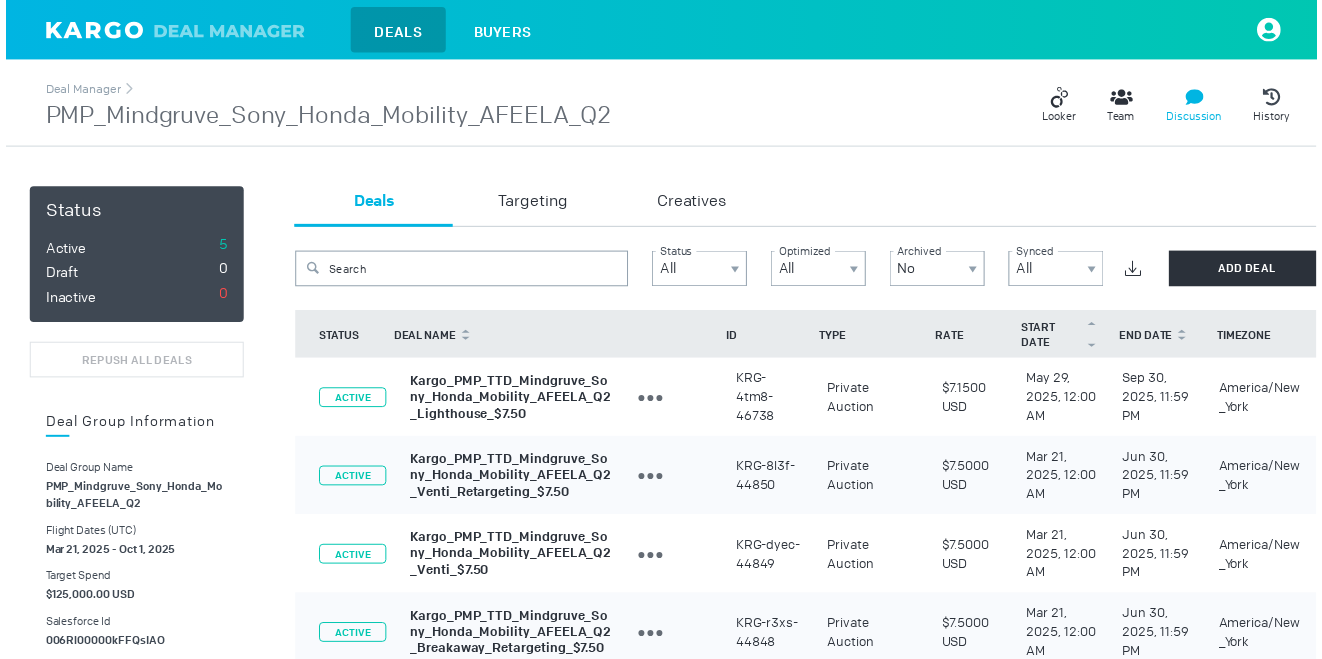 click at bounding box center (1059, 103) 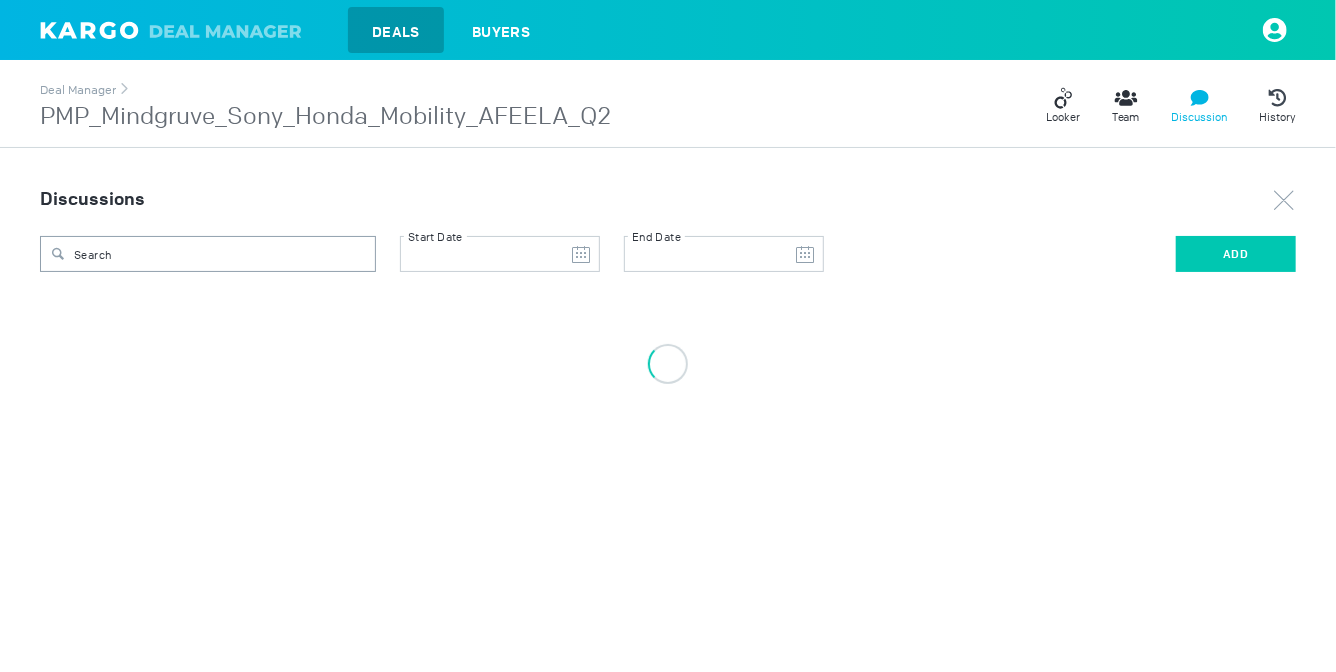 click on "ADD" at bounding box center [1236, 254] 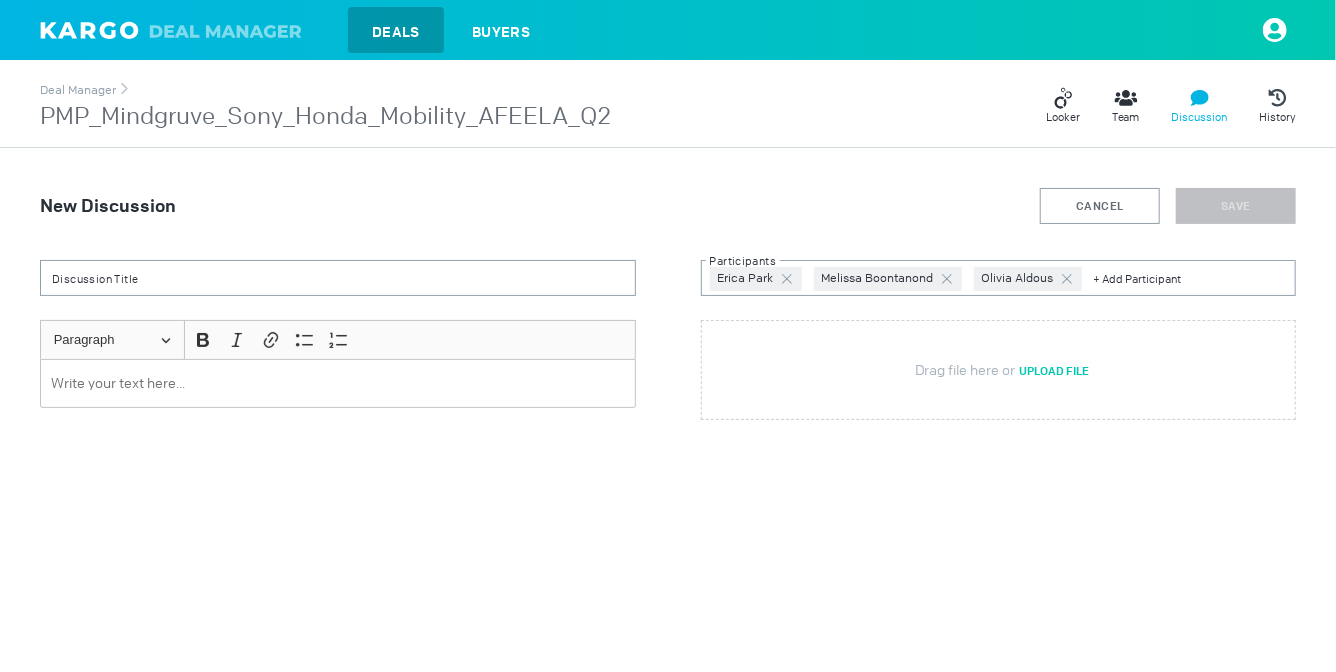 click at bounding box center (788, 279) 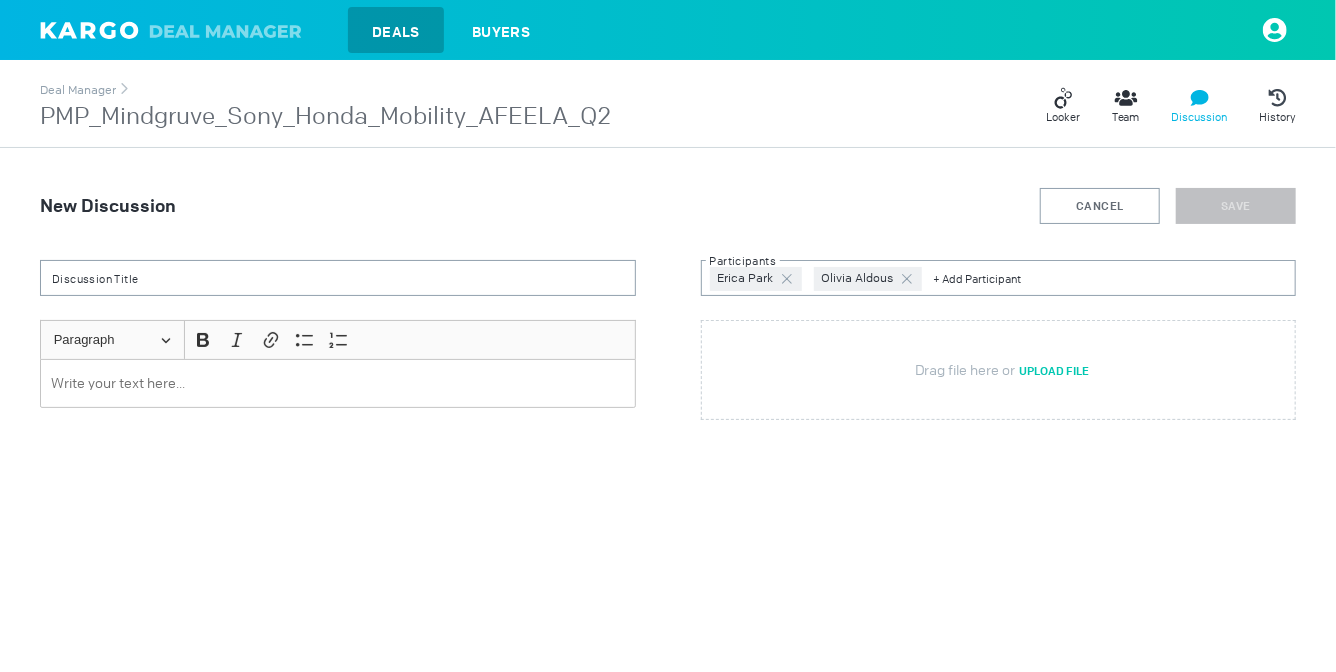 click at bounding box center (788, 279) 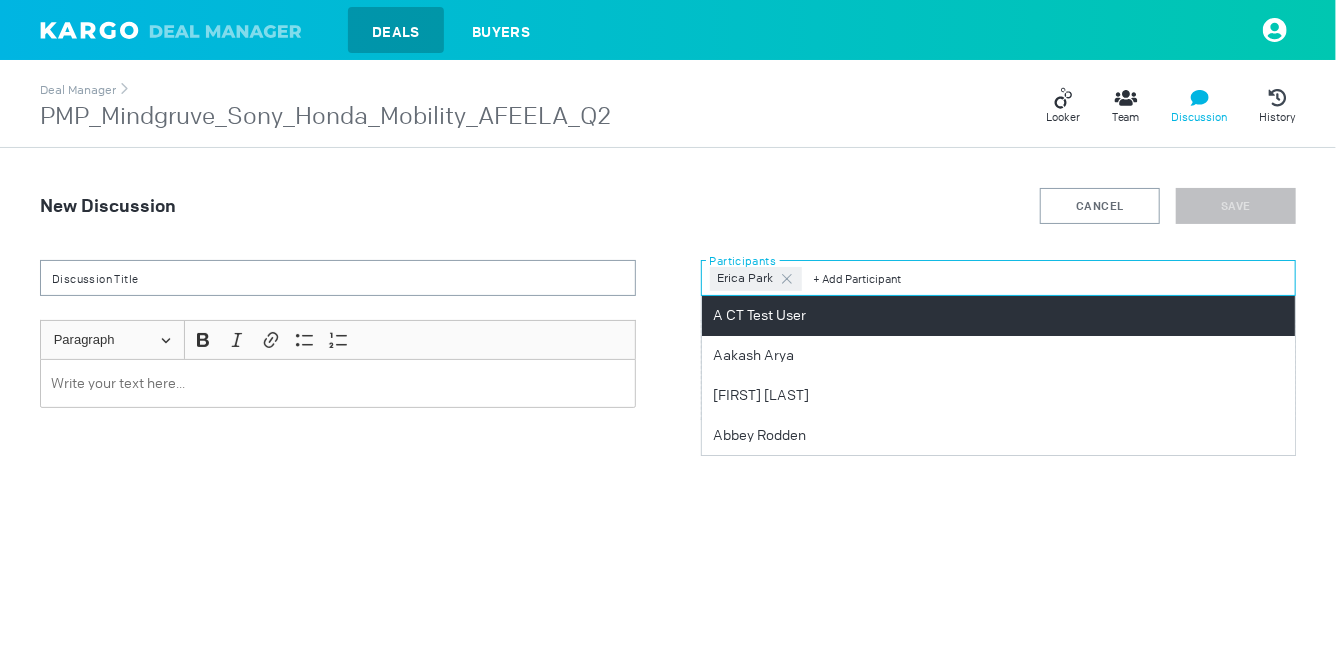 click at bounding box center [1051, 278] 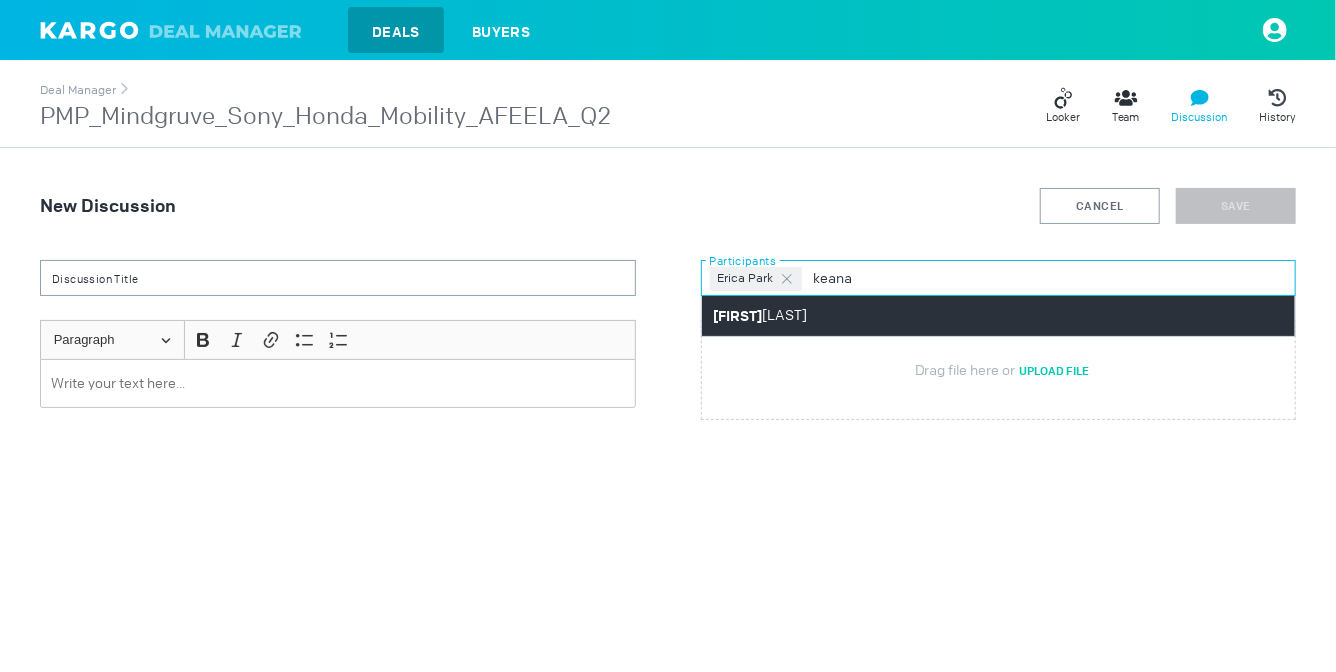 type on "keana" 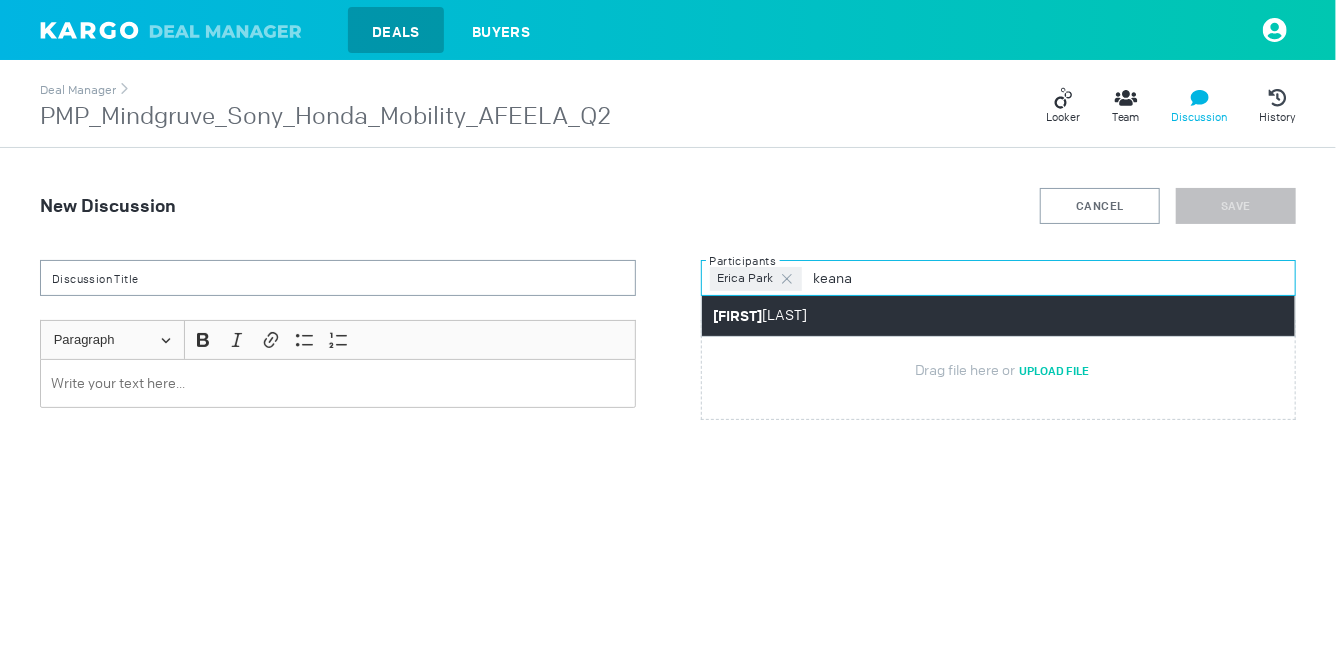 drag, startPoint x: 931, startPoint y: 313, endPoint x: 525, endPoint y: 345, distance: 407.25912 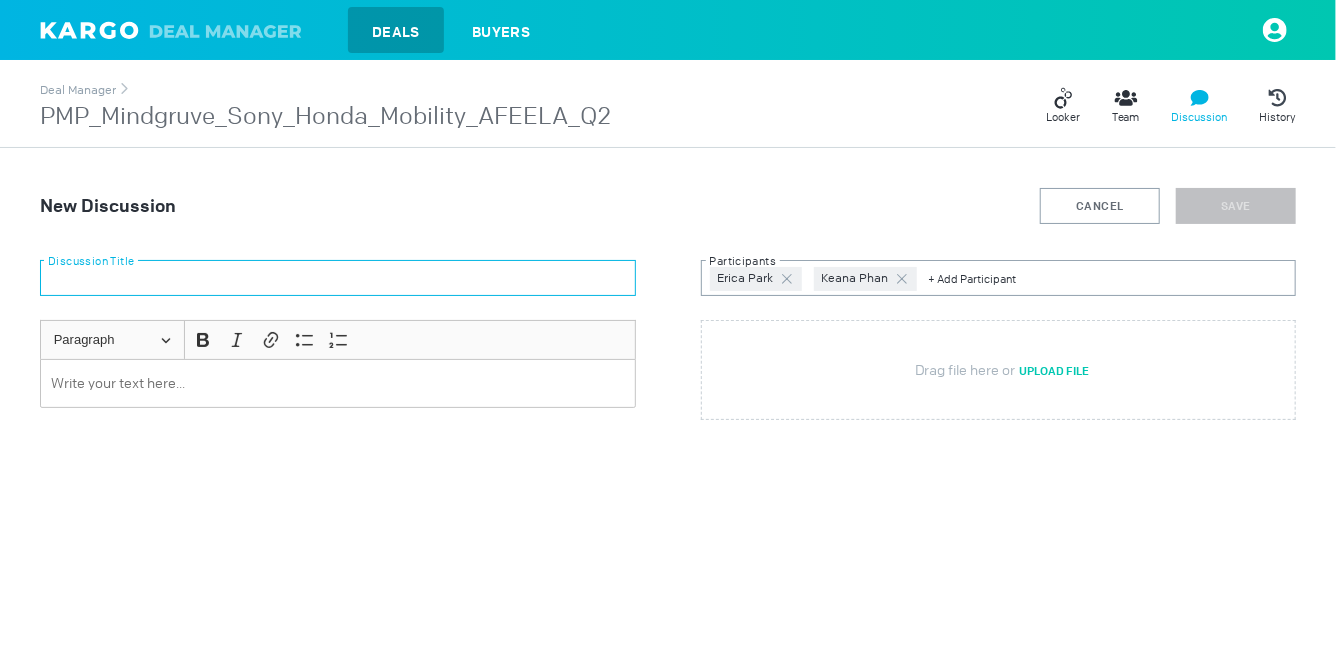 click at bounding box center (338, 278) 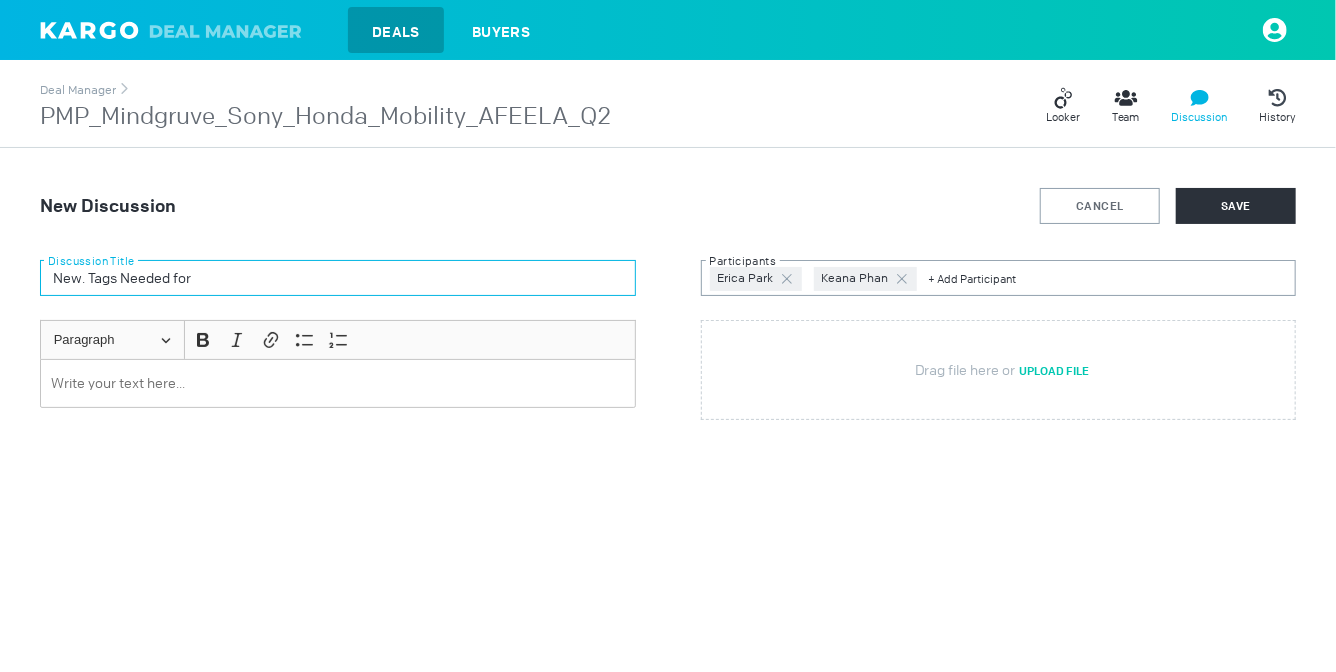 drag, startPoint x: 239, startPoint y: 271, endPoint x: 0, endPoint y: 286, distance: 239.47025 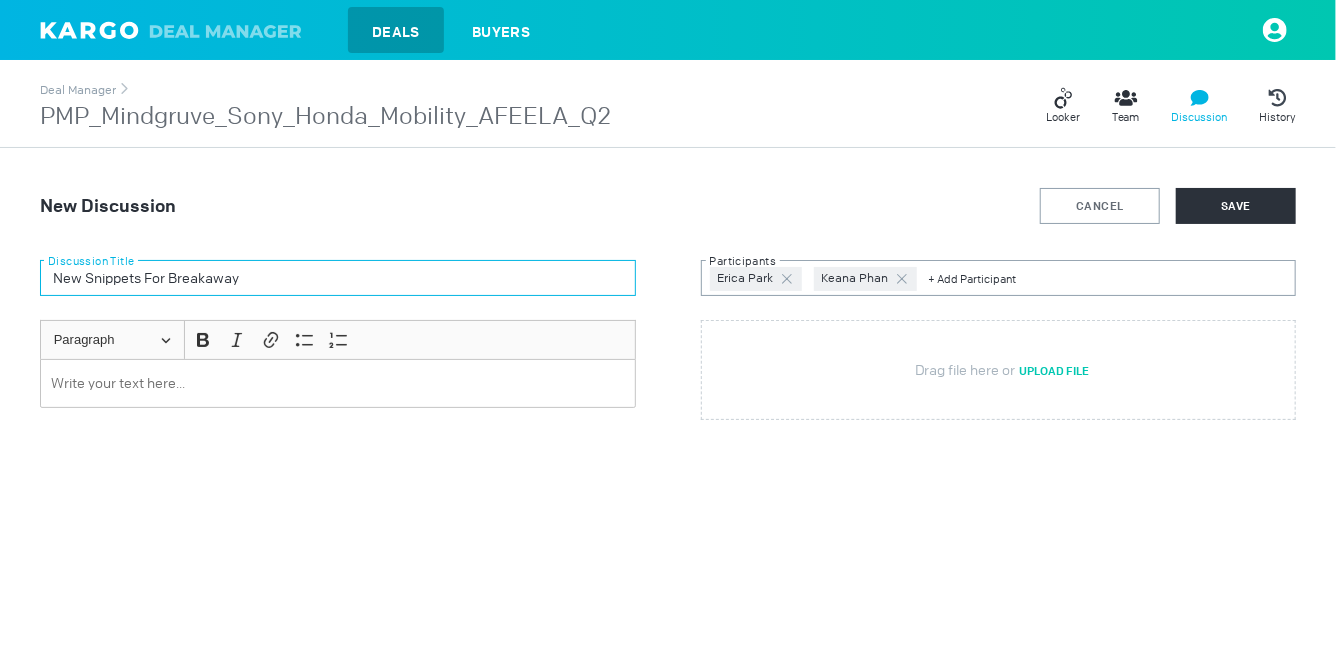 type on "New Snippets For Breakaway" 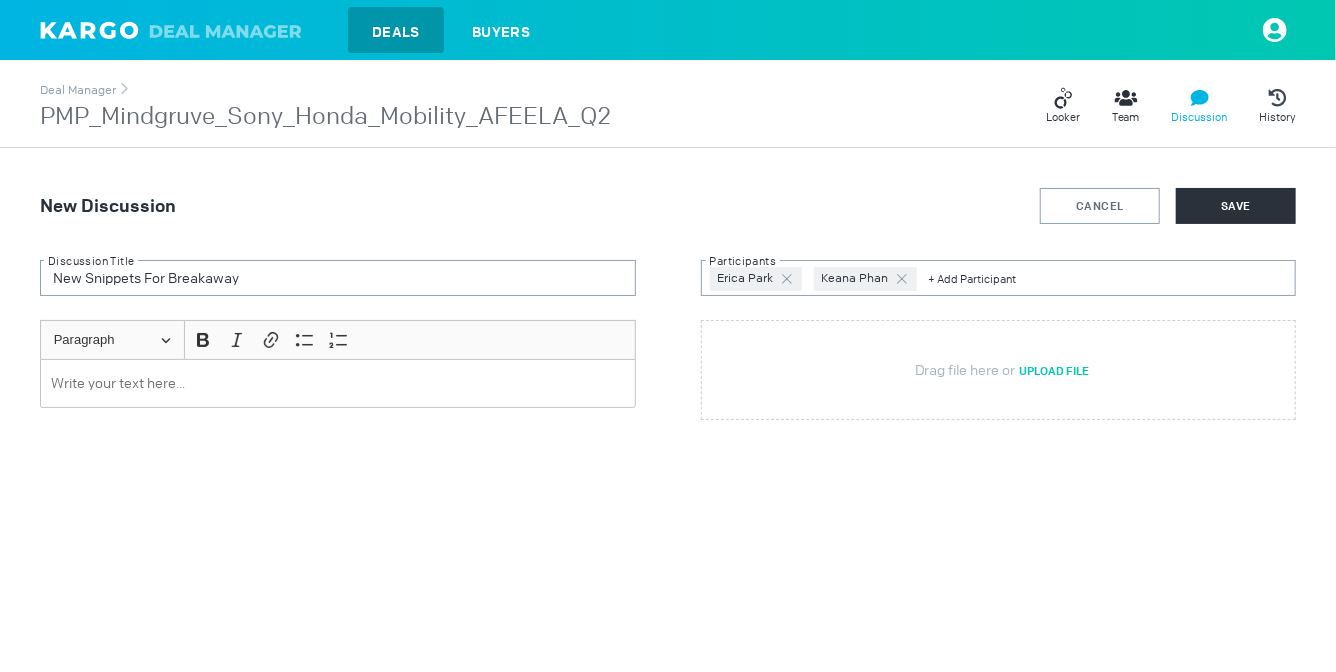 click at bounding box center [338, 383] 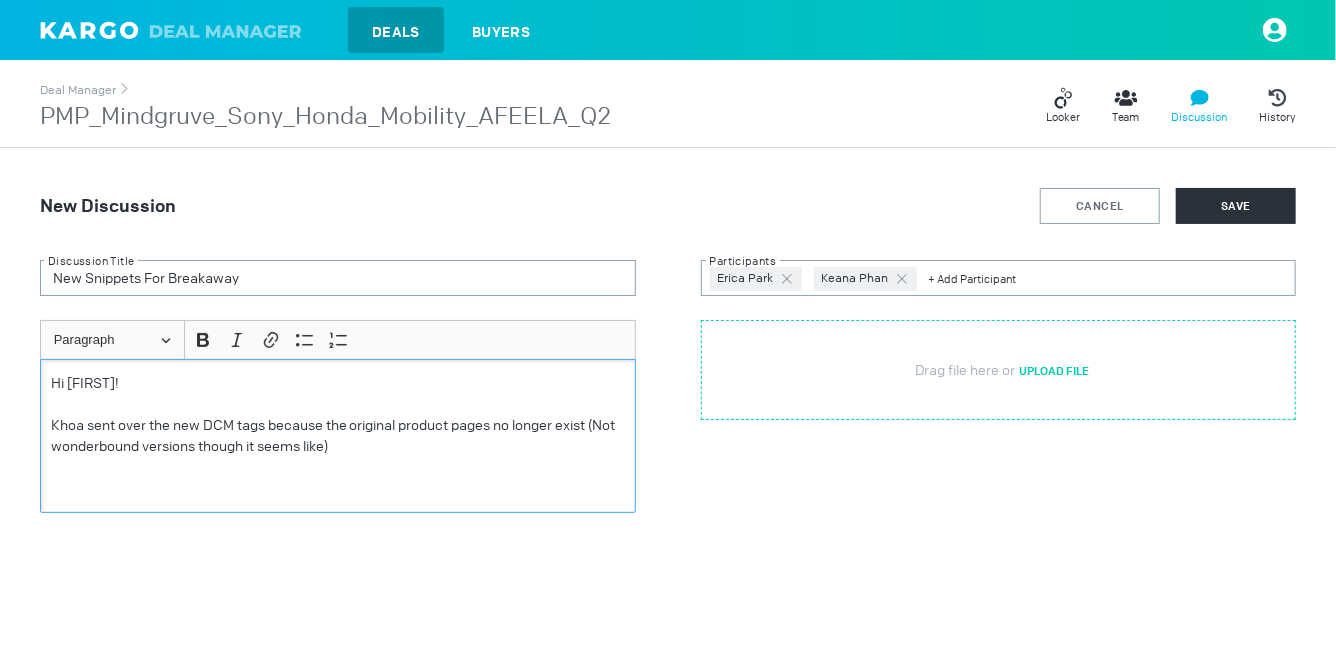 click at bounding box center [999, 370] 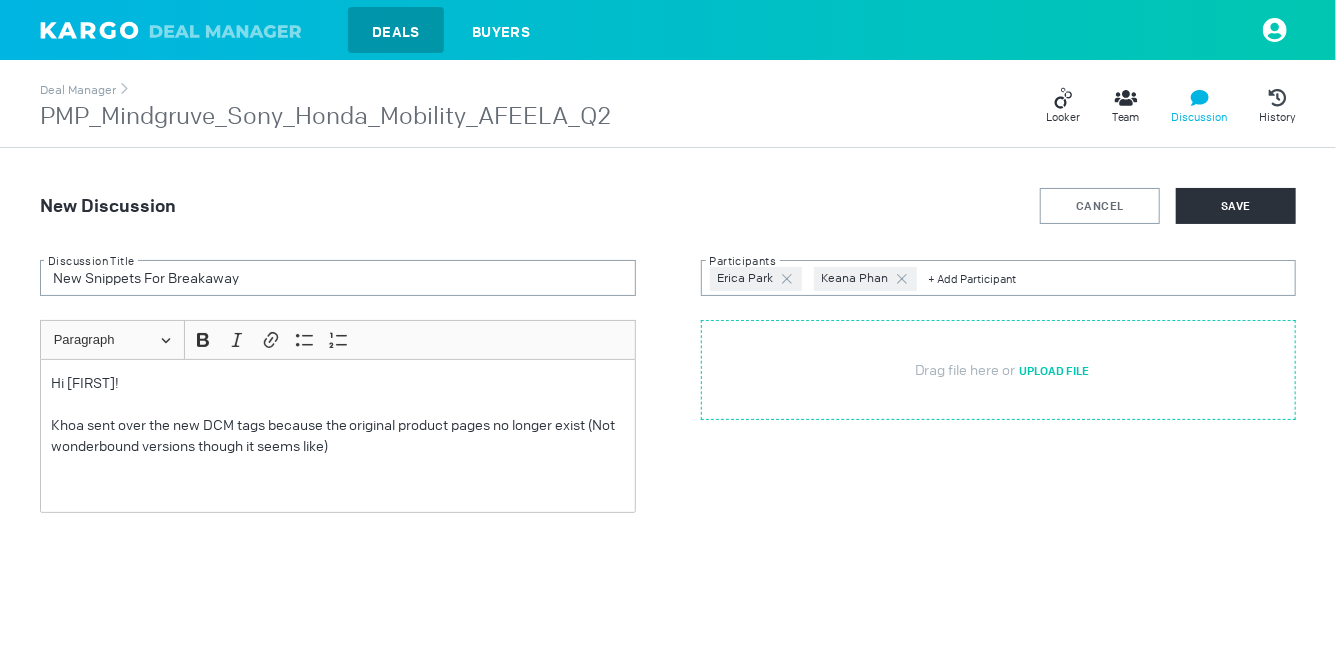 type on "C:\fakepath\SHM _ Kargo Updated LP (1).xlsx" 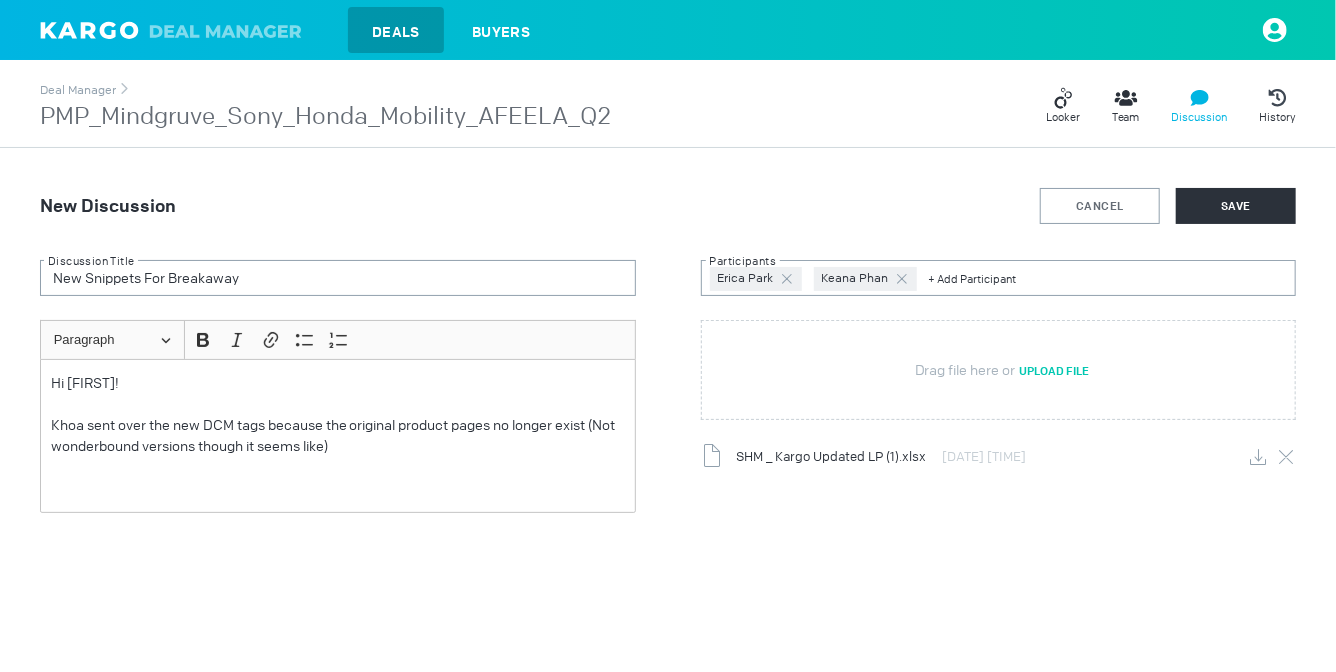 click on "Khoa sent over the new DCM tags because the original product pages no longer exist (Not wonderbound versions though it seems like)" at bounding box center [338, 436] 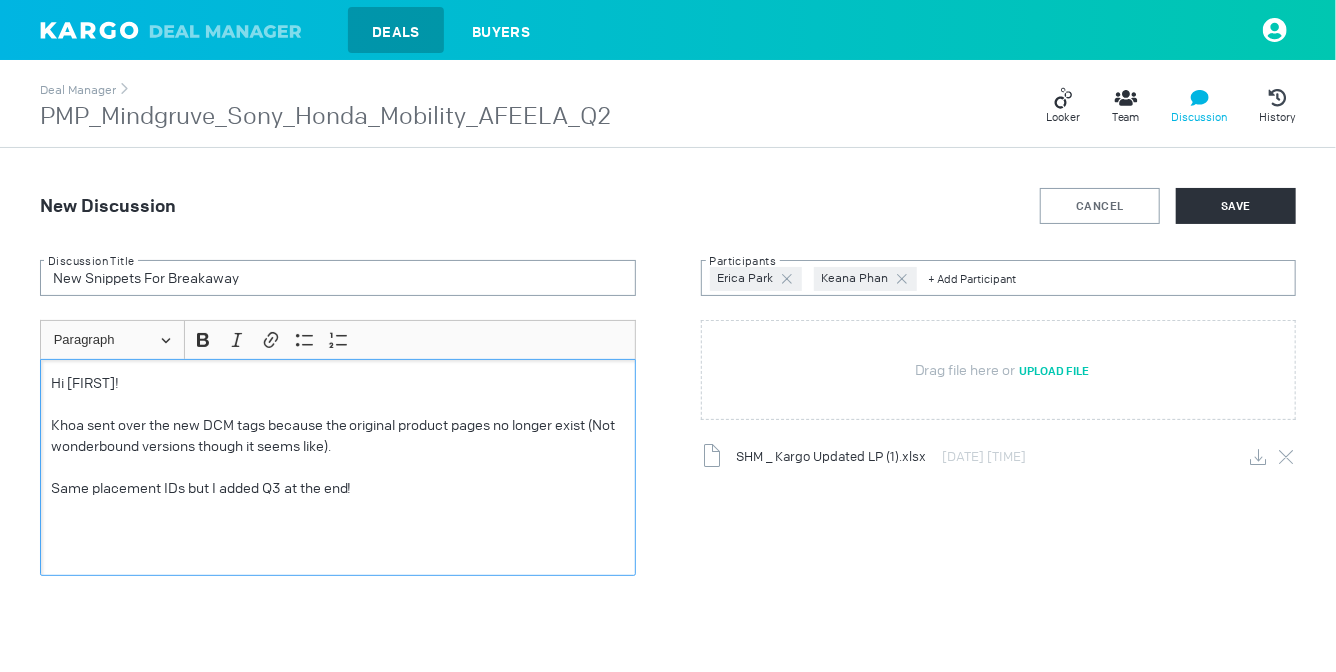 click at bounding box center [338, 509] 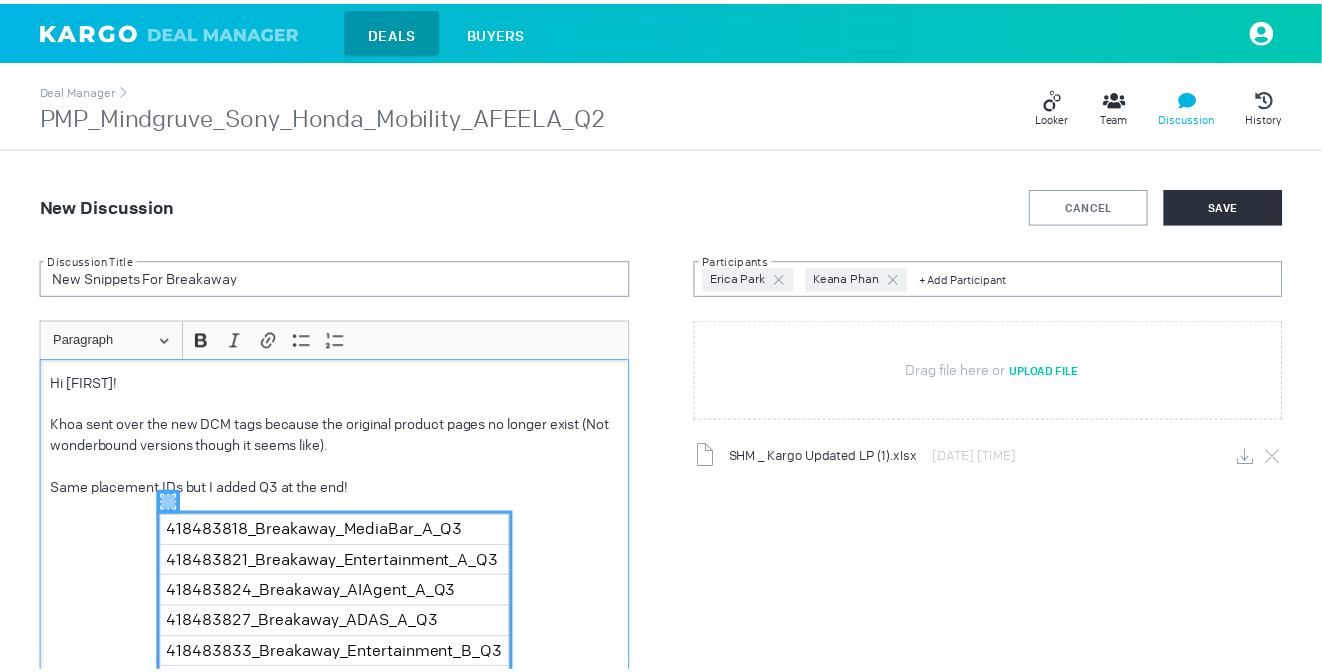scroll, scrollTop: 106, scrollLeft: 0, axis: vertical 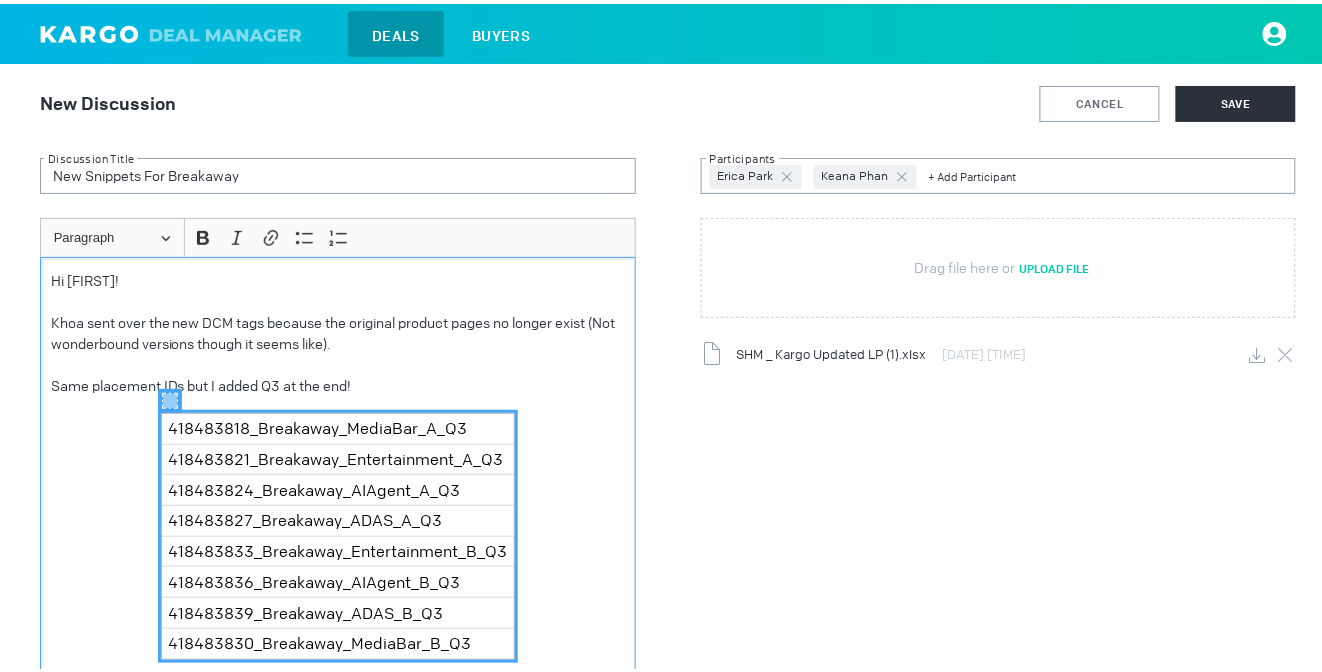 click on "Same placement IDs but I added Q3 at the end!" at bounding box center (338, 382) 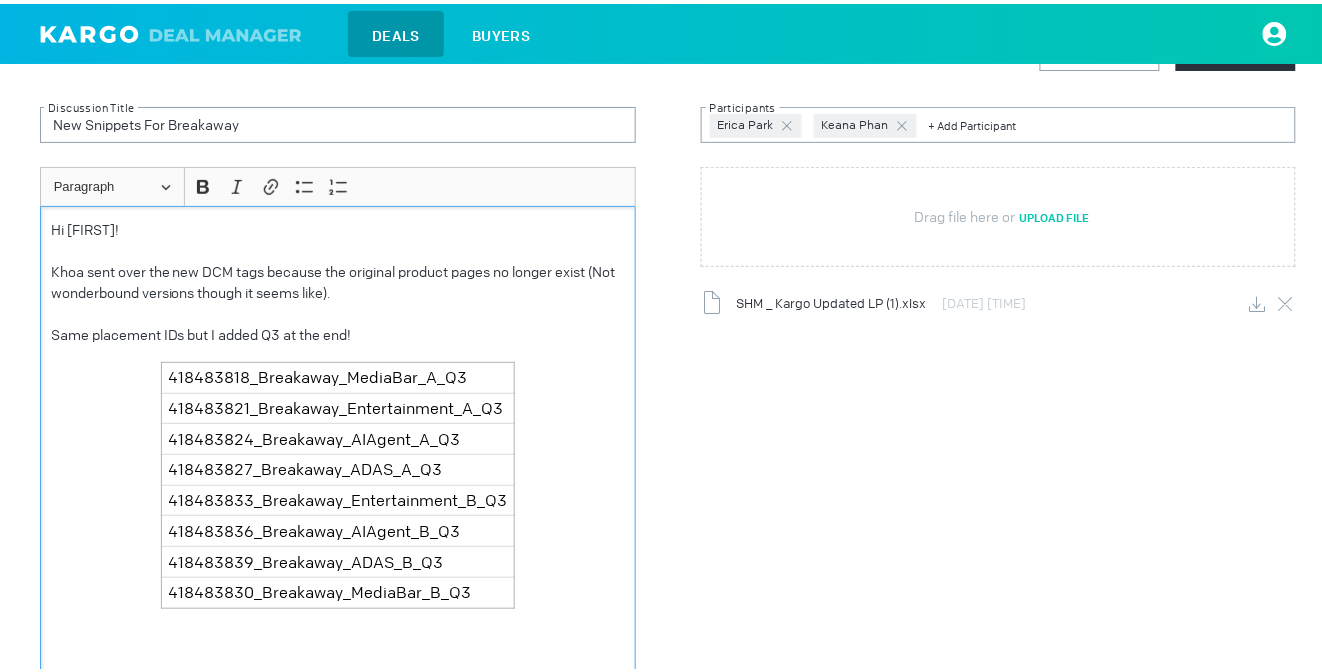 scroll, scrollTop: 188, scrollLeft: 0, axis: vertical 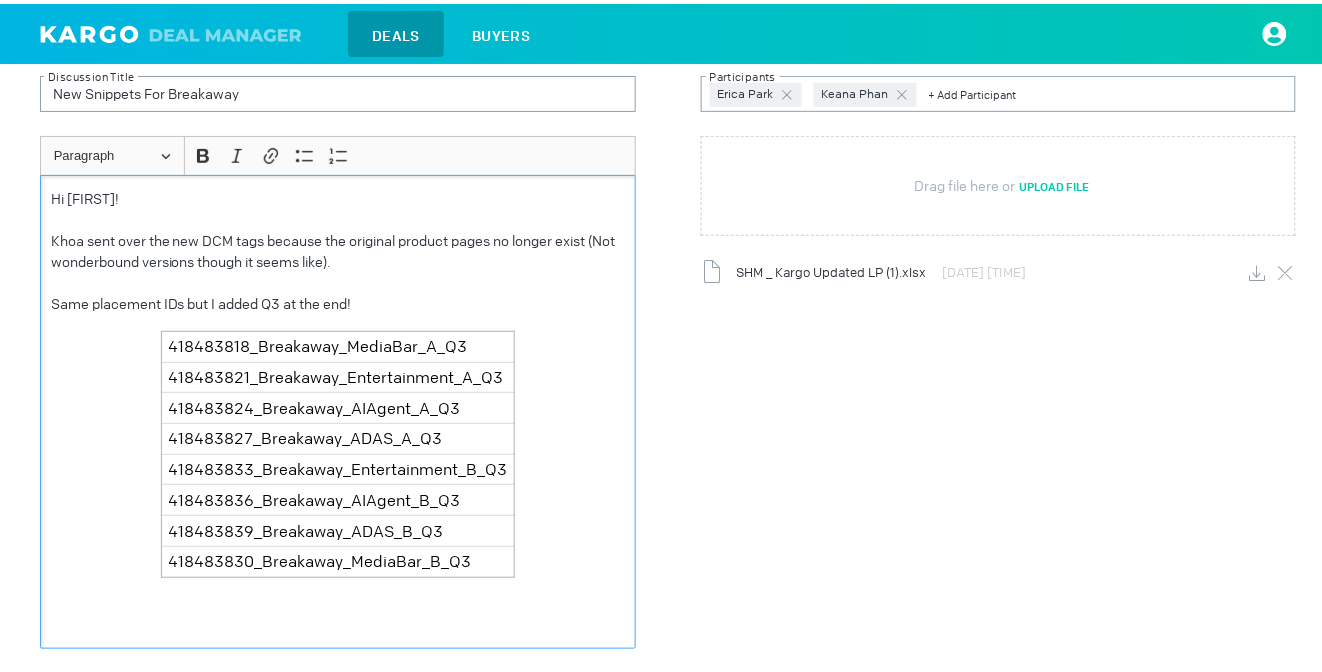 click on "Hi Keana! Khoa sent over the new DCM tags because the original product pages no longer exist (Not wonderbound versions though it seems like). Same placement IDs but I added Q3 at the end! 418483818_Breakaway_MediaBar_A_Q3 418483821_Breakaway_Entertainment_A_Q3 418483824_Breakaway_AIAgent_A_Q3 418483827_Breakaway_ADAS_A_Q3 418483833_Breakaway_Entertainment_B_Q3 418483836_Breakaway_AIAgent_B_Q3 418483839_Breakaway_ADAS_B_Q3 418483830_Breakaway_MediaBar_B_Q3" at bounding box center [338, 408] 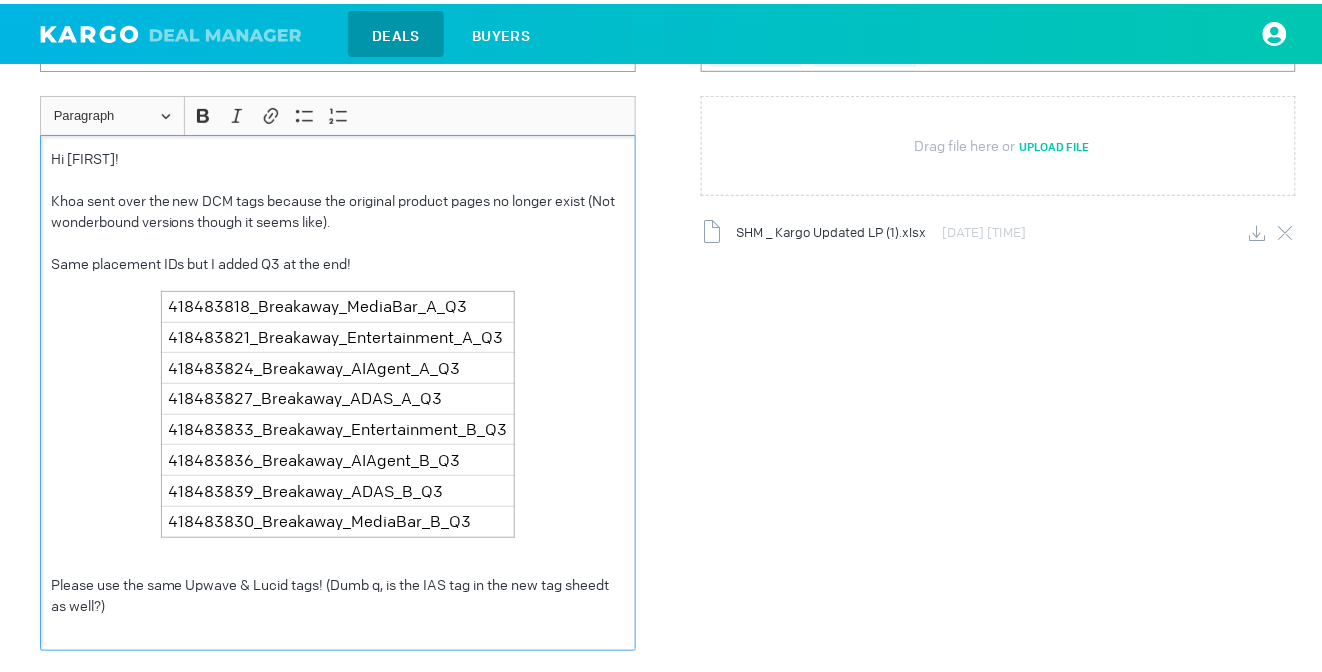 scroll, scrollTop: 239, scrollLeft: 0, axis: vertical 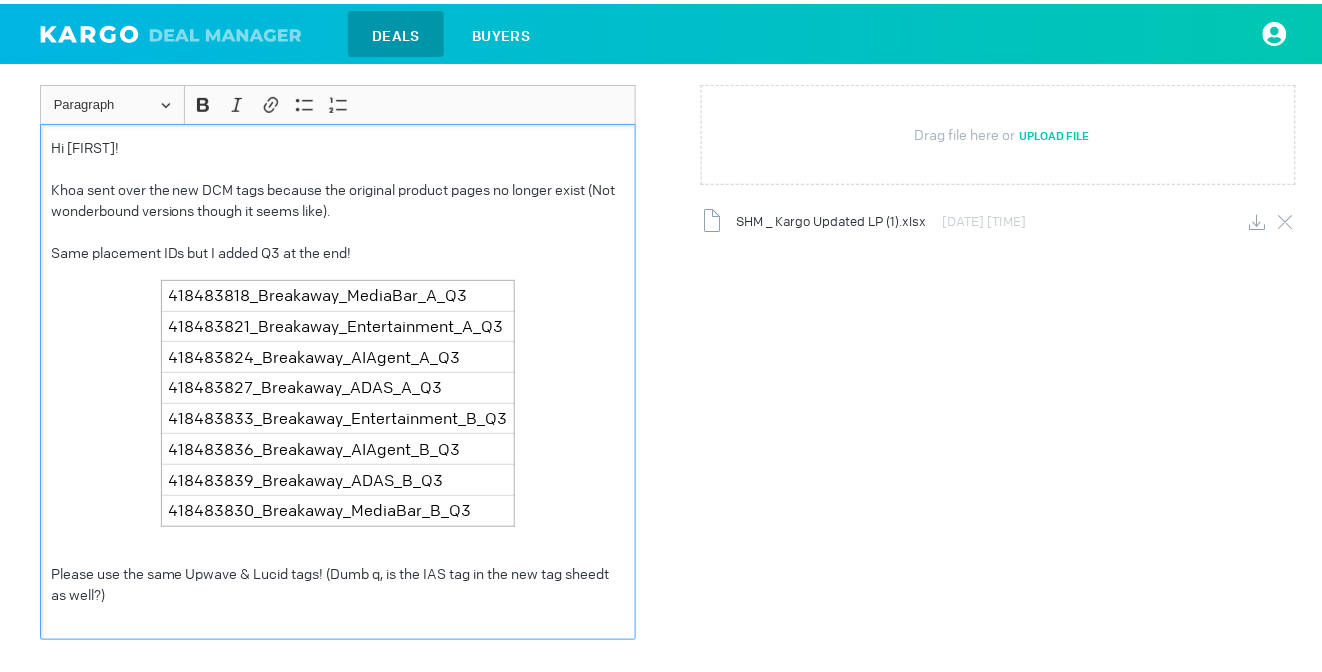 click on "Hi Keana! Khoa sent over the new DCM tags because the original product pages no longer exist (Not wonderbound versions though it seems like). Same placement IDs but I added Q3 at the end! 418483818_Breakaway_MediaBar_A_Q3 418483821_Breakaway_Entertainment_A_Q3 418483824_Breakaway_AIAgent_A_Q3 418483827_Breakaway_ADAS_A_Q3 418483833_Breakaway_Entertainment_B_Q3 418483836_Breakaway_AIAgent_B_Q3 418483839_Breakaway_ADAS_B_Q3 418483830_Breakaway_MediaBar_B_Q3 Please use the same Upwave & Lucid tags! (Dumb q, is the IAS tag in the new tag sheedt as well?)" at bounding box center (338, 378) 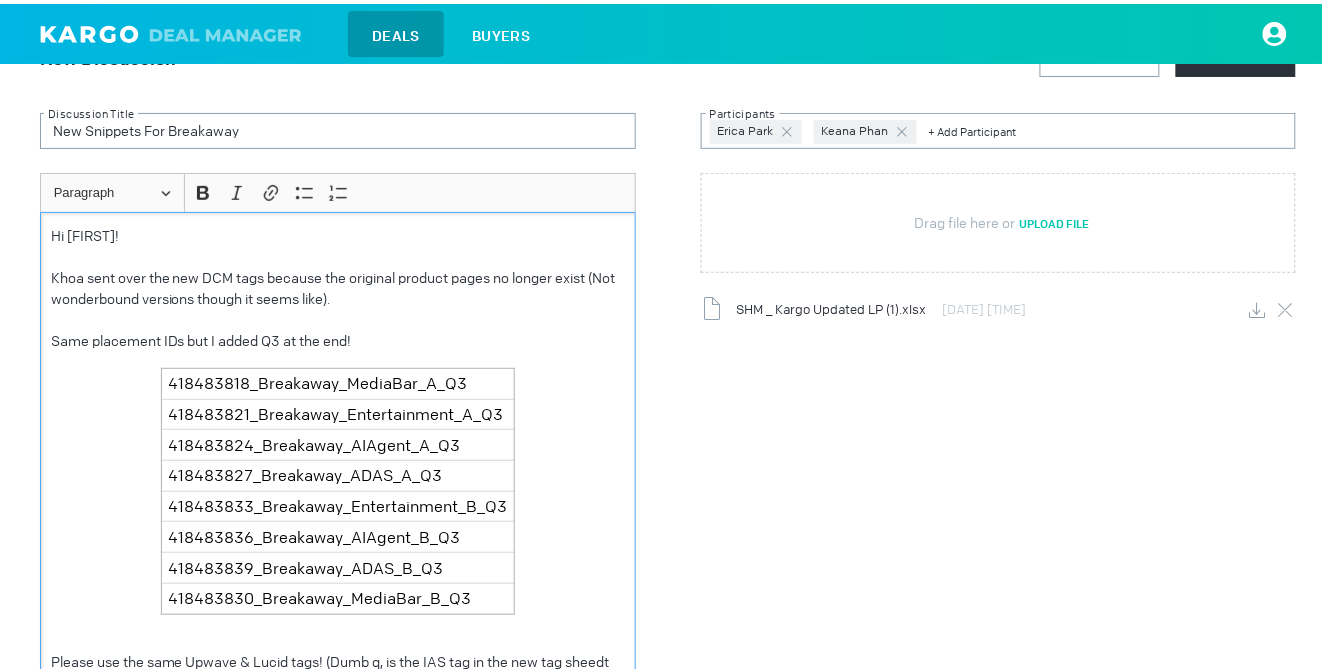 scroll, scrollTop: 0, scrollLeft: 0, axis: both 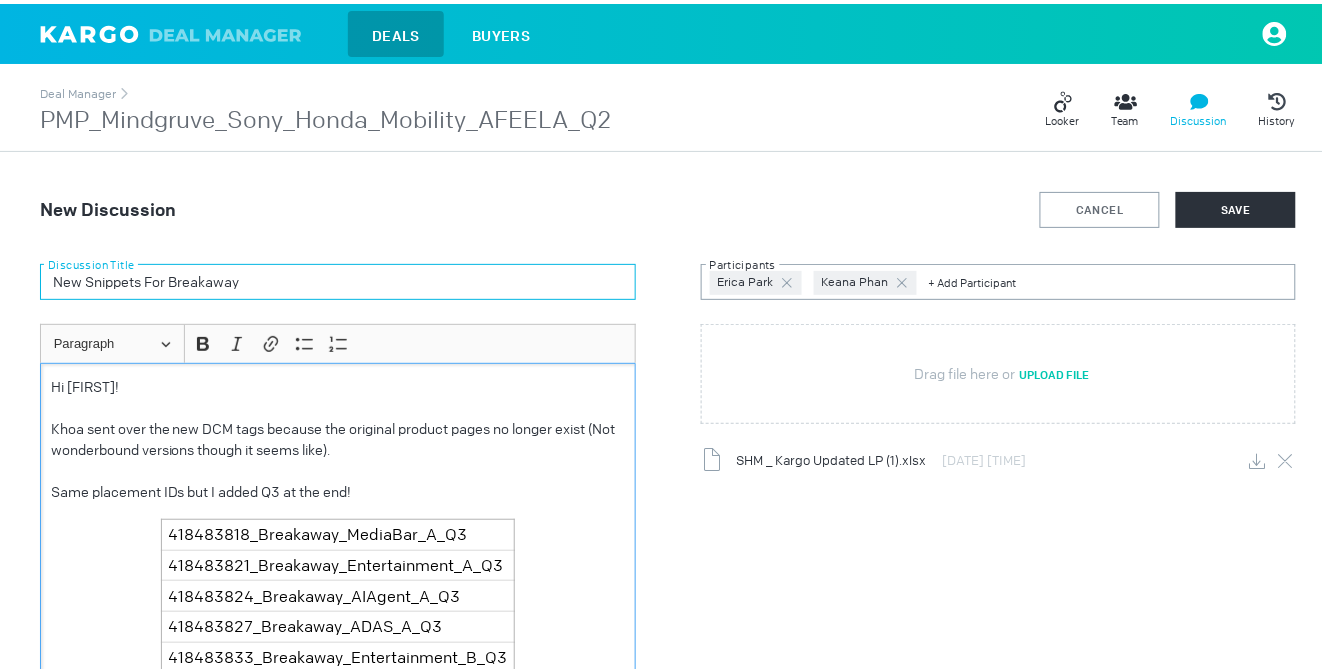 click on "New Snippets For Breakaway" at bounding box center (338, 278) 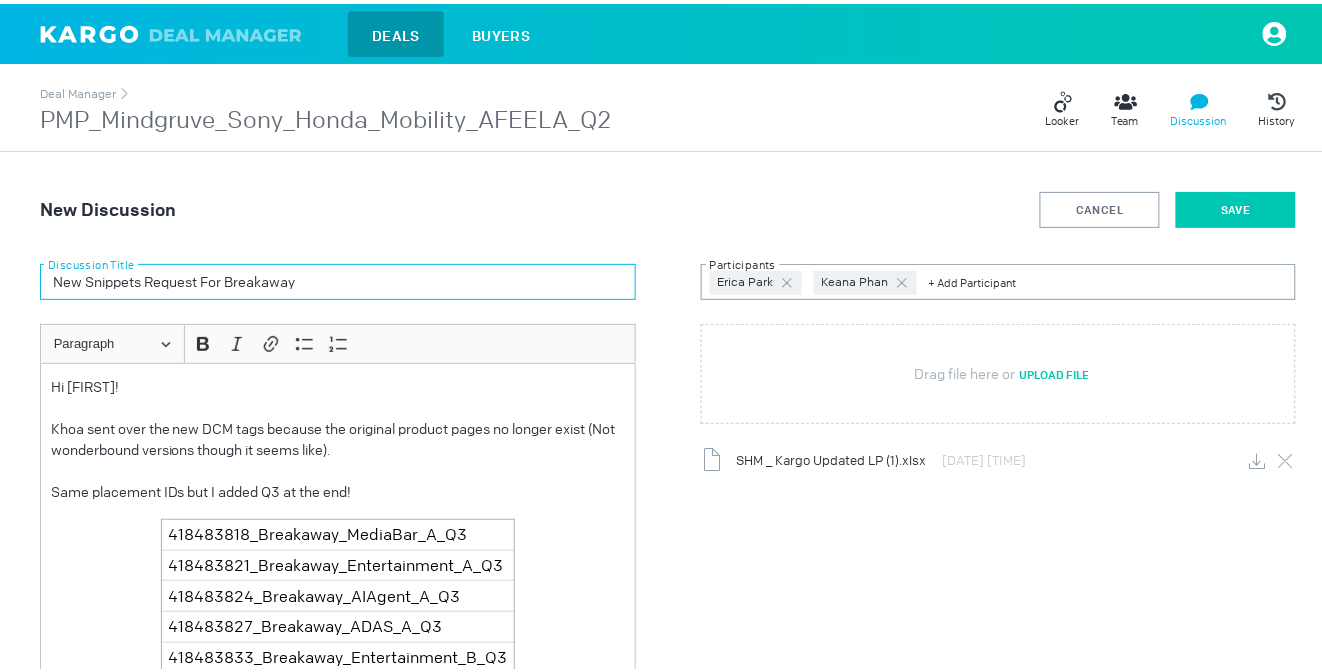 type on "New Snippets Request For Breakaway" 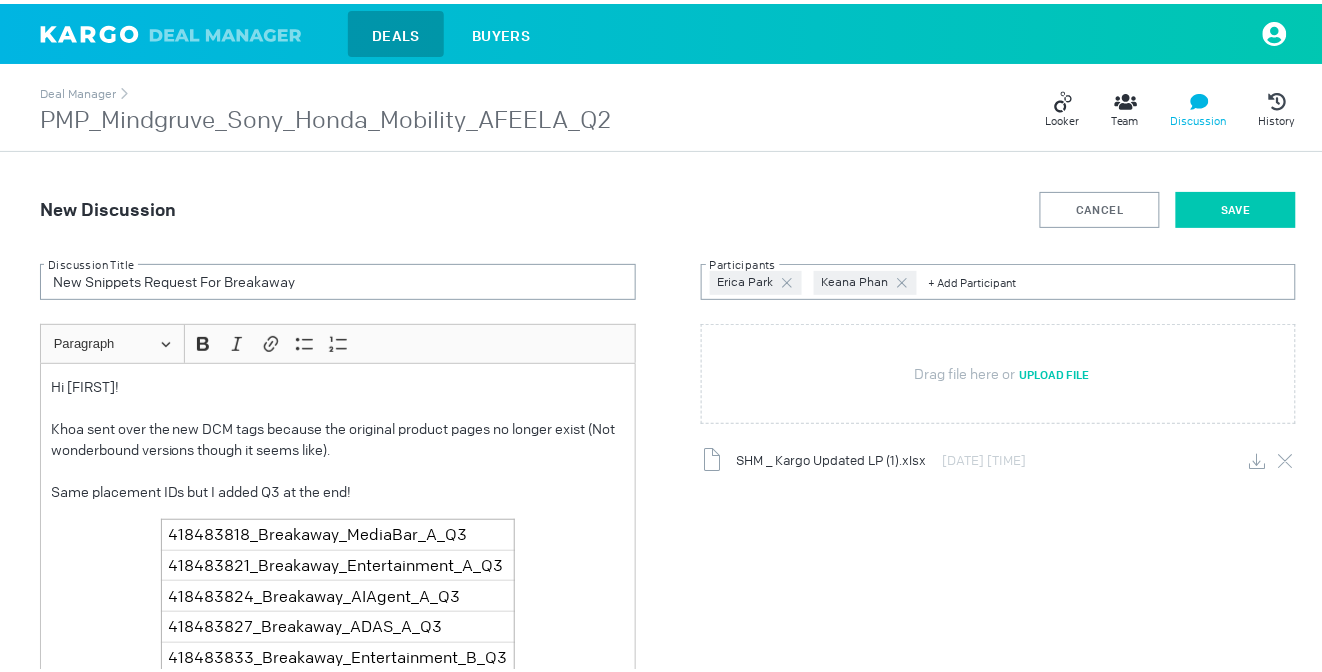 click on "SAVE" at bounding box center [1236, 206] 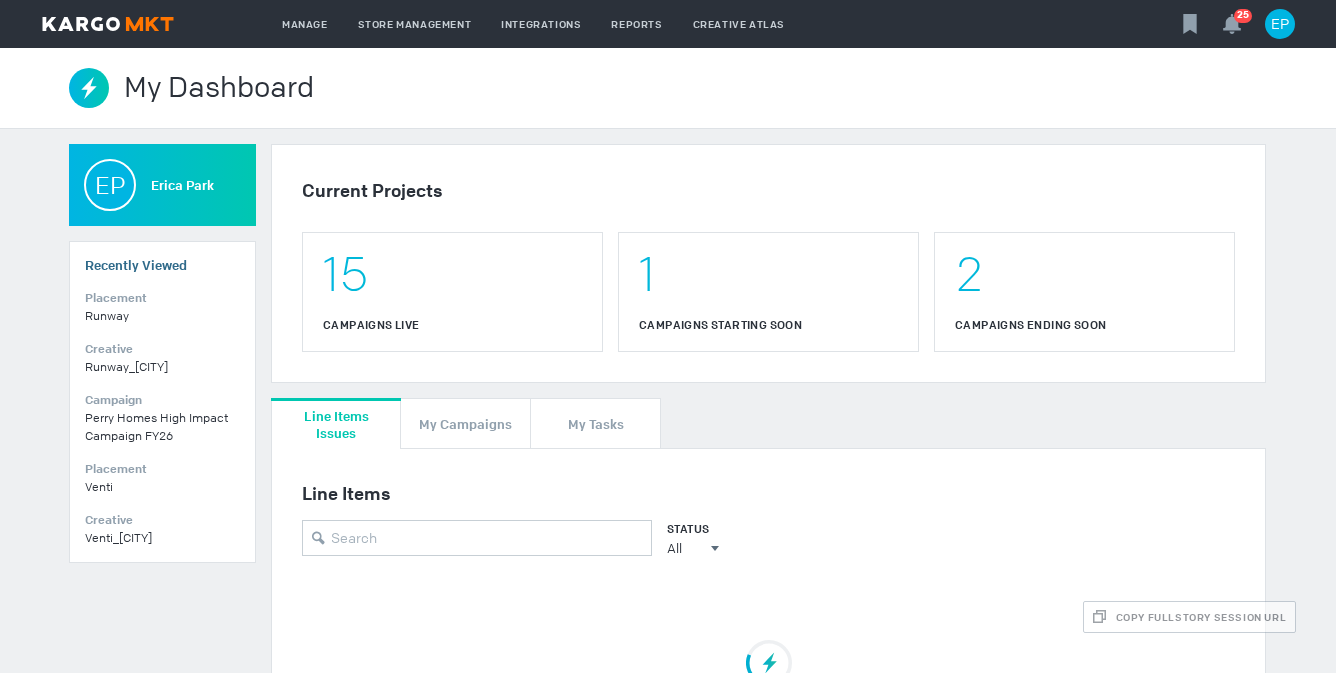 scroll, scrollTop: 0, scrollLeft: 0, axis: both 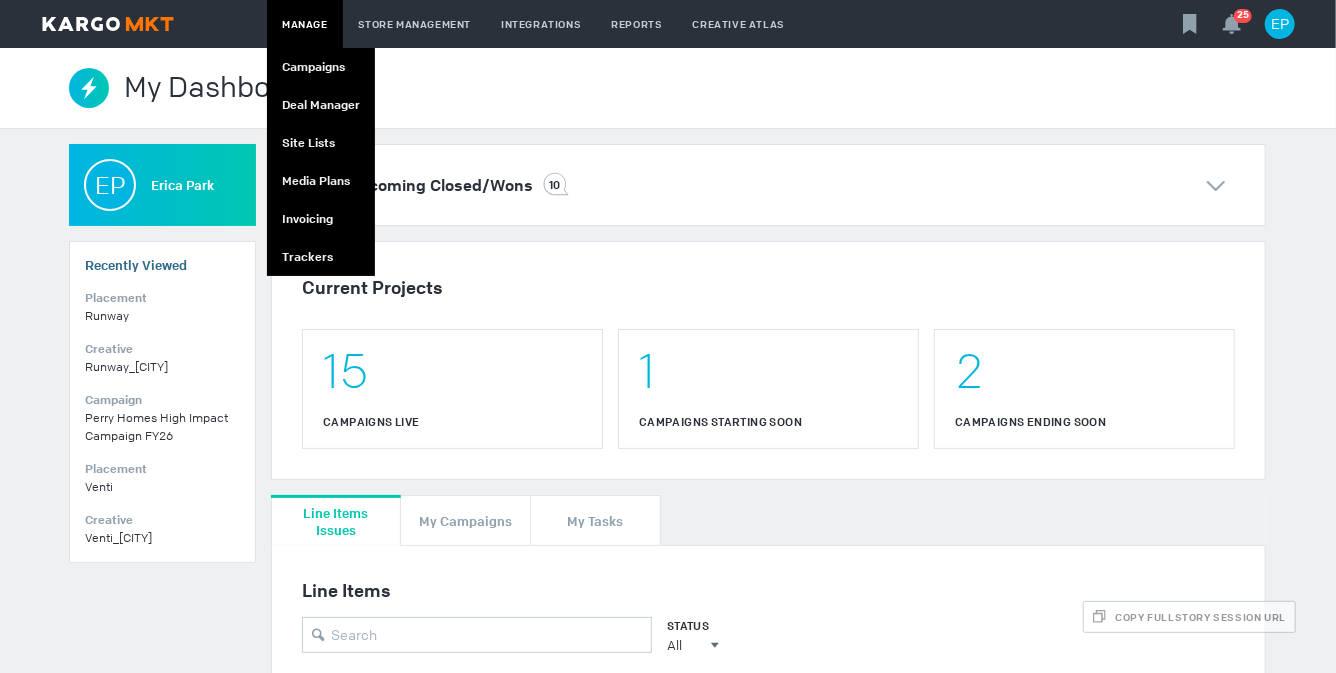 click on "Manage" at bounding box center [305, 24] 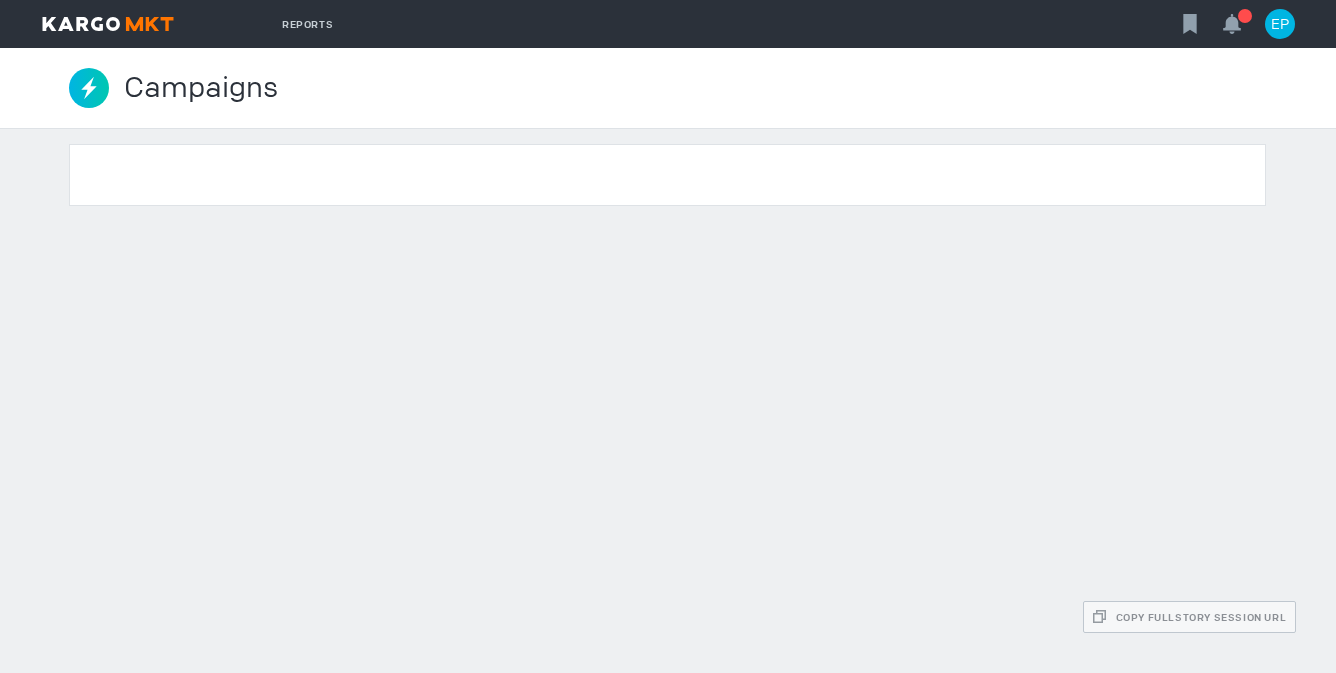 scroll, scrollTop: 0, scrollLeft: 0, axis: both 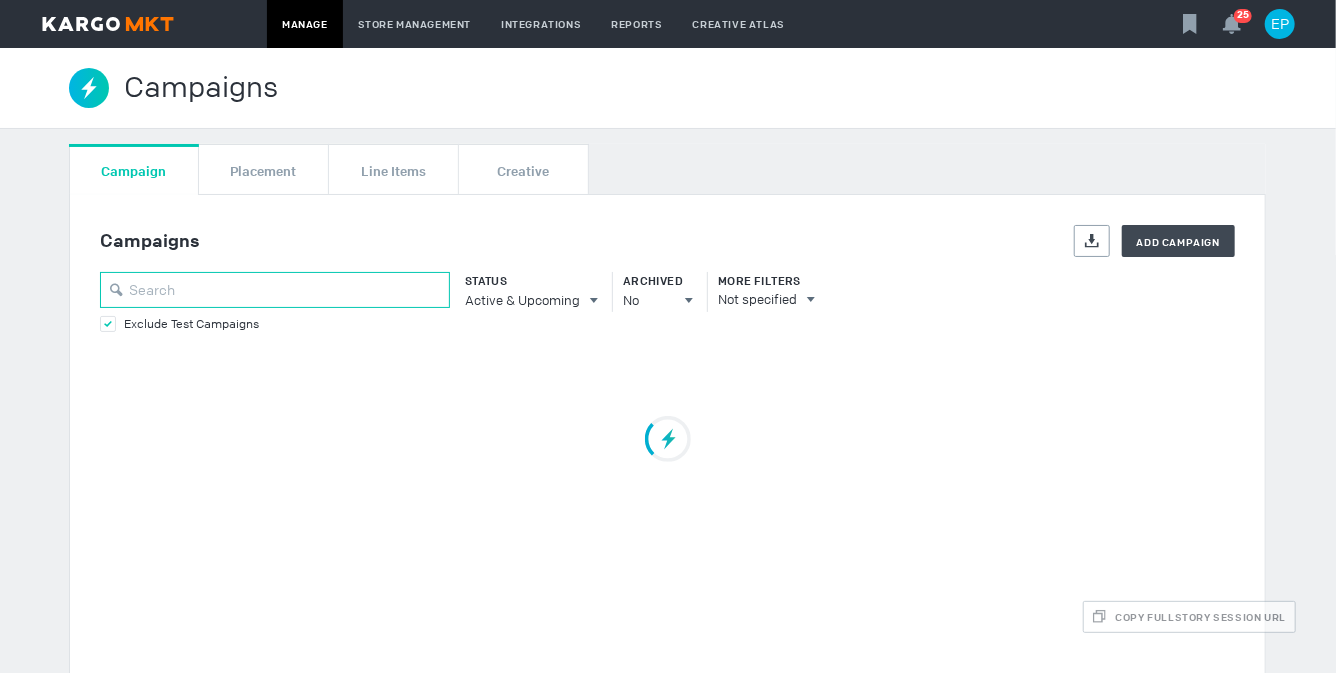 click at bounding box center [275, 290] 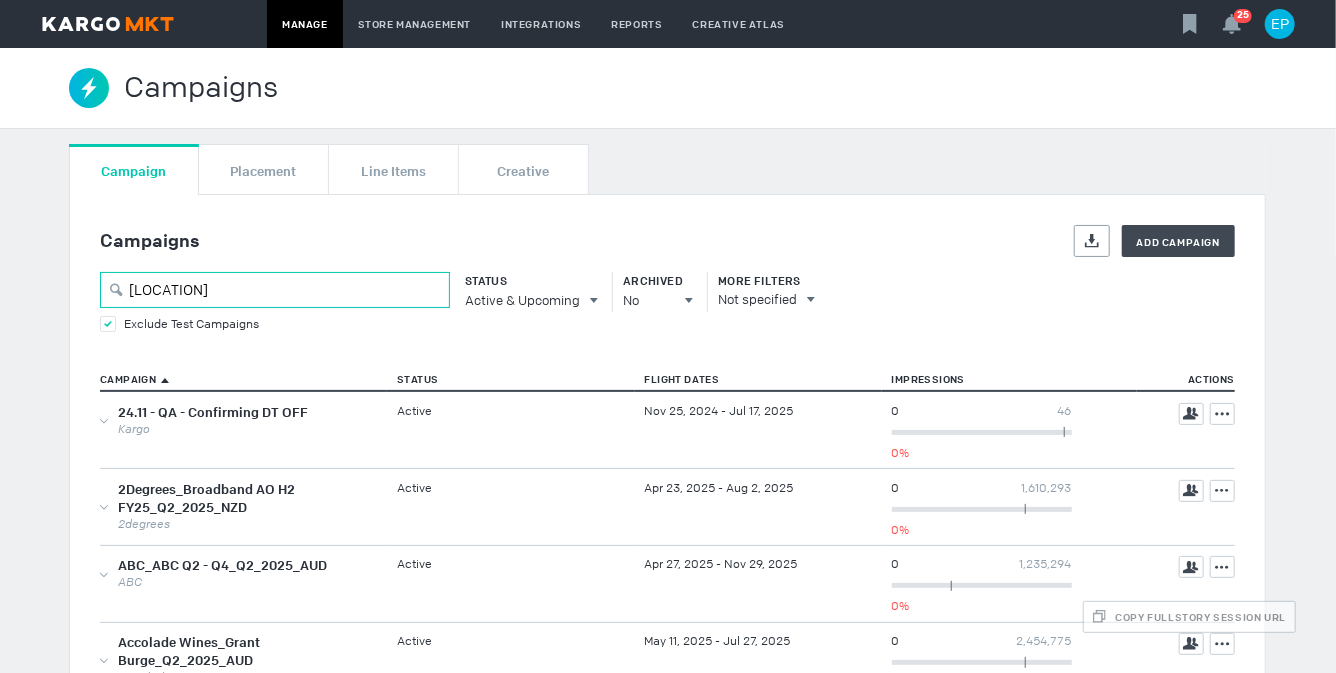 type on "socal gas" 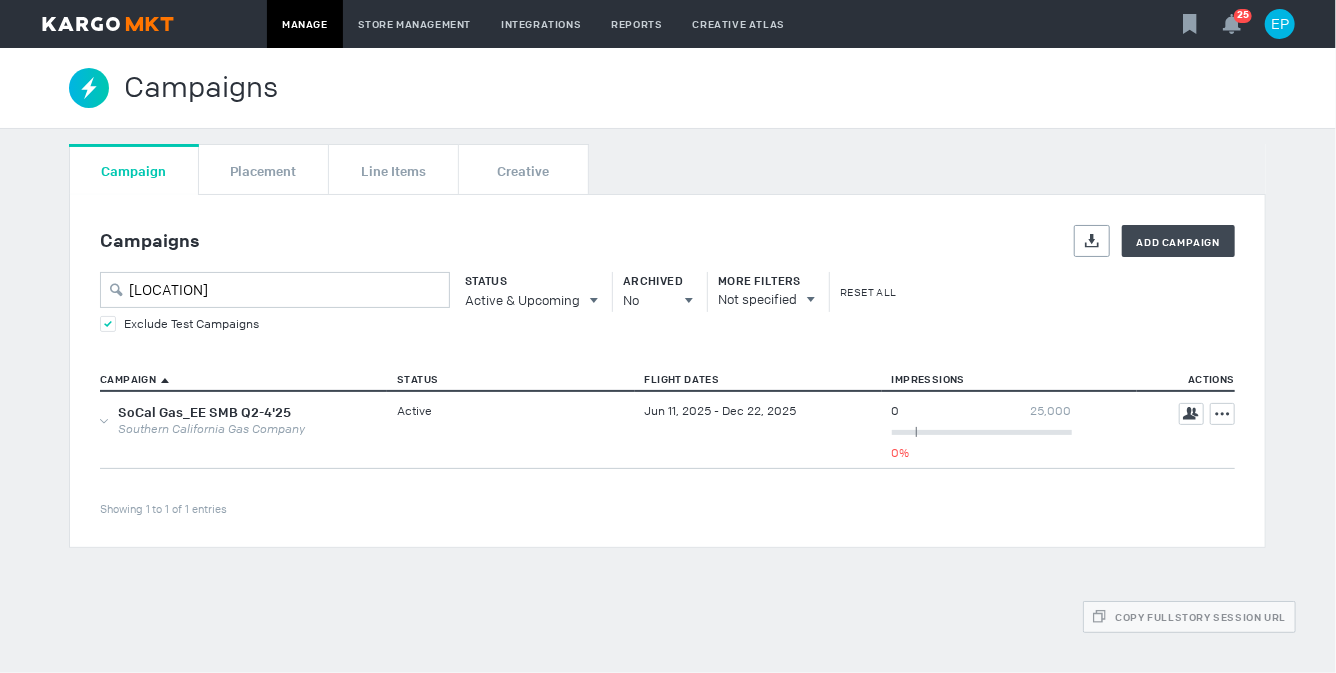 click on "SoCal Gas_EE SMB Q2-4'25 Southern California Gas Company" at bounding box center [243, 429] 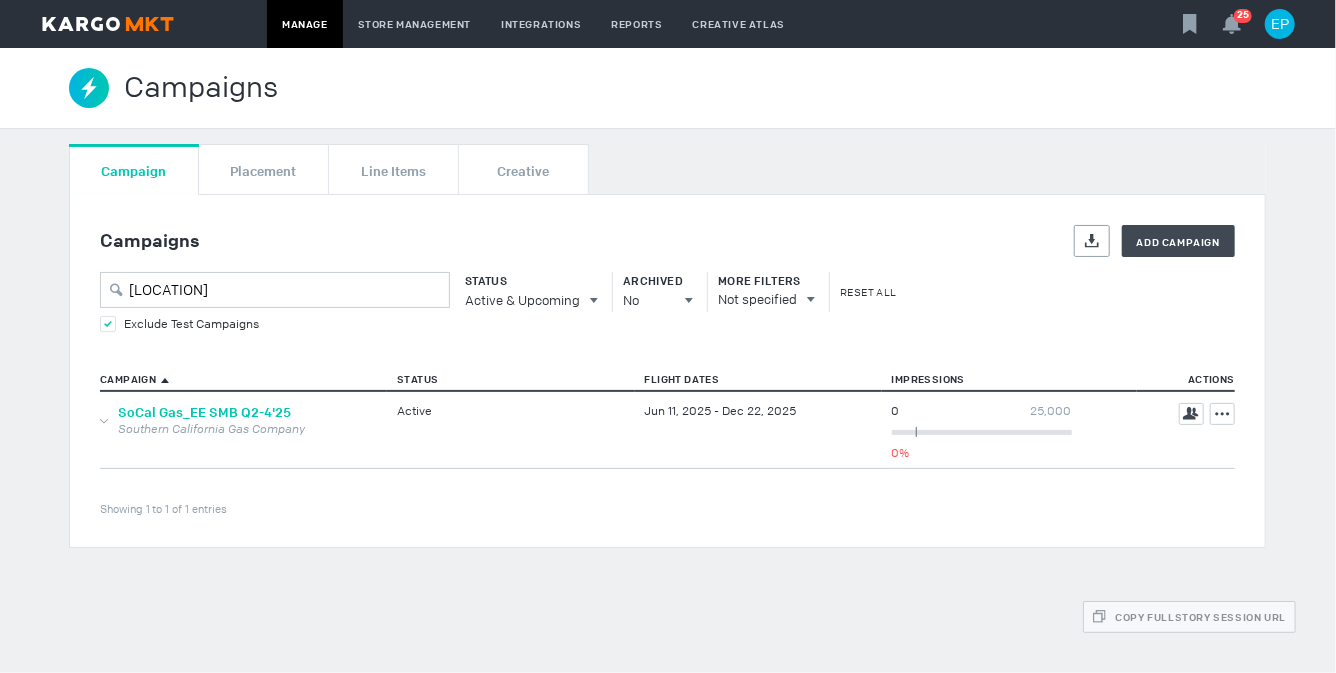 click on "SoCal Gas_EE SMB Q2-4'25" at bounding box center [204, 412] 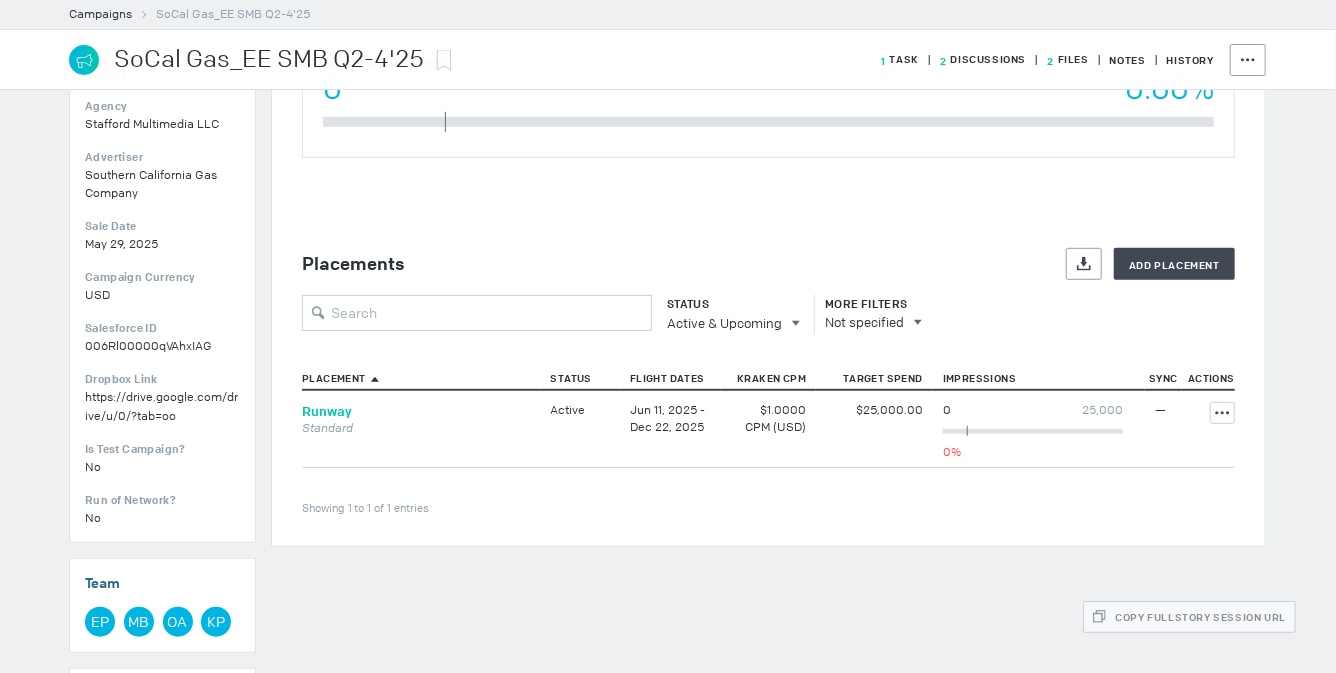click on "Runway" at bounding box center (327, 411) 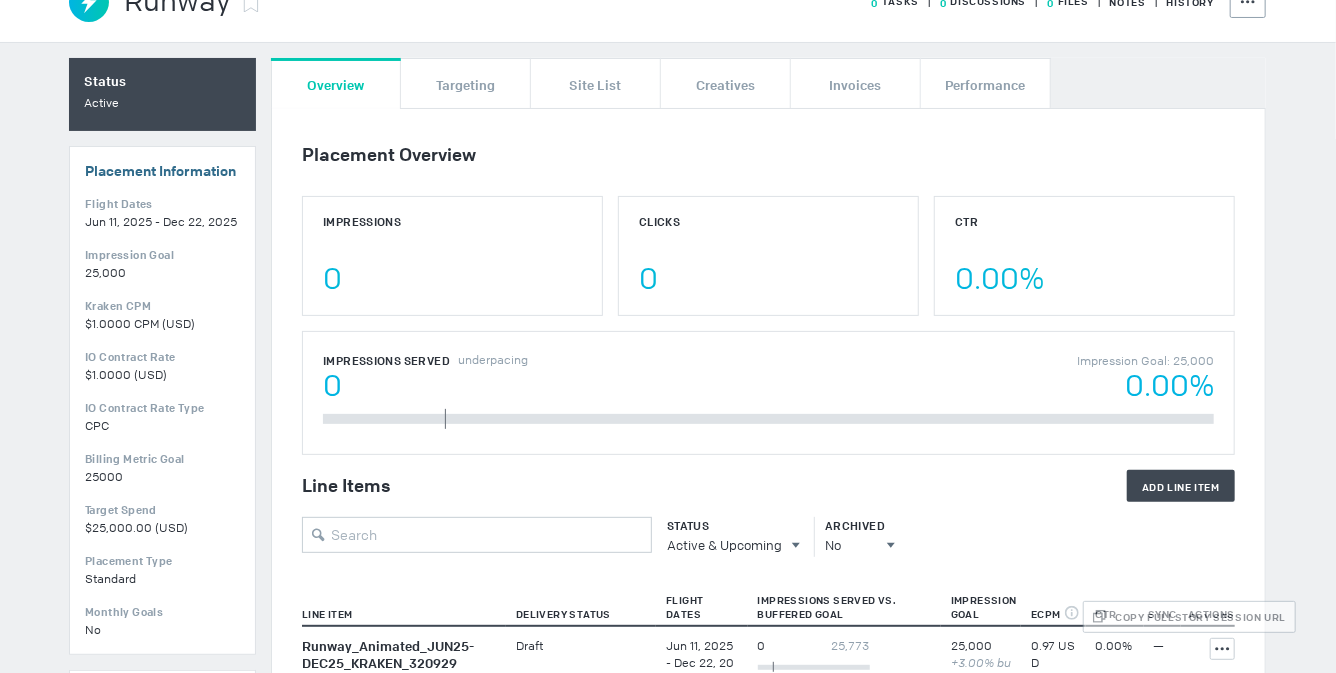 scroll, scrollTop: 0, scrollLeft: 0, axis: both 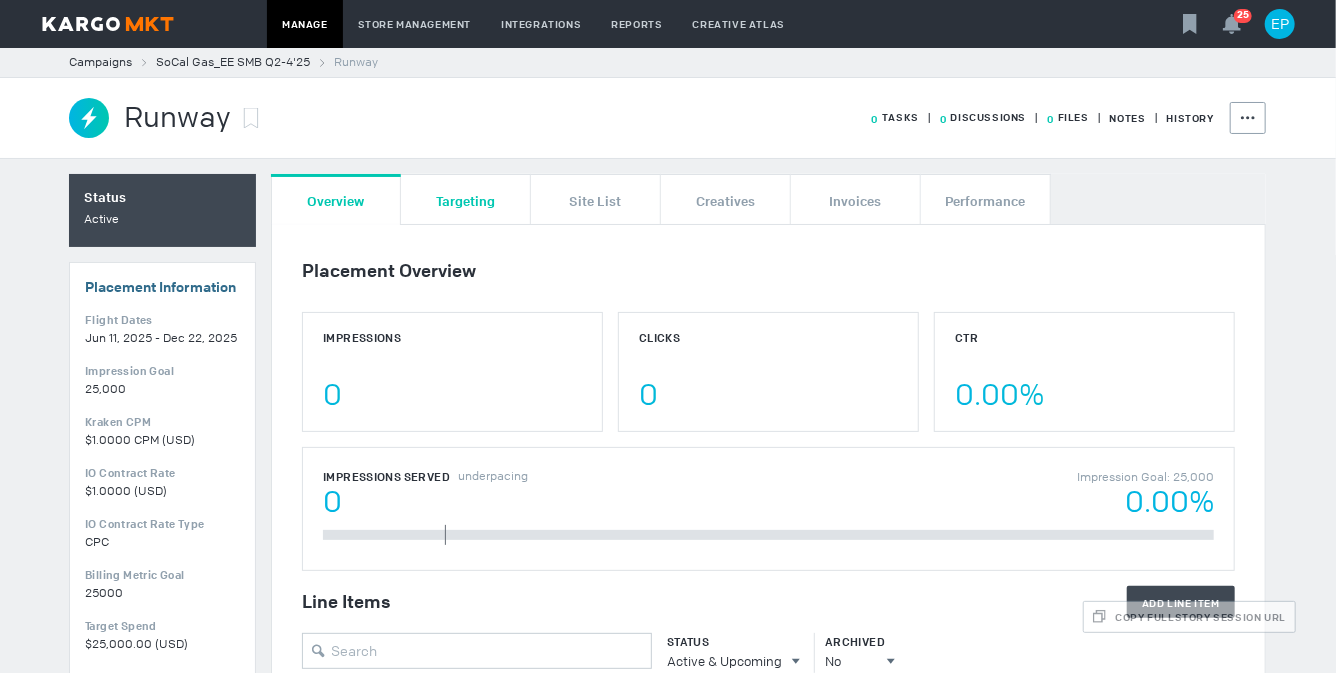 click on "Targeting" at bounding box center [465, 199] 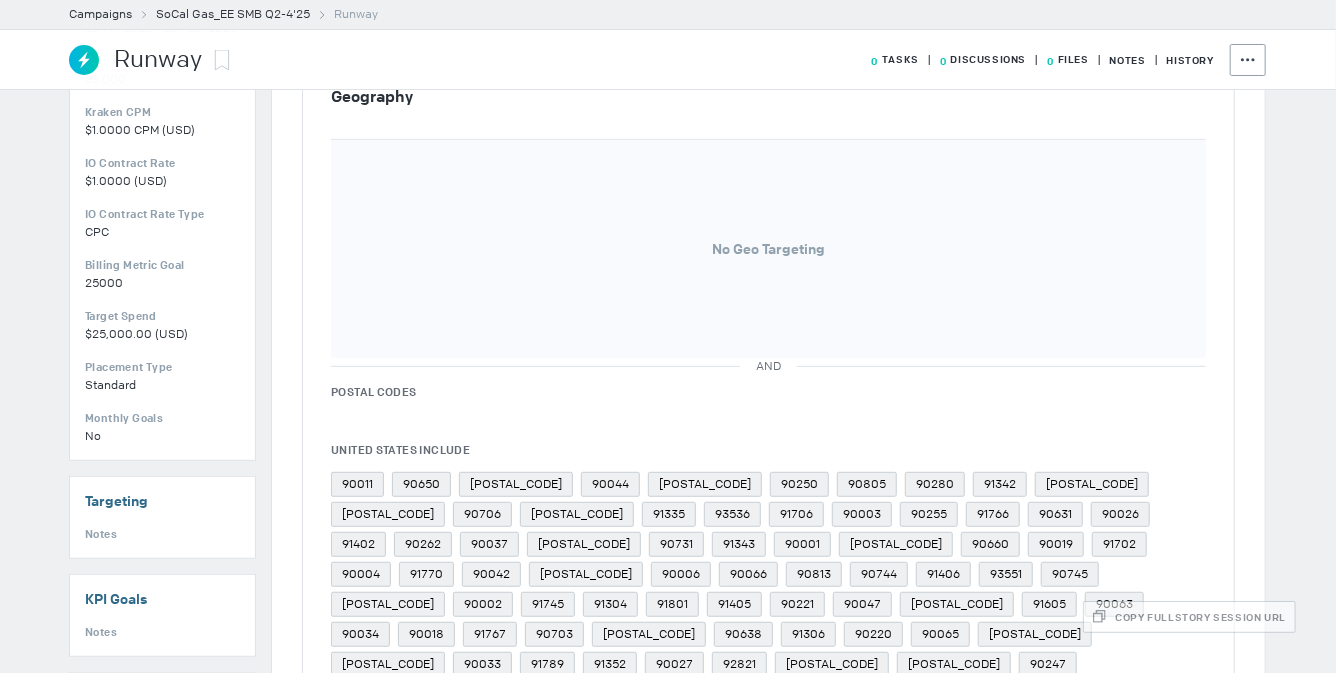 scroll, scrollTop: 0, scrollLeft: 0, axis: both 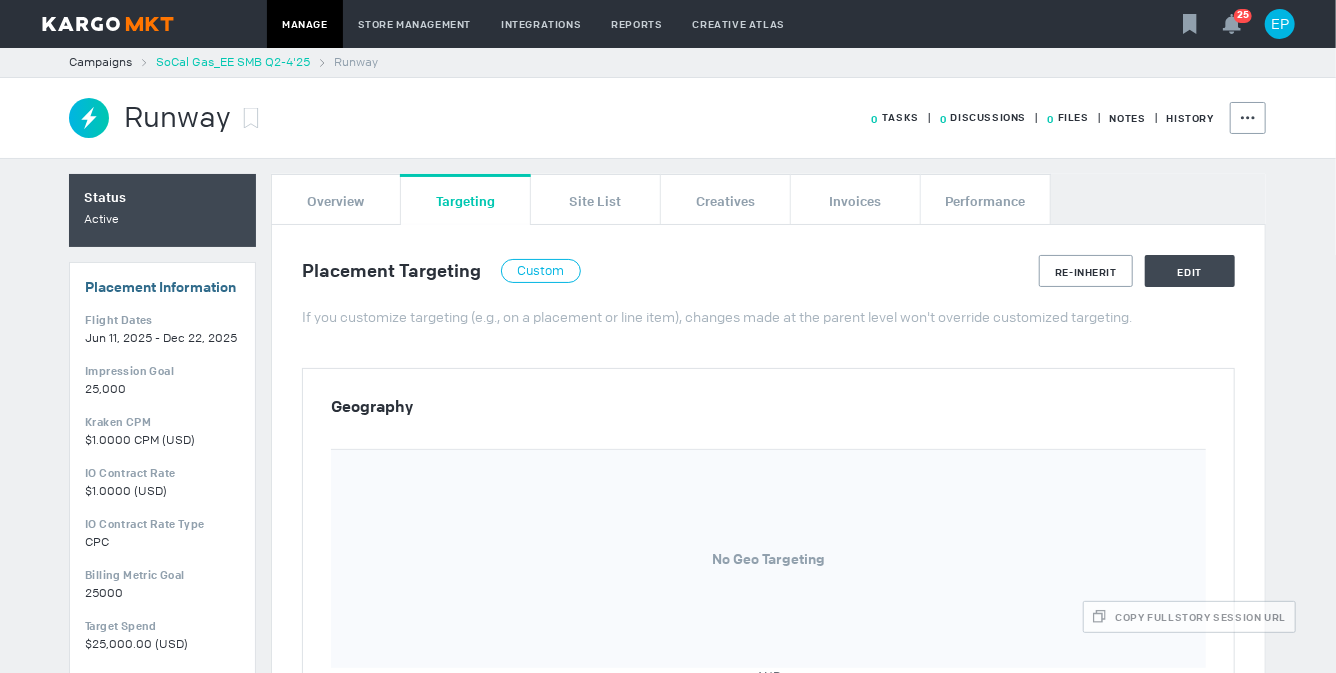 click on "SoCal Gas_EE SMB Q2-4'25" at bounding box center [233, 62] 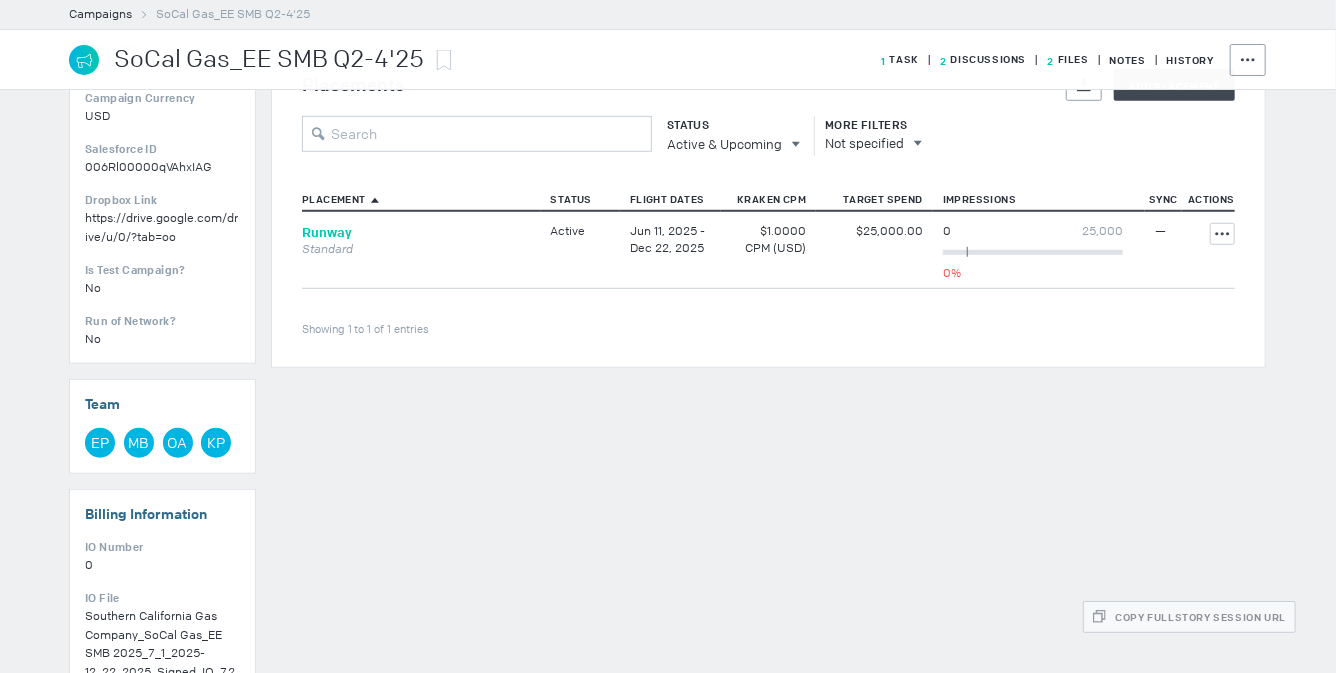 click on "Runway" at bounding box center (327, 232) 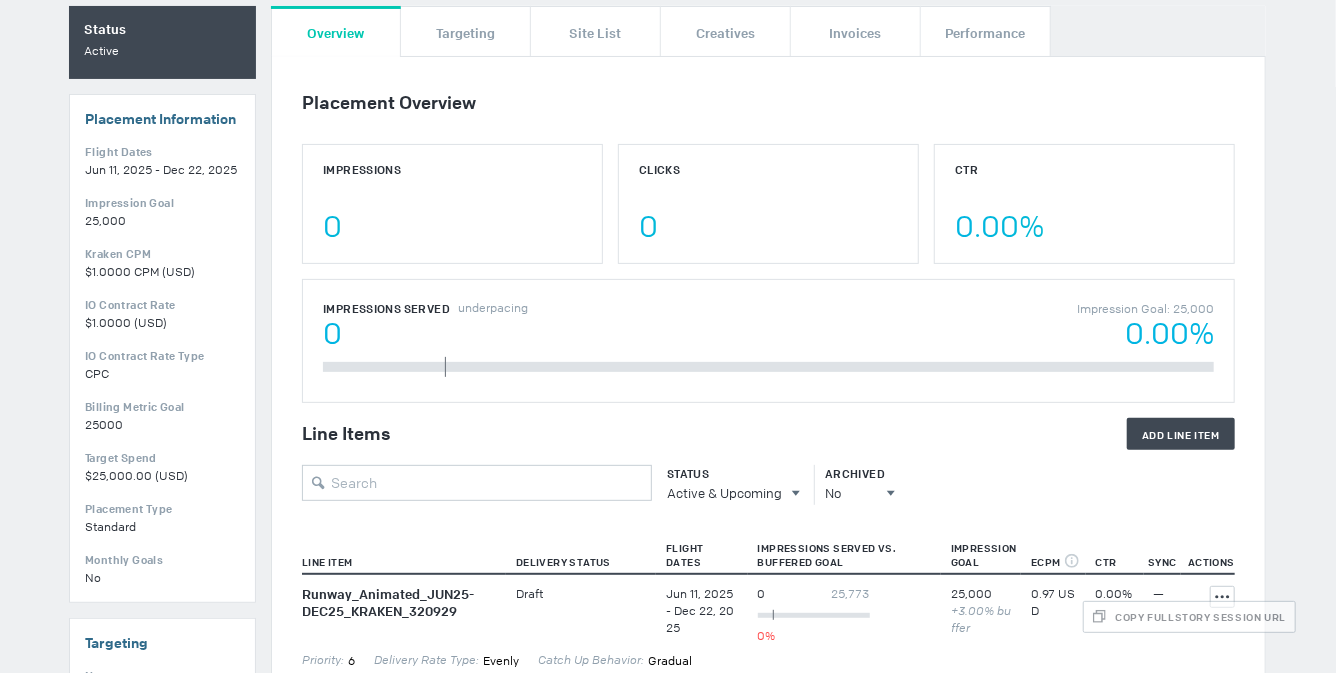 scroll, scrollTop: 0, scrollLeft: 0, axis: both 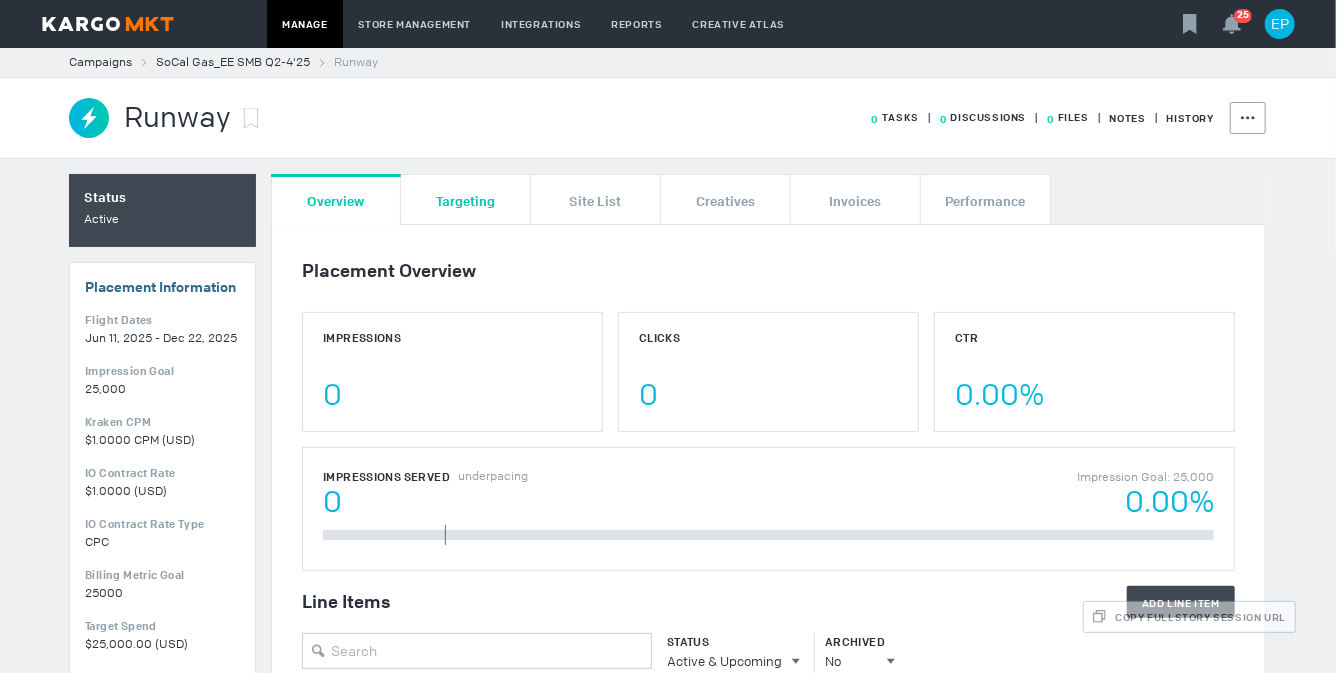 click on "Targeting" at bounding box center (465, 200) 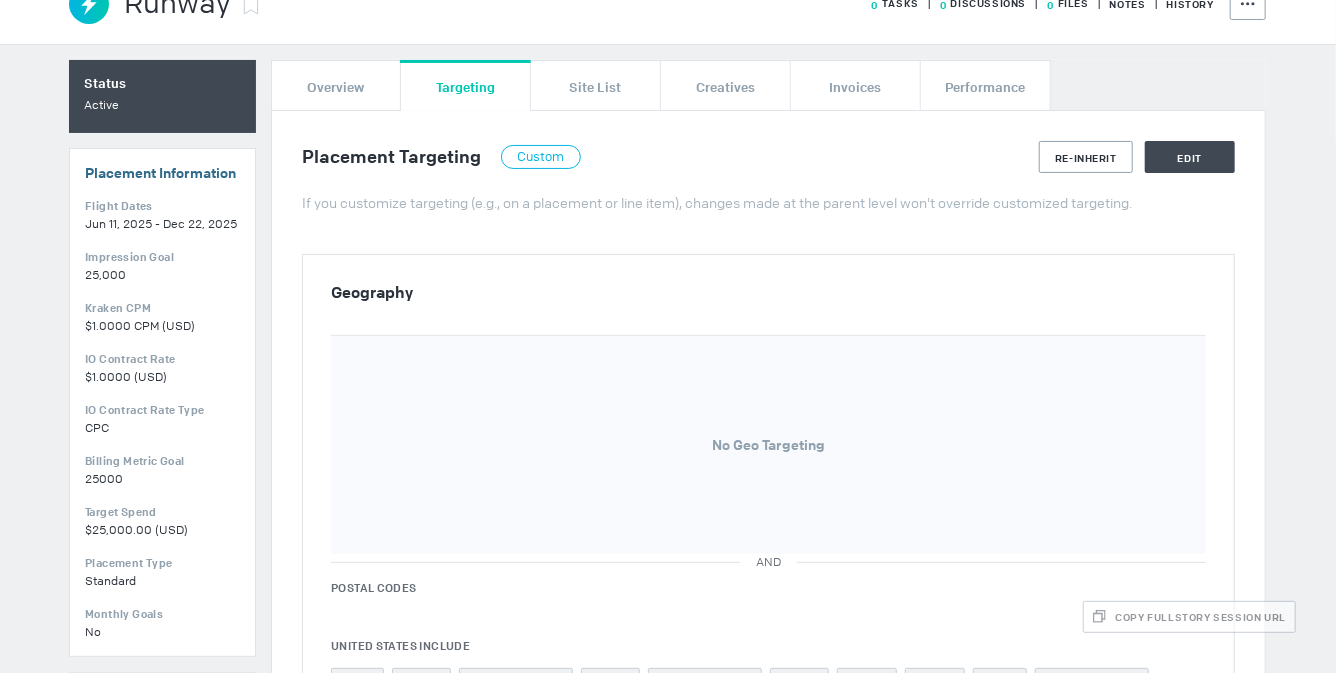 scroll, scrollTop: 0, scrollLeft: 0, axis: both 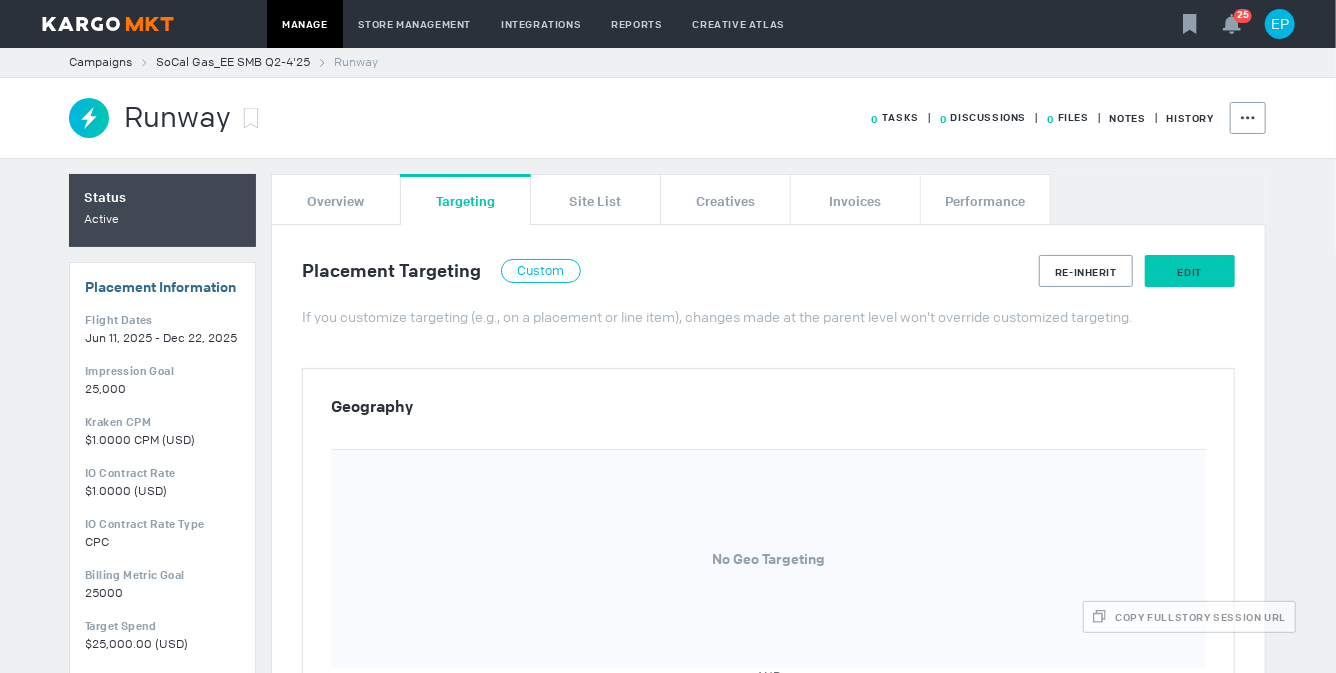 click on "Edit" at bounding box center [1190, 272] 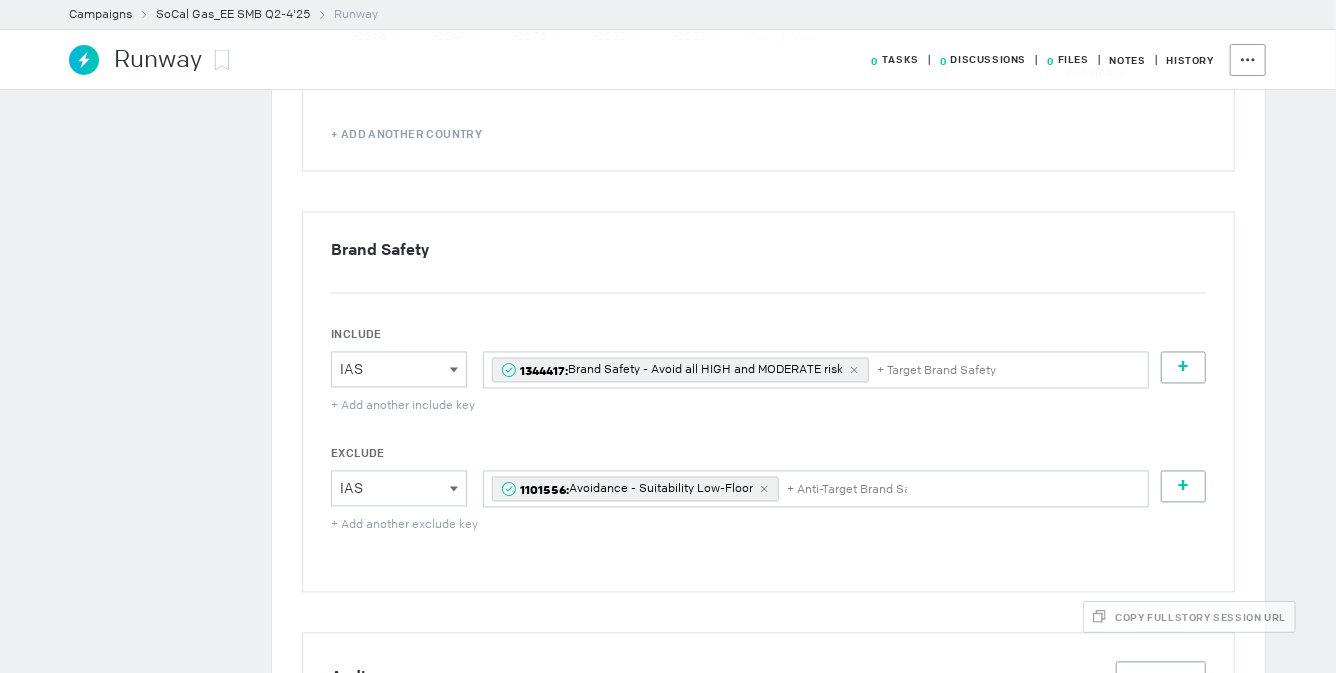 scroll, scrollTop: 5342, scrollLeft: 0, axis: vertical 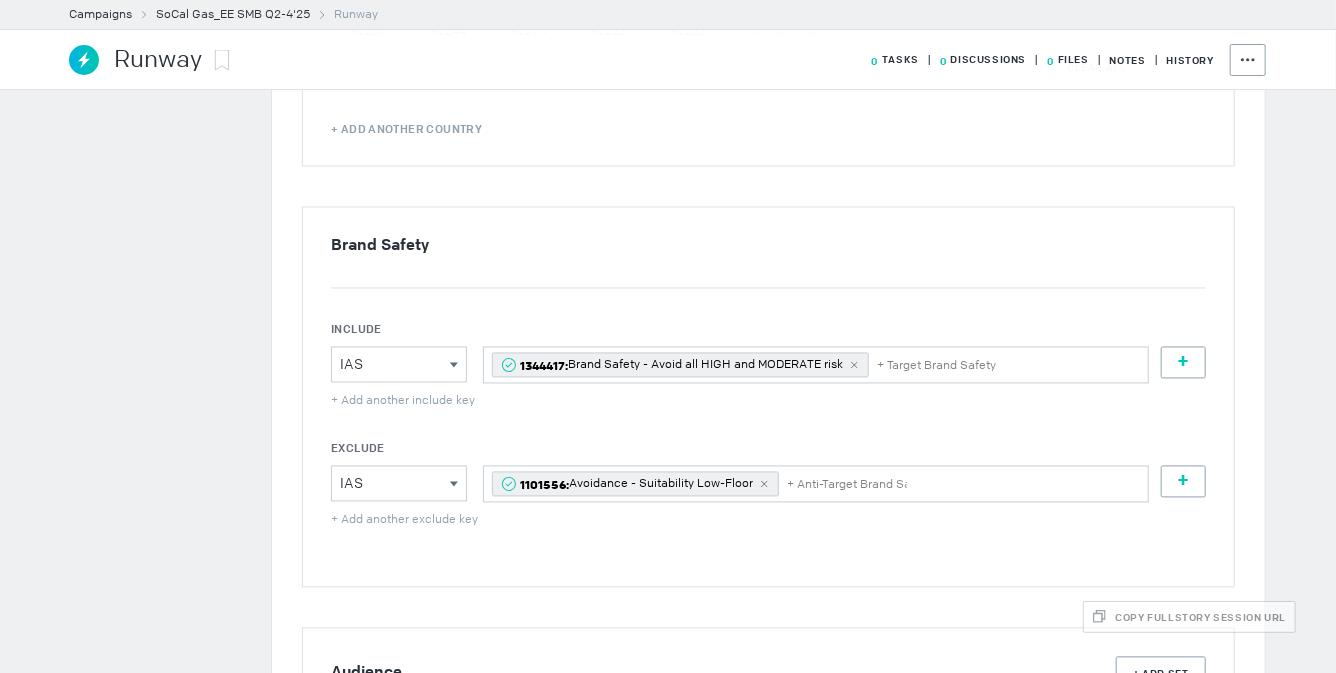 click on "Vendor Vendor Citadel Grapeshot MAS IAS" at bounding box center [399, 798] 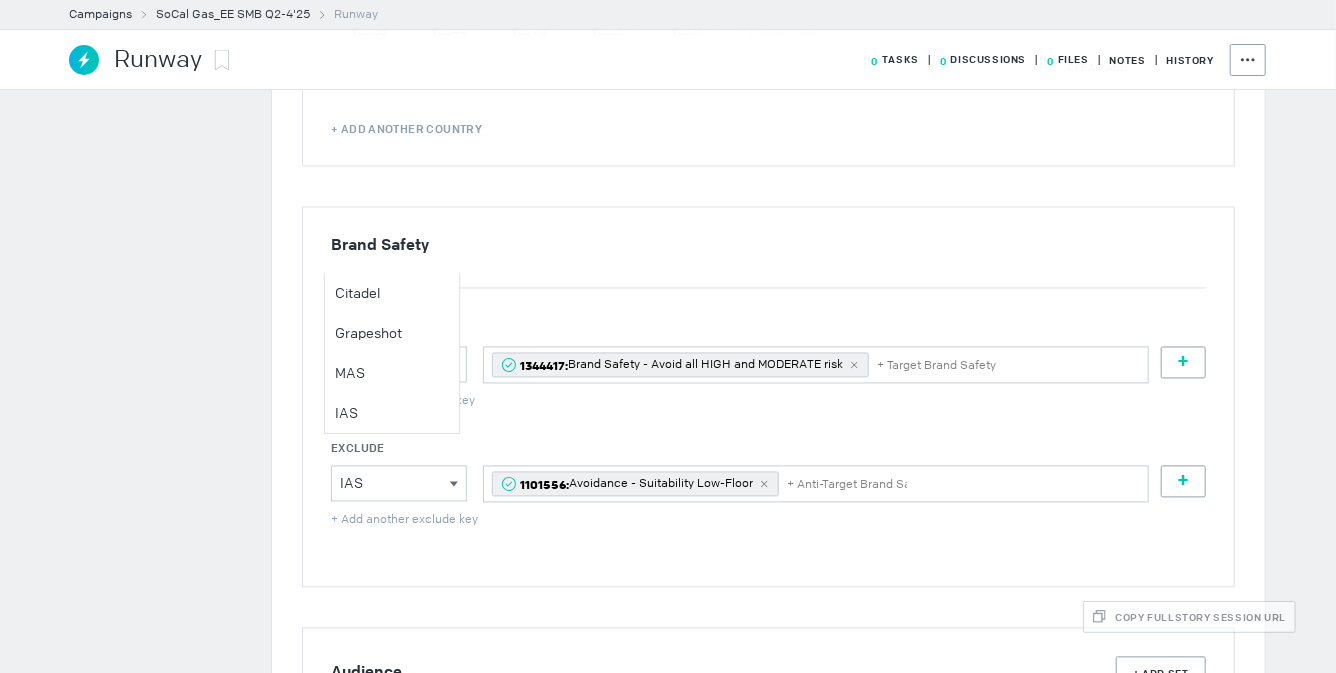 click on "MAS" at bounding box center [0, 0] 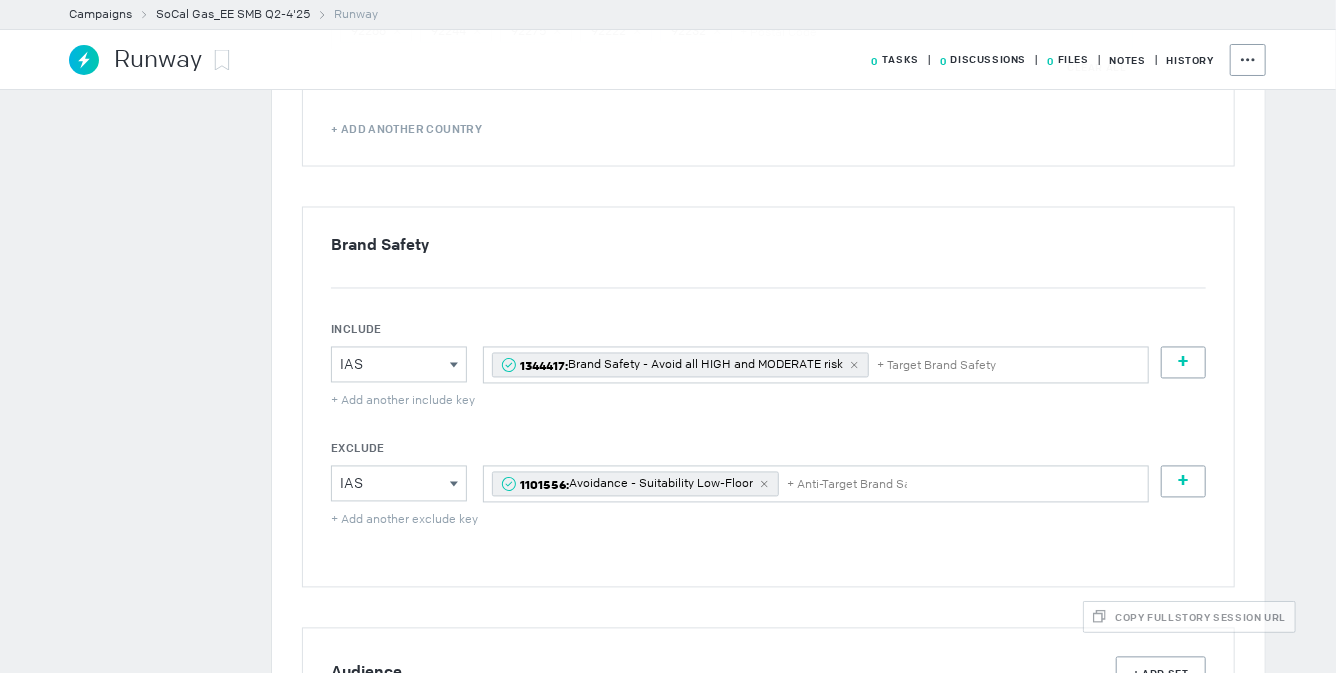 click on "+ Target Audience" at bounding box center [816, 798] 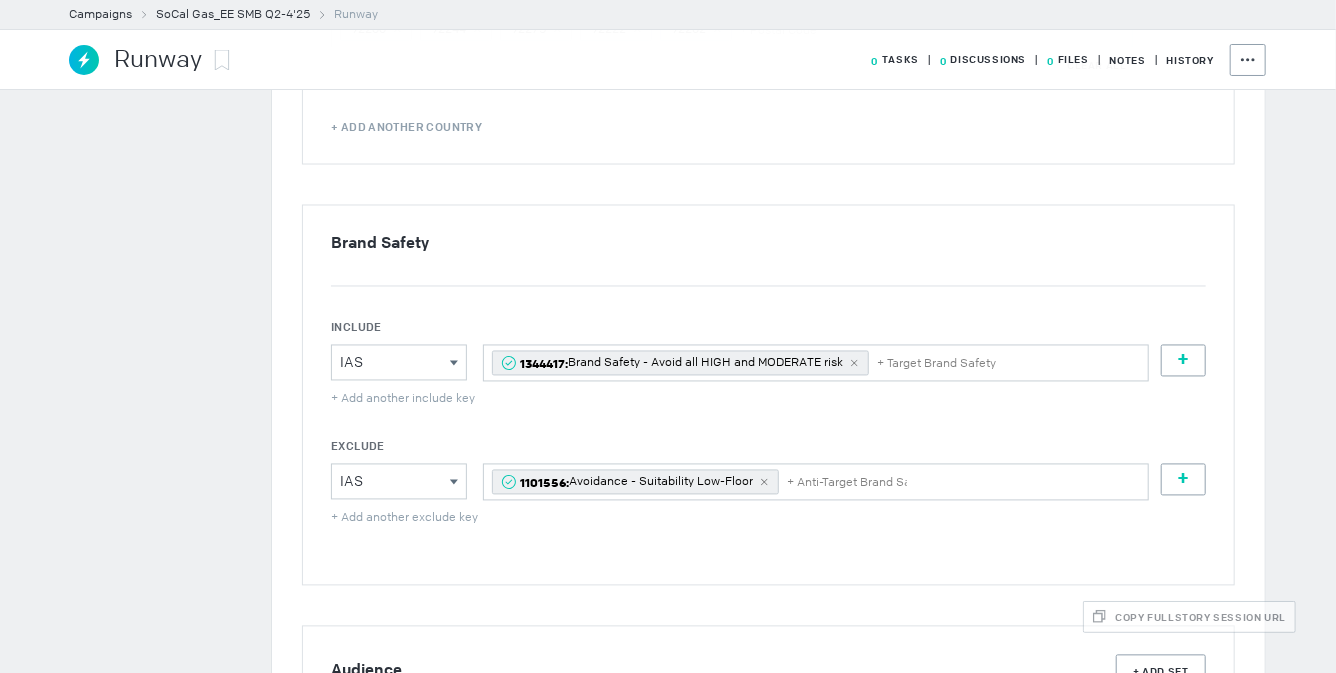 scroll, scrollTop: 5340, scrollLeft: 0, axis: vertical 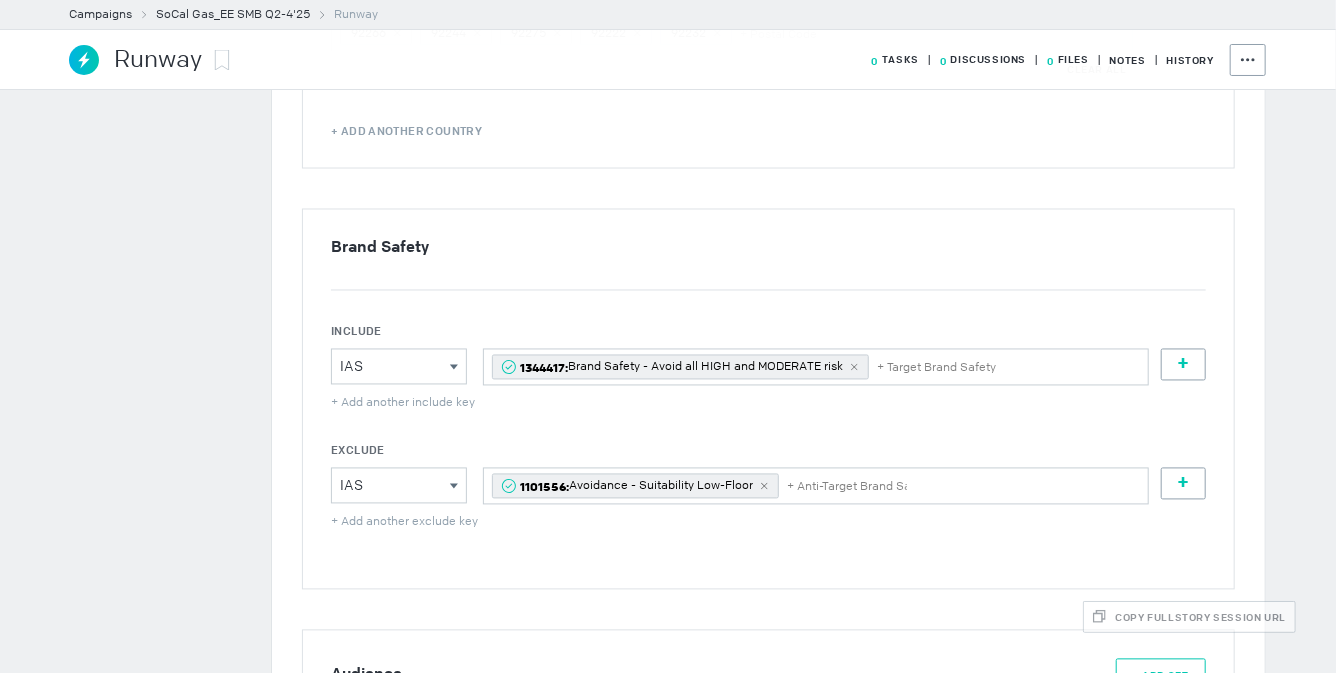 click on "+ Add Set" at bounding box center (1160, 676) 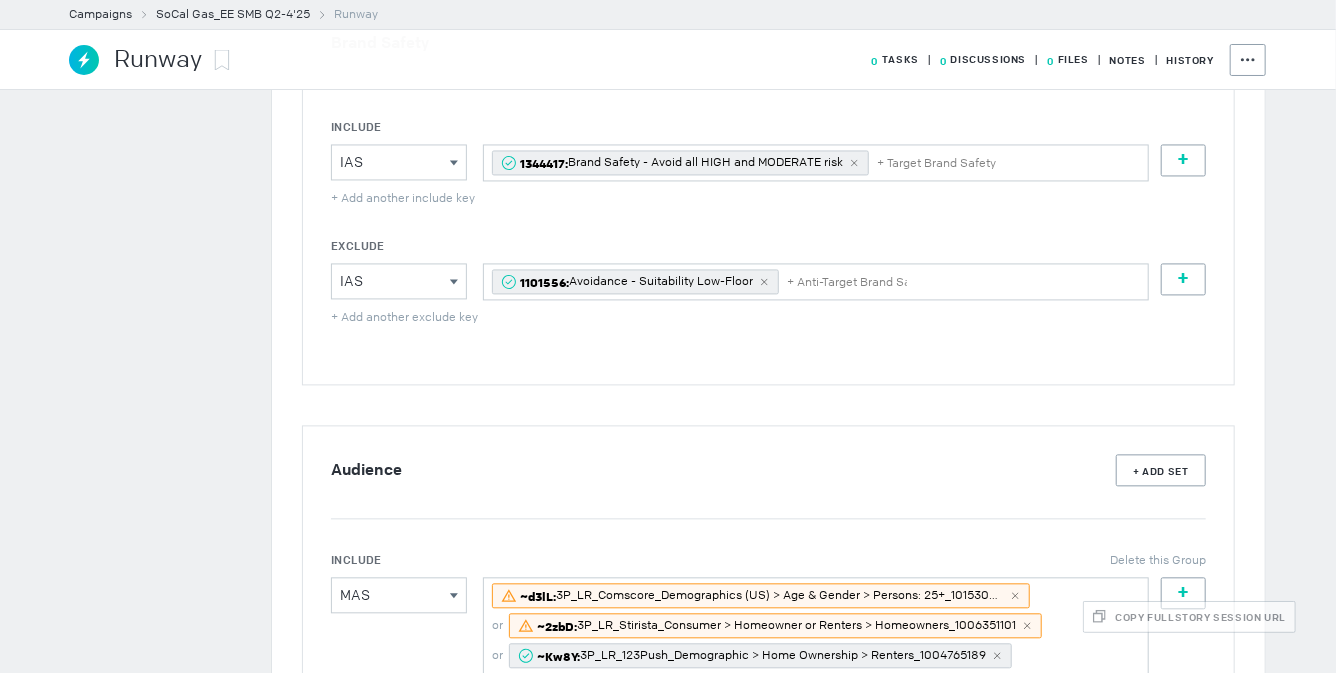 scroll, scrollTop: 5640, scrollLeft: 0, axis: vertical 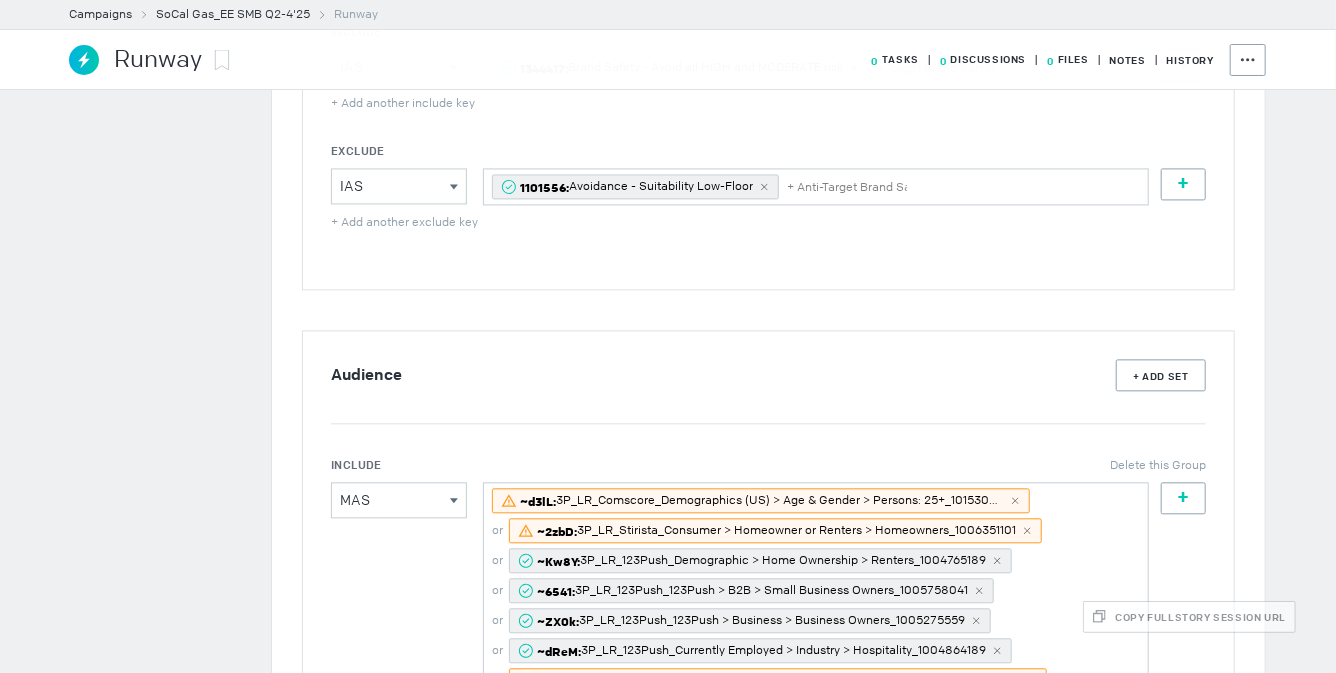 click on "Vendor Vendor Citadel Grapeshot MAS IAS" at bounding box center [399, 888] 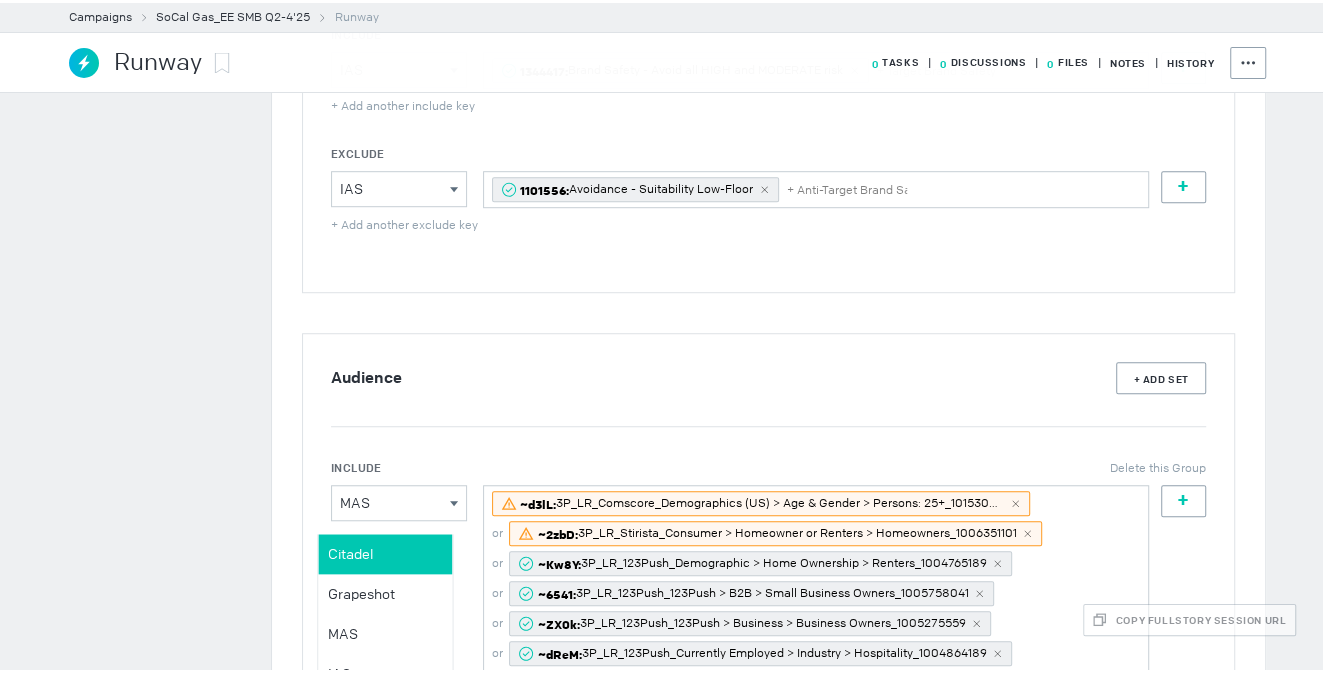 click on "Citadel" at bounding box center [0, 0] 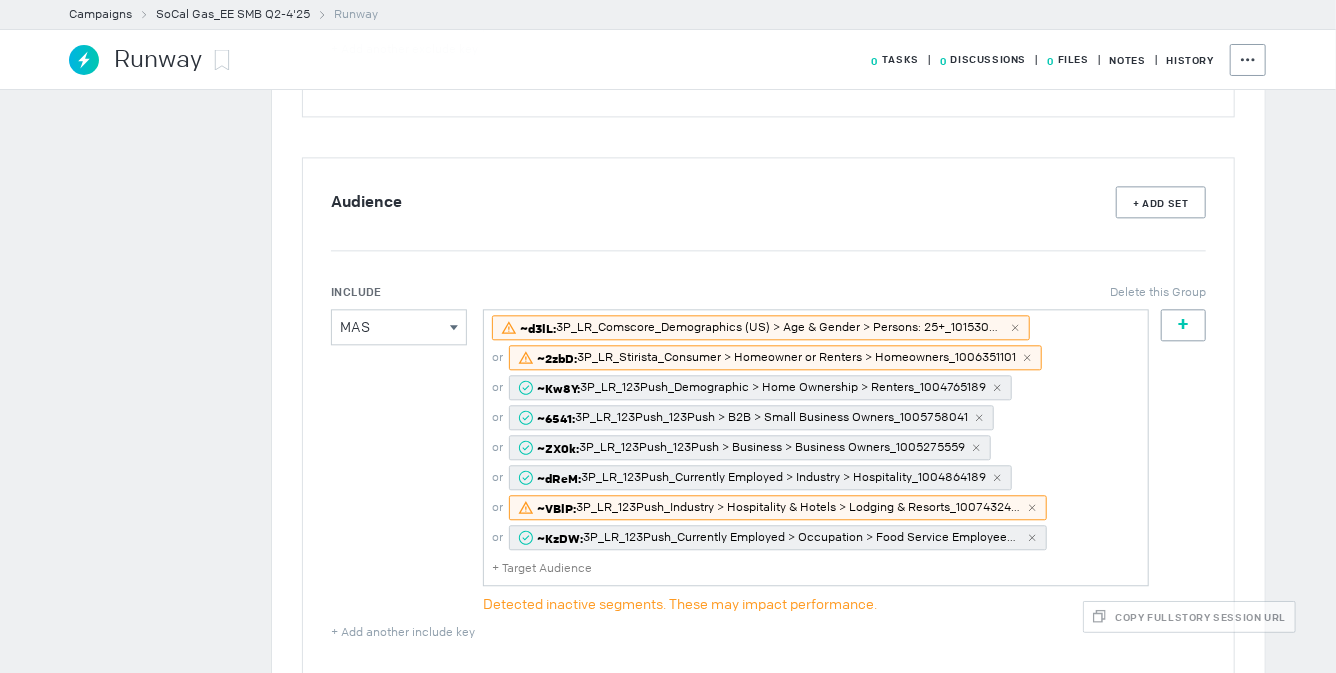 scroll, scrollTop: 5825, scrollLeft: 0, axis: vertical 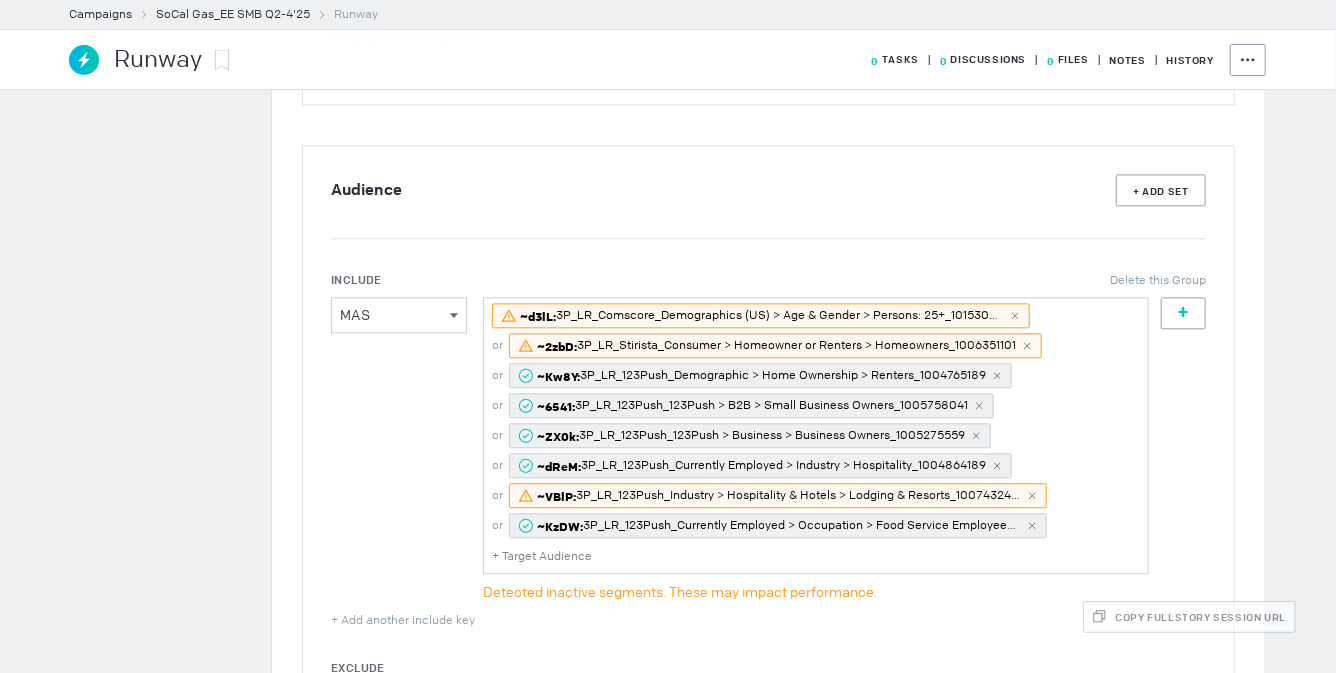 drag, startPoint x: 607, startPoint y: 339, endPoint x: 618, endPoint y: 338, distance: 11.045361 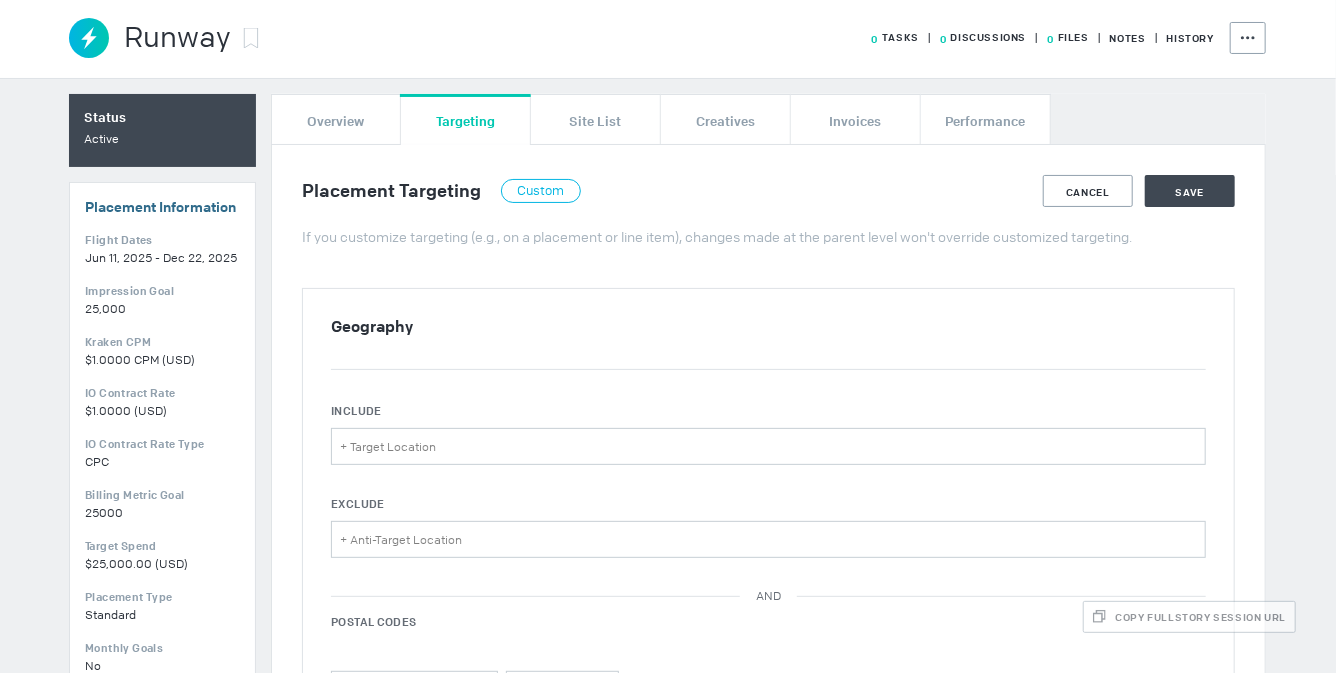 scroll, scrollTop: 0, scrollLeft: 0, axis: both 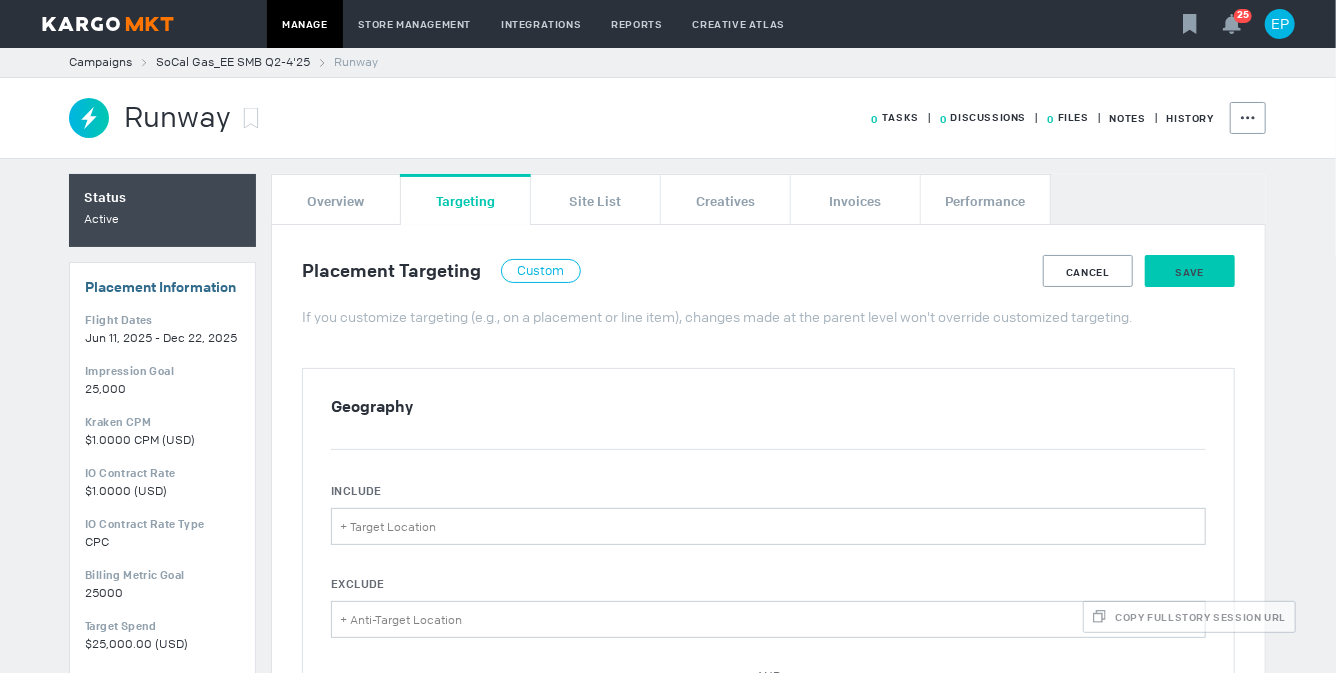 click on "Save" at bounding box center (1190, 272) 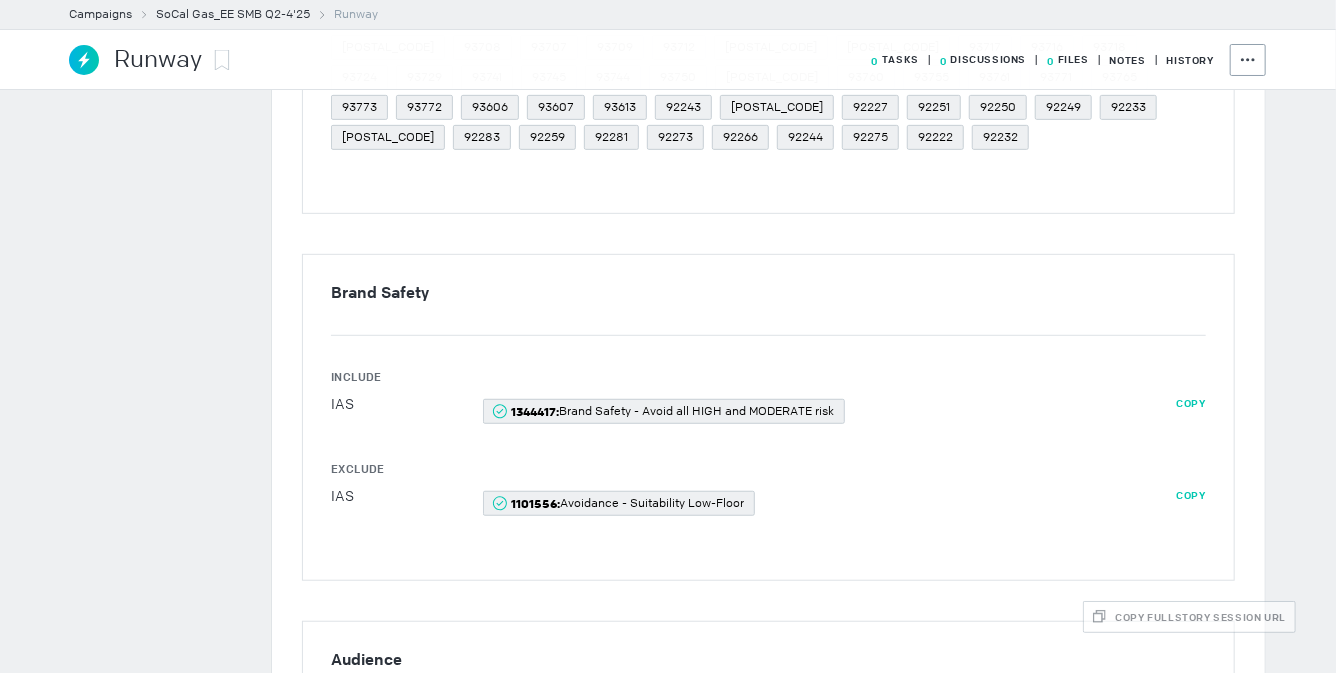 scroll, scrollTop: 4103, scrollLeft: 0, axis: vertical 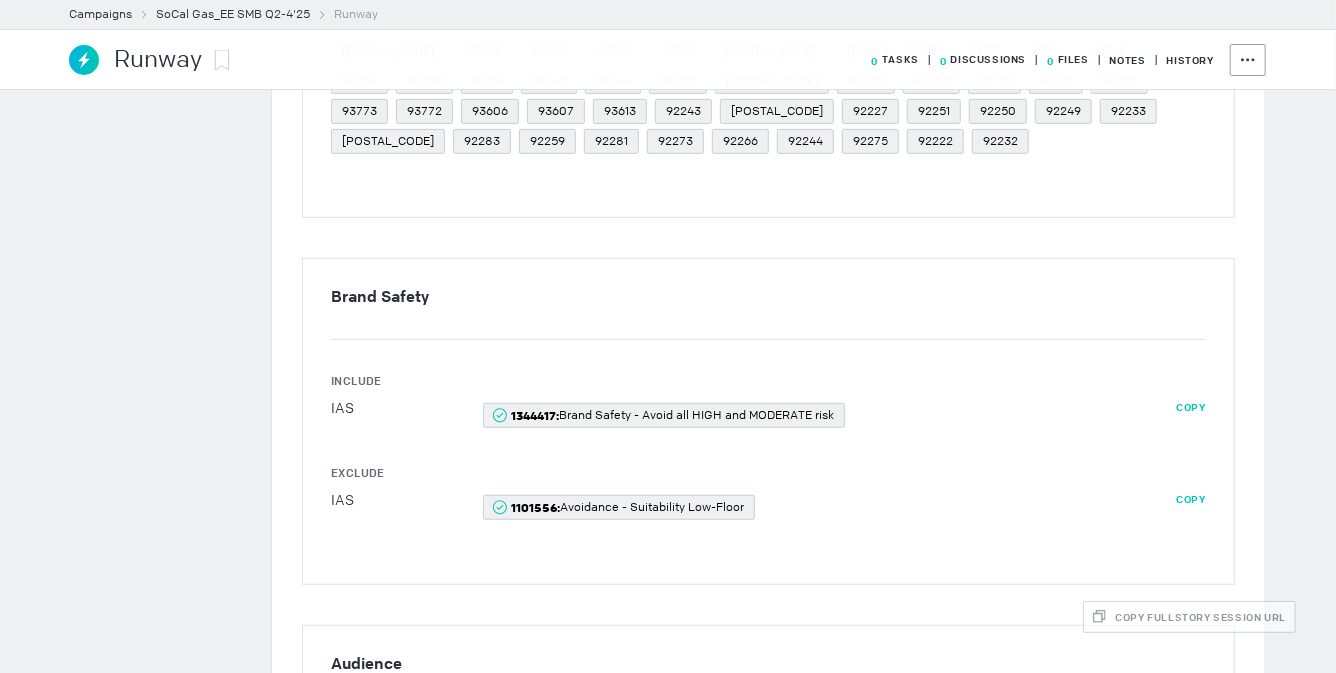 click on "Copy" at bounding box center [1191, 774] 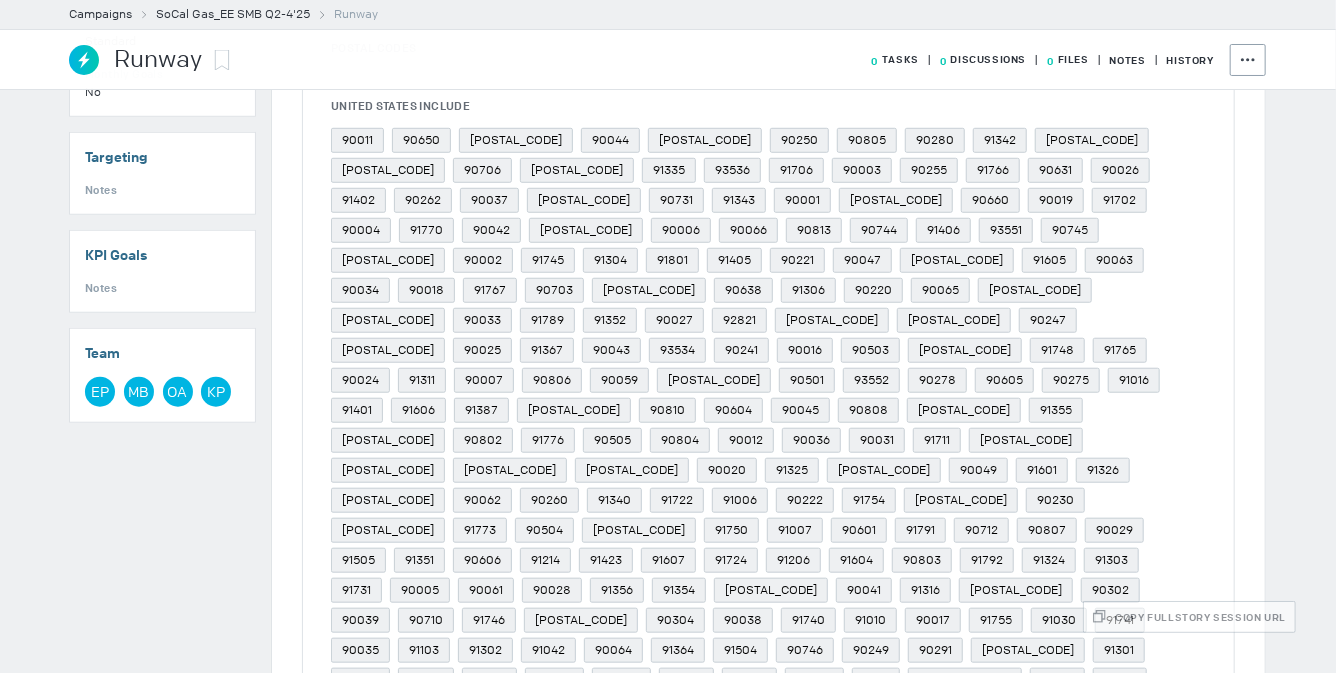 scroll, scrollTop: 262, scrollLeft: 0, axis: vertical 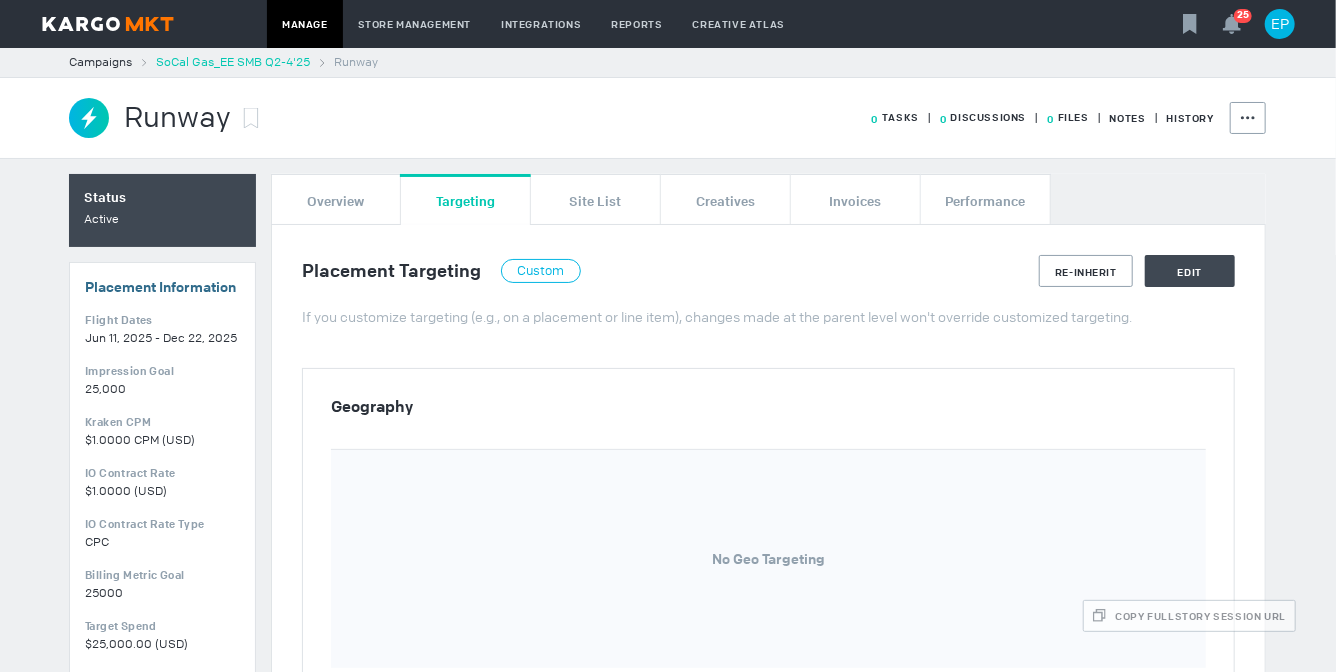 click on "SoCal Gas_EE SMB Q2-4'25" at bounding box center [233, 62] 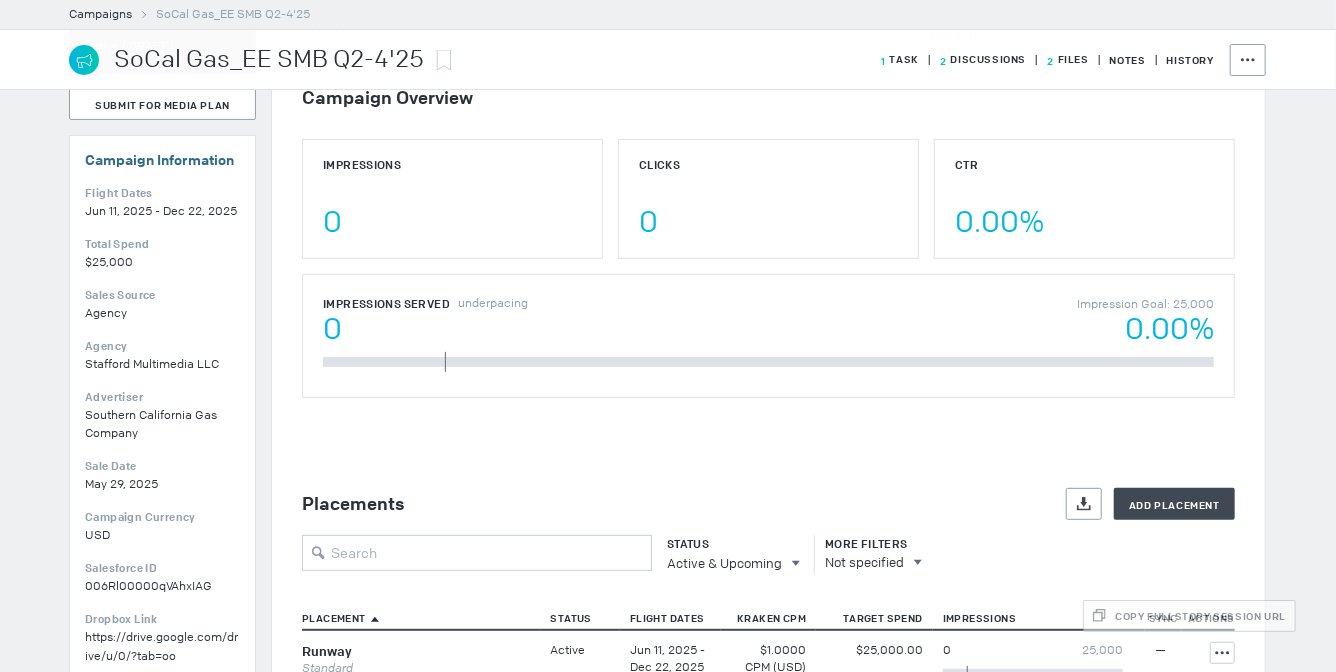 scroll, scrollTop: 12, scrollLeft: 0, axis: vertical 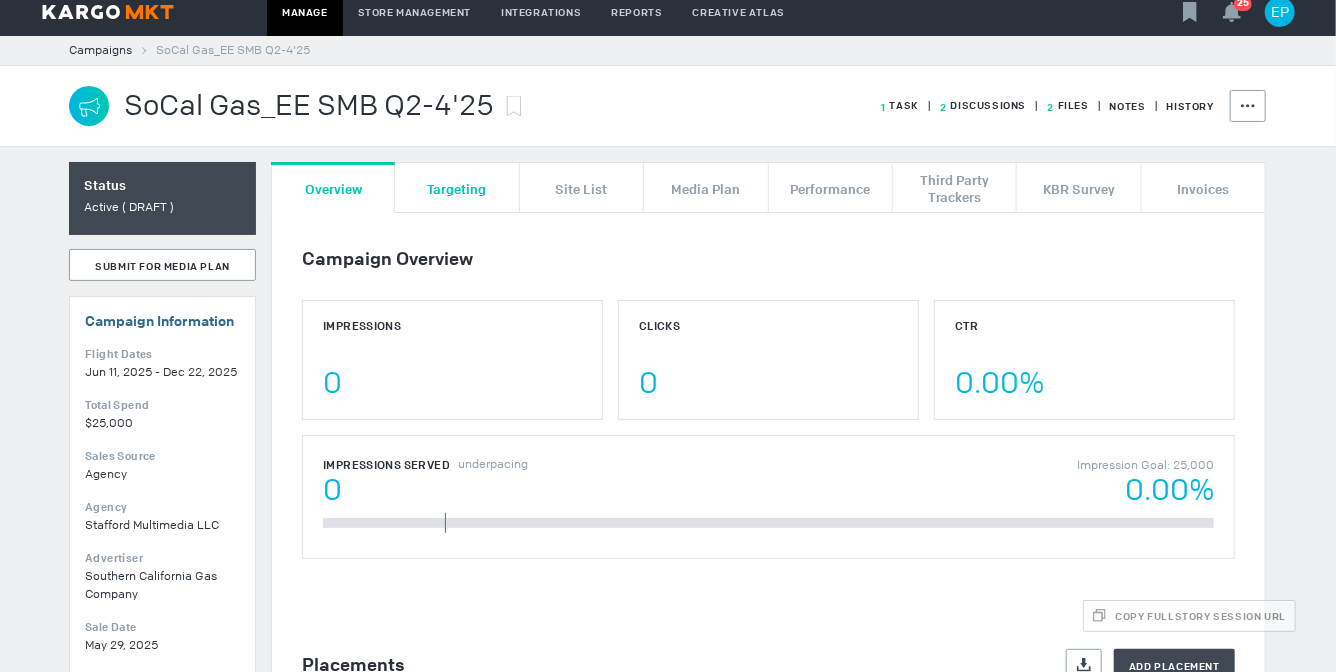 click on "Targeting" at bounding box center (457, 187) 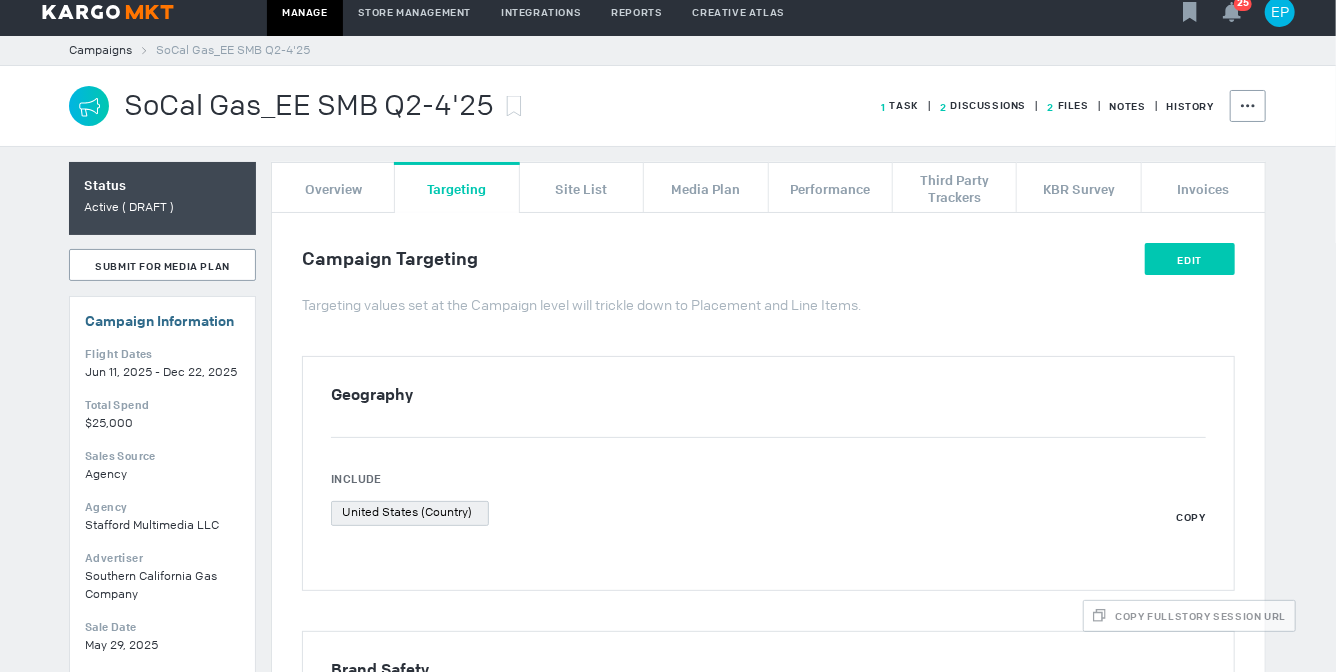 click on "Edit" at bounding box center [1190, 259] 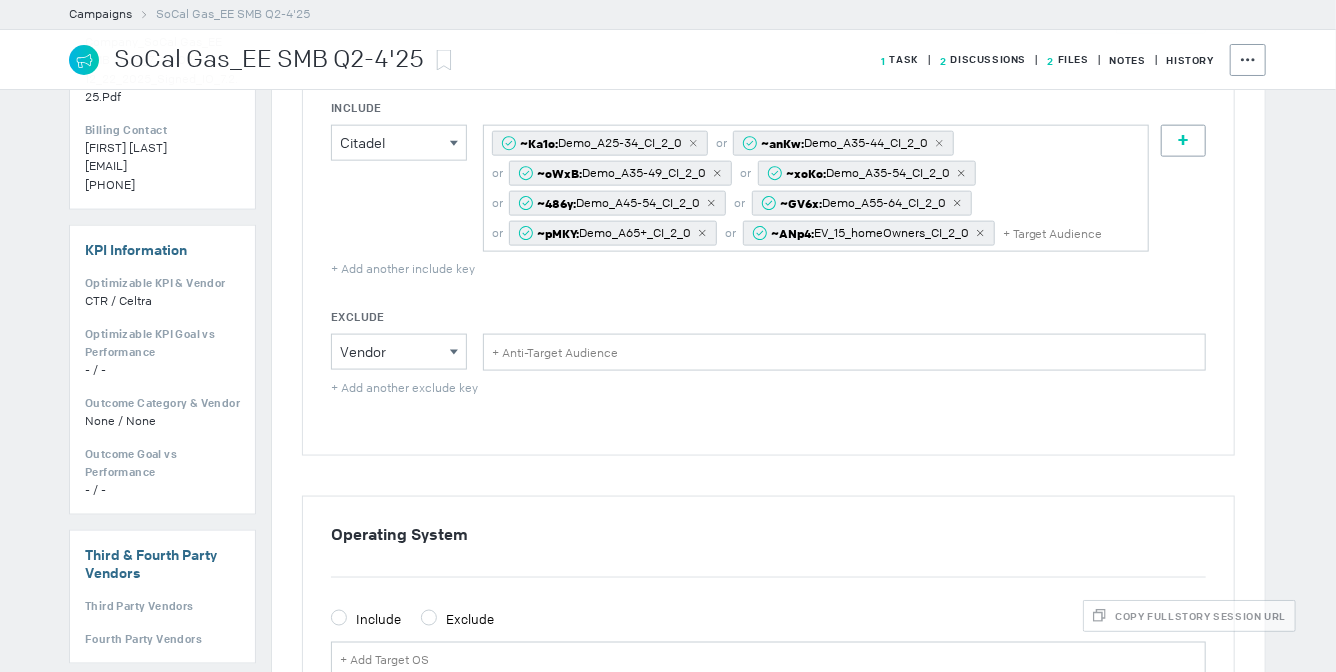 scroll, scrollTop: 1182, scrollLeft: 0, axis: vertical 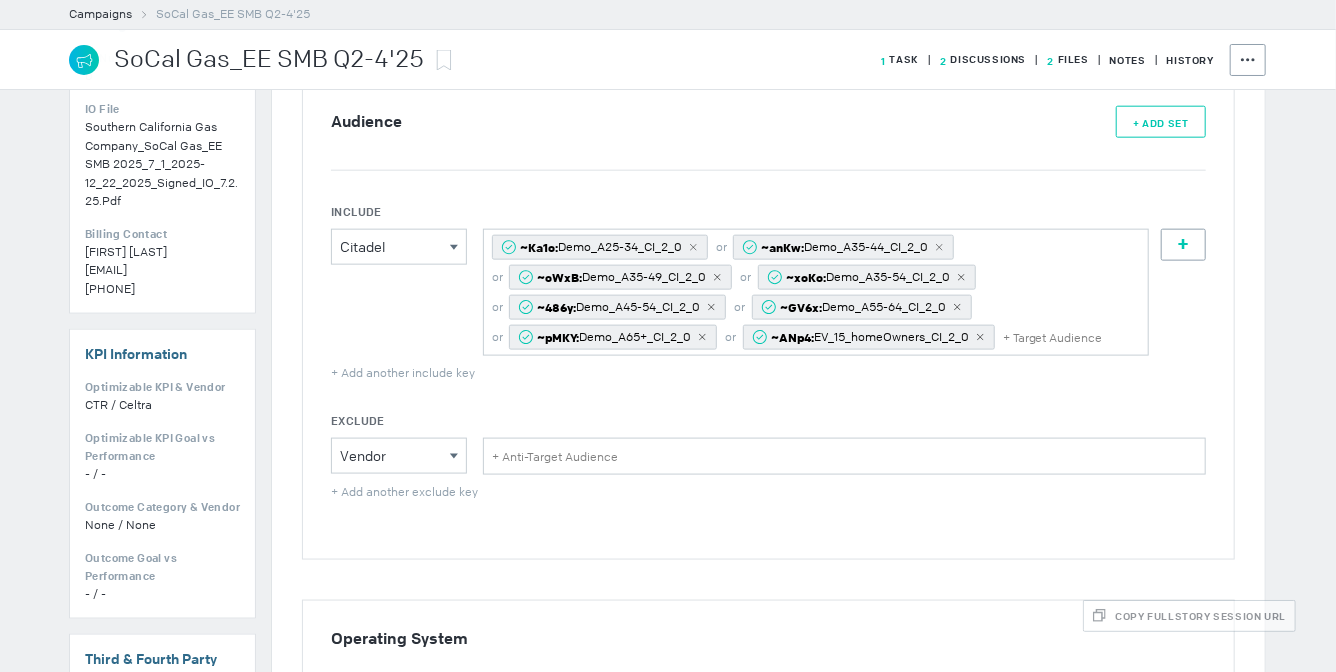 click on "+ Add Set" at bounding box center (1160, 123) 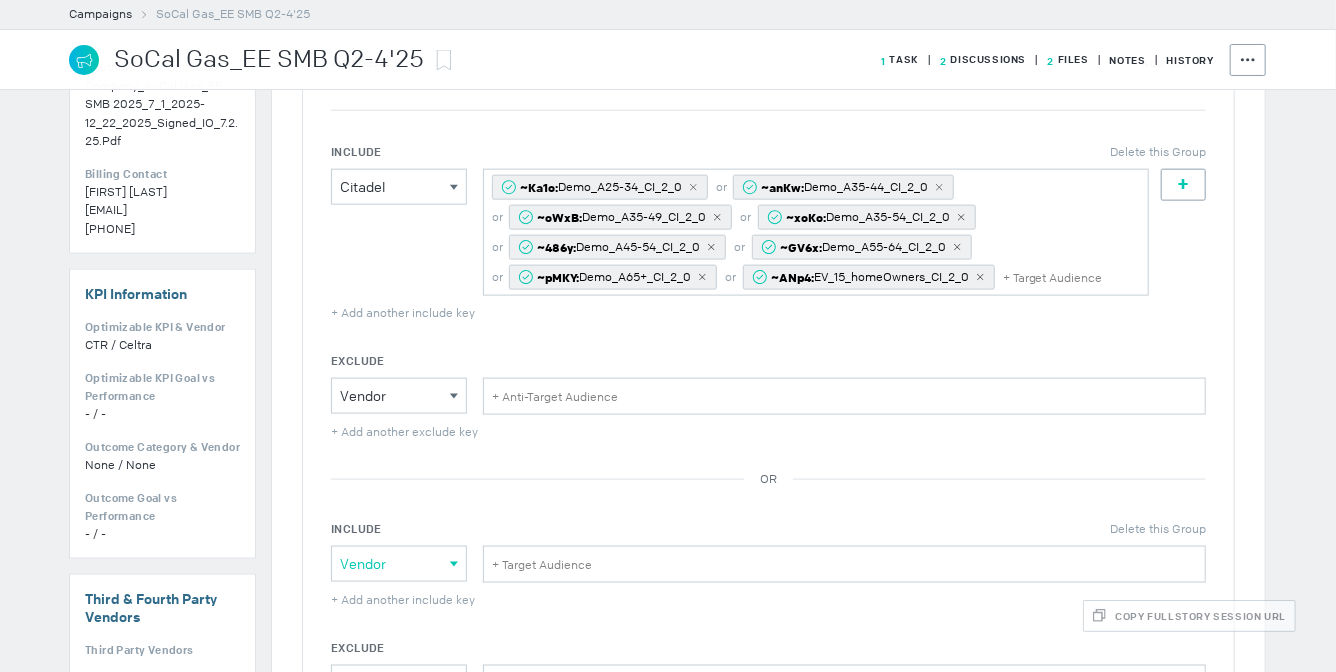 scroll, scrollTop: 1244, scrollLeft: 0, axis: vertical 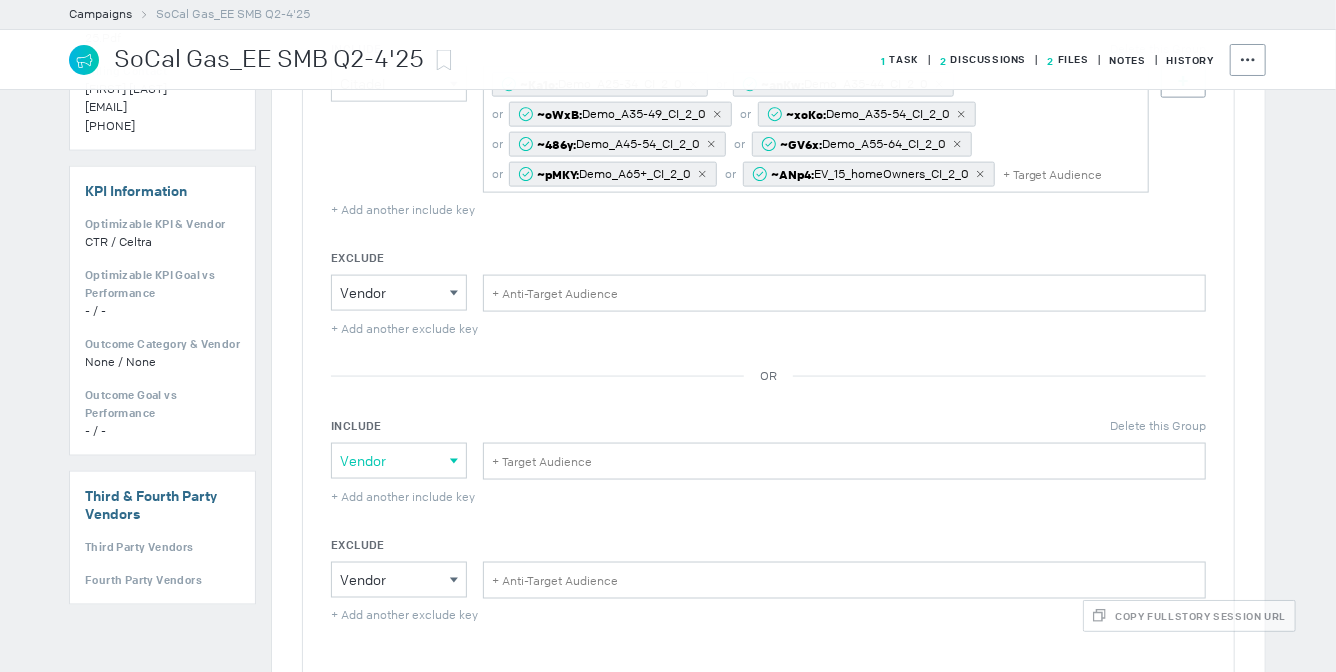 click on "Vendor" at bounding box center (395, 293) 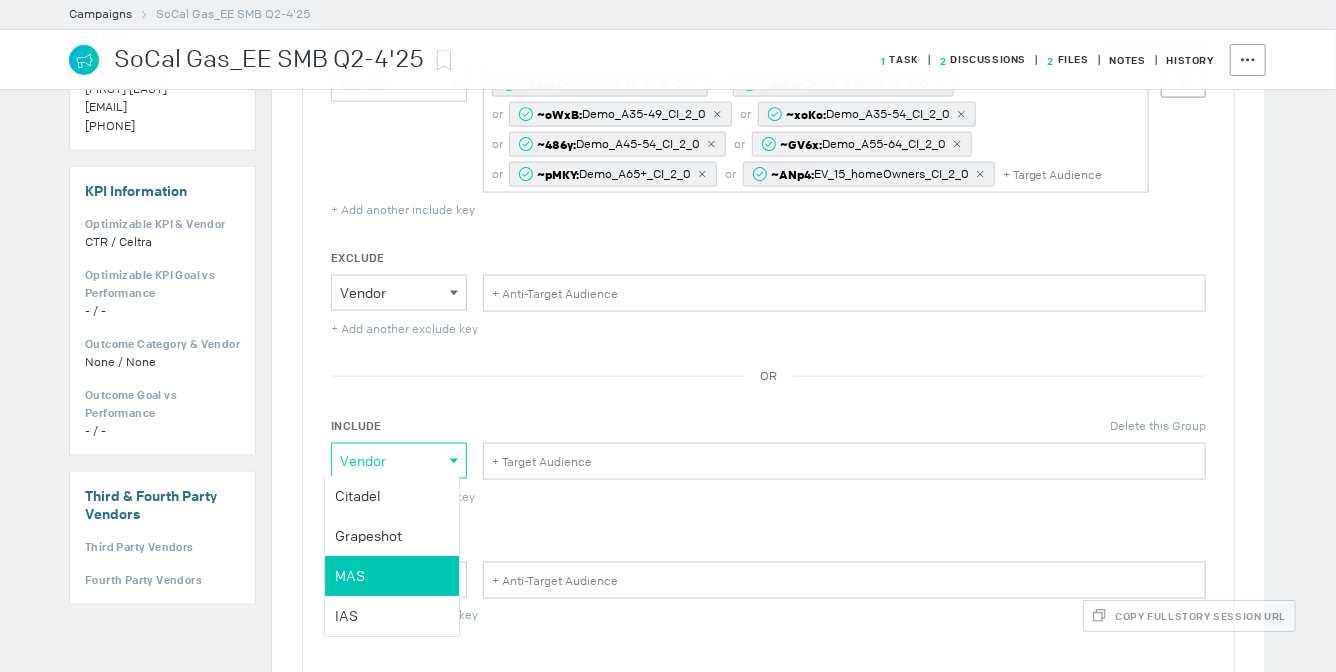click on "MAS" at bounding box center [0, 0] 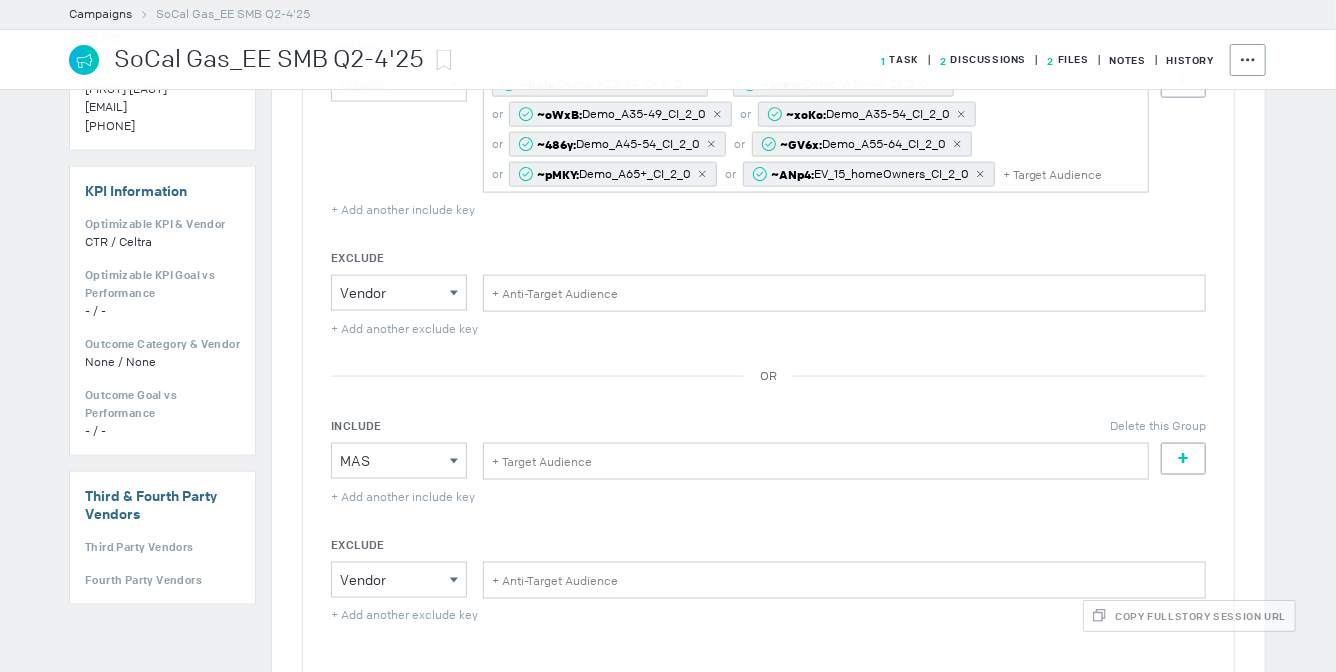 click on "+ Target Audience" at bounding box center [844, 293] 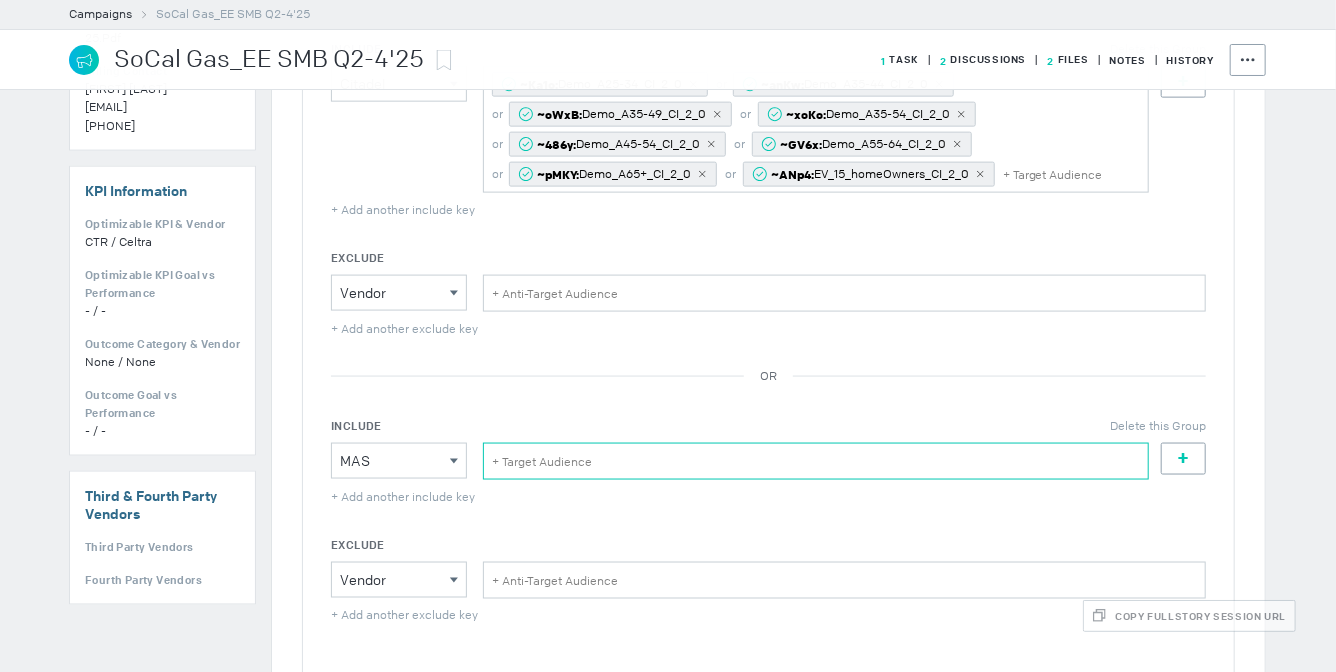 click on "+ Target Audience" at bounding box center [816, 461] 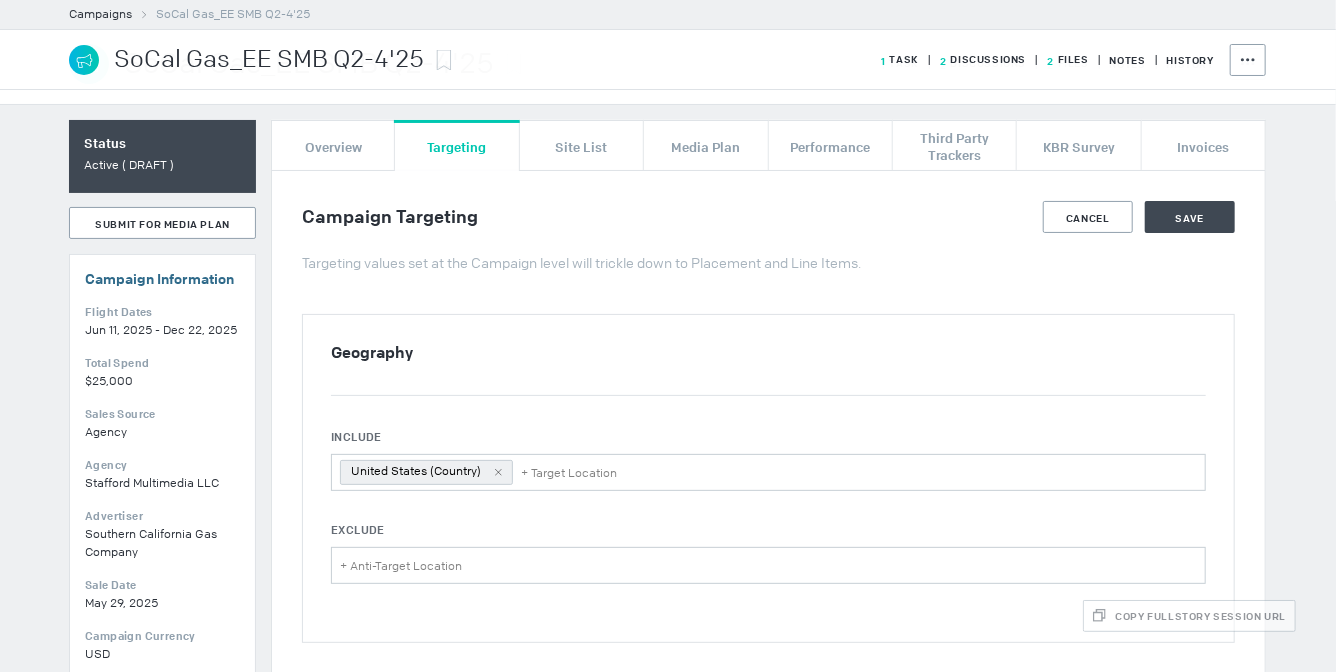 scroll, scrollTop: 0, scrollLeft: 0, axis: both 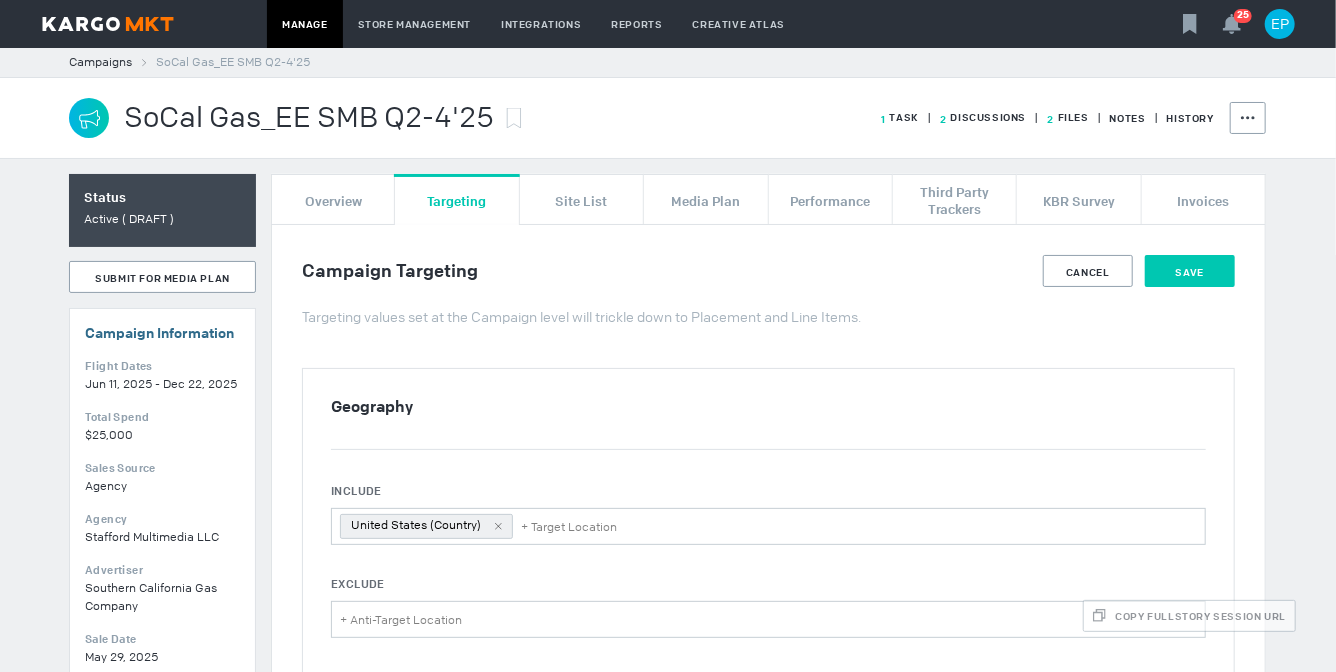 click on "Save" at bounding box center (1190, 271) 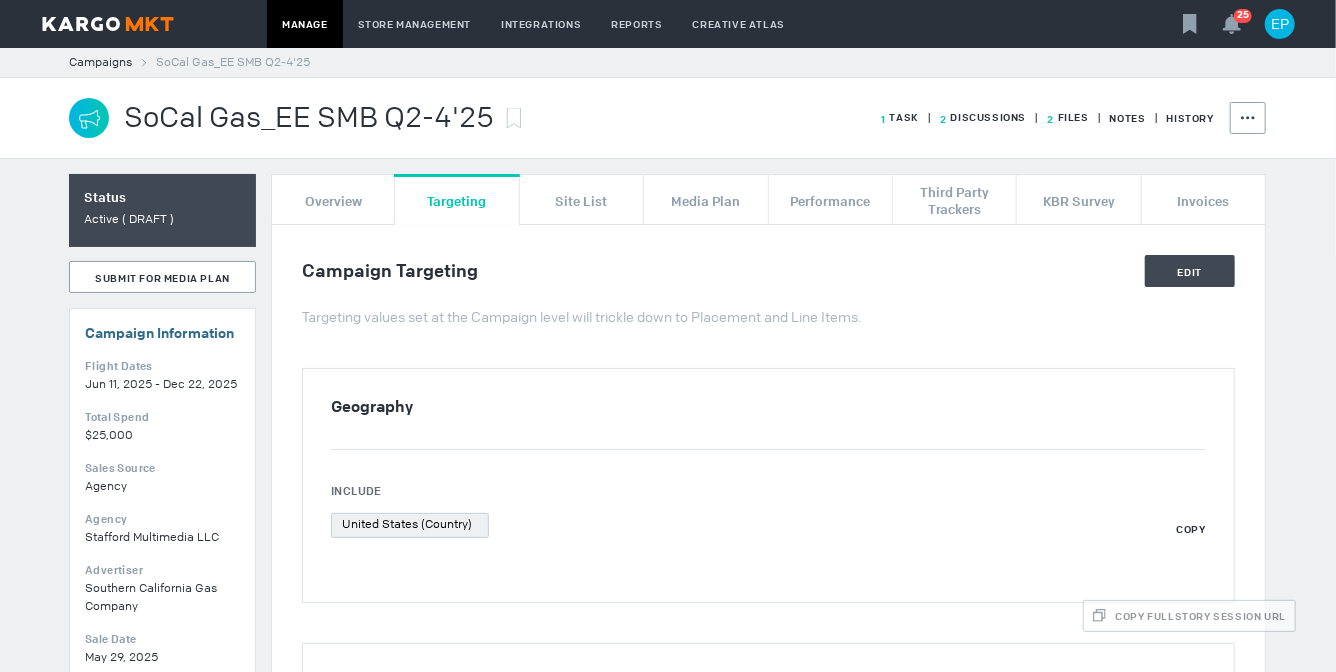 click on "2 Discussions" at bounding box center [900, 117] 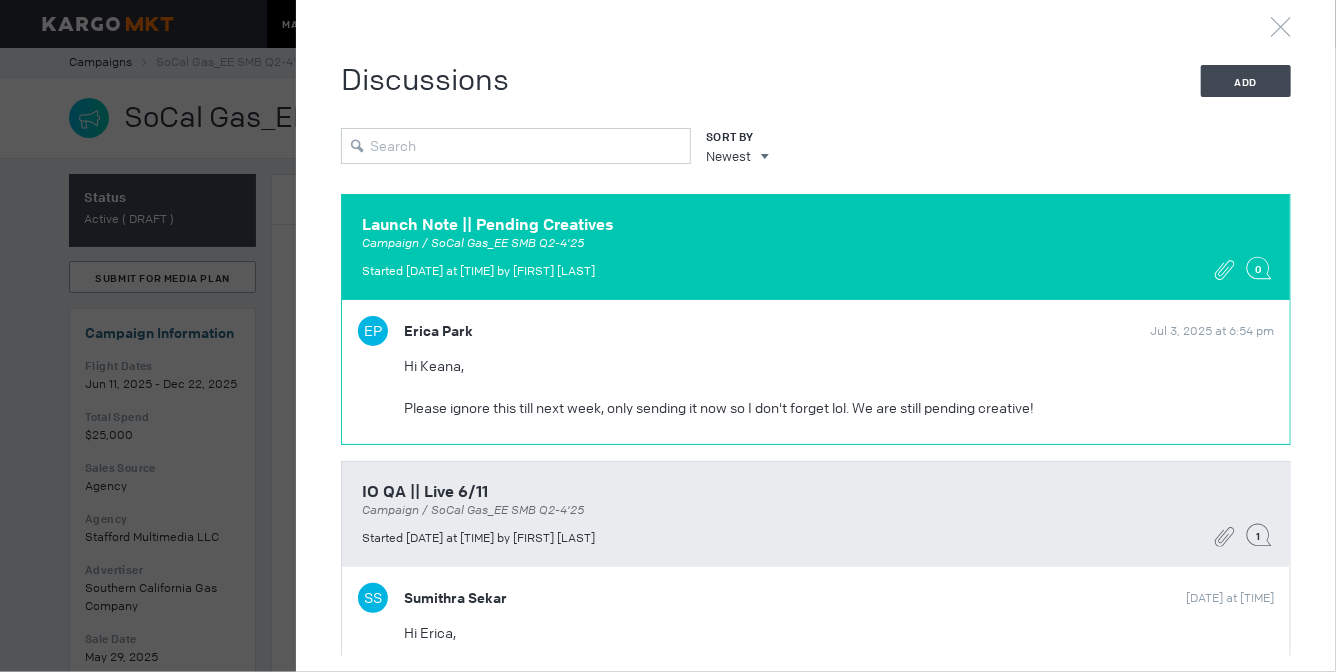 click on "EP   Erica Park Jul 3, 2025 at 6:54 pm Hi Keana, Please ignore this till next week, only sending it now so I don't forget lol. We are still pending creative!  Campaign & Targeting Details:  Flight Dates: Whenever we get creatives approved - 12/22 End Date on a Weekend?: Y Specific Flighting/Dark Periods: N Monthly Goals: N Billing Source: TBD Campaign/Billing Guarantees: N/A Client KPIs & Benchmark(s): CTR Primary KPI CM should optimize towards: Runway CTR 0.75% If using DCM, what floodlight or conversion actions are being tracked: N Research/Studies: N/A Flags / Nuances / Important Callouts: CPC campaign! (I've never ran this before so pls let me know if the set up looks correct? Specific Reporting Needs: N/A Targeting: Site/App List: ROK Brand Safety (Blocking or Monitoring): TBD Brand Safety Blueprint attached (required for campaigns utilizing DV or IAS verifications pixels): TBD Frequency Cap: standard Geo Targeting: Y Ziplist attached! Device: (Mobile/Tablet/Desktop)? Mobile Adults 25+  Lodging" at bounding box center (816, 372) 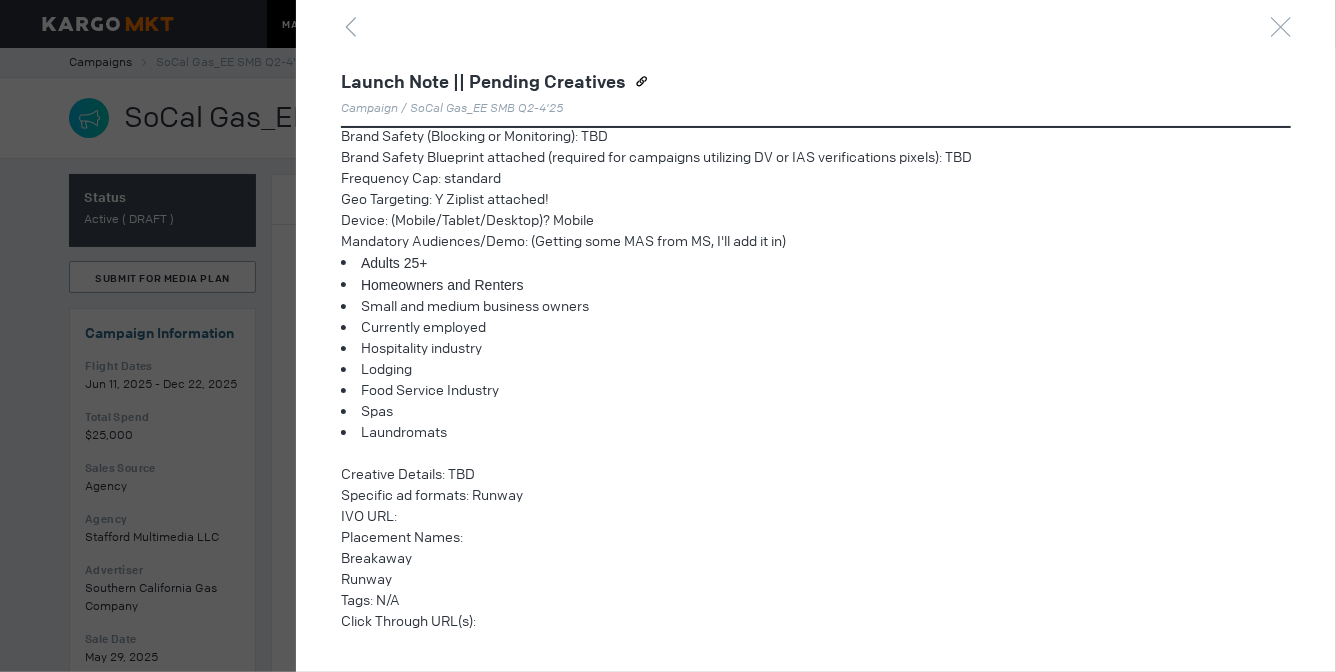 scroll, scrollTop: 860, scrollLeft: 0, axis: vertical 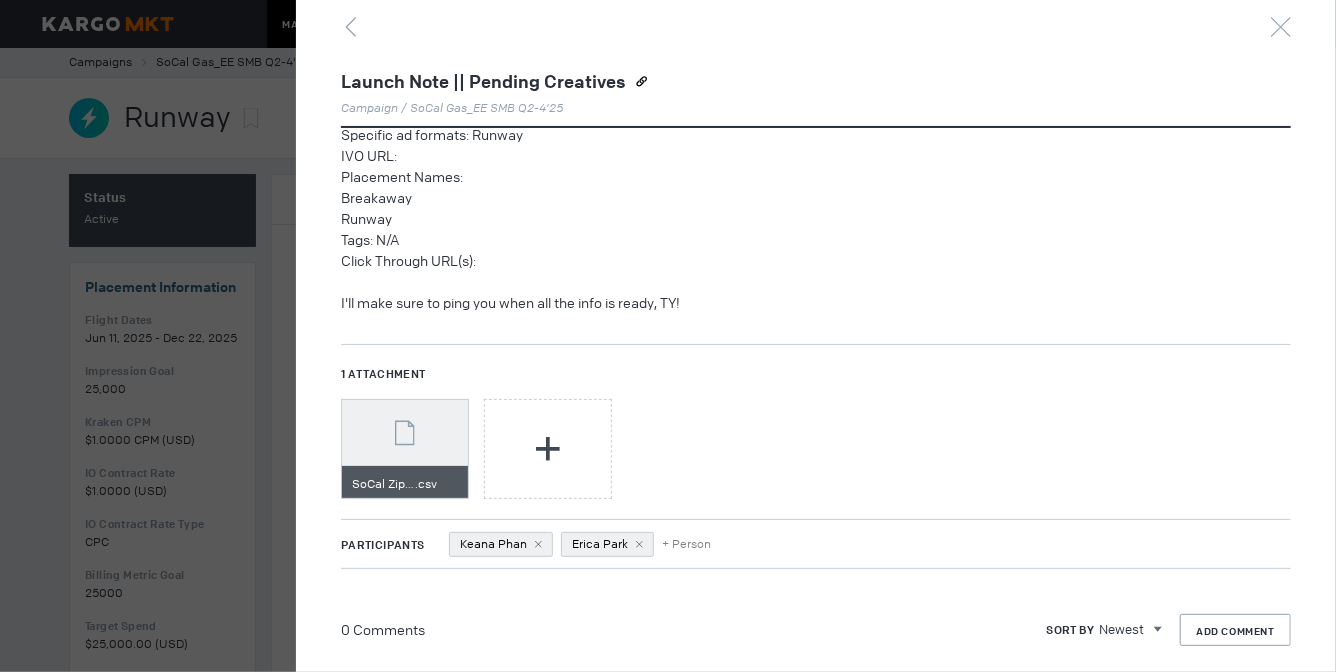 click on "Discussions Add   Sort By Newest Newest Oldest Launch Note || Pending Creatives Campaign / SoCal Gas_EE SMB Q2-4'25 Started Jul 3, 2025 at 6:54 pm by Erica Park   0 EP   Erica Park Jul 3, 2025 at 6:54 pm Hi Keana, Please ignore this till next week, only sending it now so I don't forget lol. We are still pending creative!  Campaign & Targeting Details:  Flight Dates: Whenever we get creatives approved - 12/22 End Date on a Weekend?: Y Specific Flighting/Dark Periods: N Monthly Goals: N Billing Source: TBD Campaign/Billing Guarantees: N/A Client KPIs & Benchmark(s): CTR Primary KPI CM should optimize towards: Runway CTR 0.75% If using DCM, what floodlight or conversion actions are being tracked: N Research/Studies: N/A Flags / Nuances / Important Callouts: CPC campaign! (I've never ran this before so pls let me know if the set up looks correct? Specific Reporting Needs: N/A Targeting: Site/App List: ROK Brand Safety (Blocking or Monitoring): TBD Frequency Cap: standard Adults 25+  Currently employed" at bounding box center (816, 336) 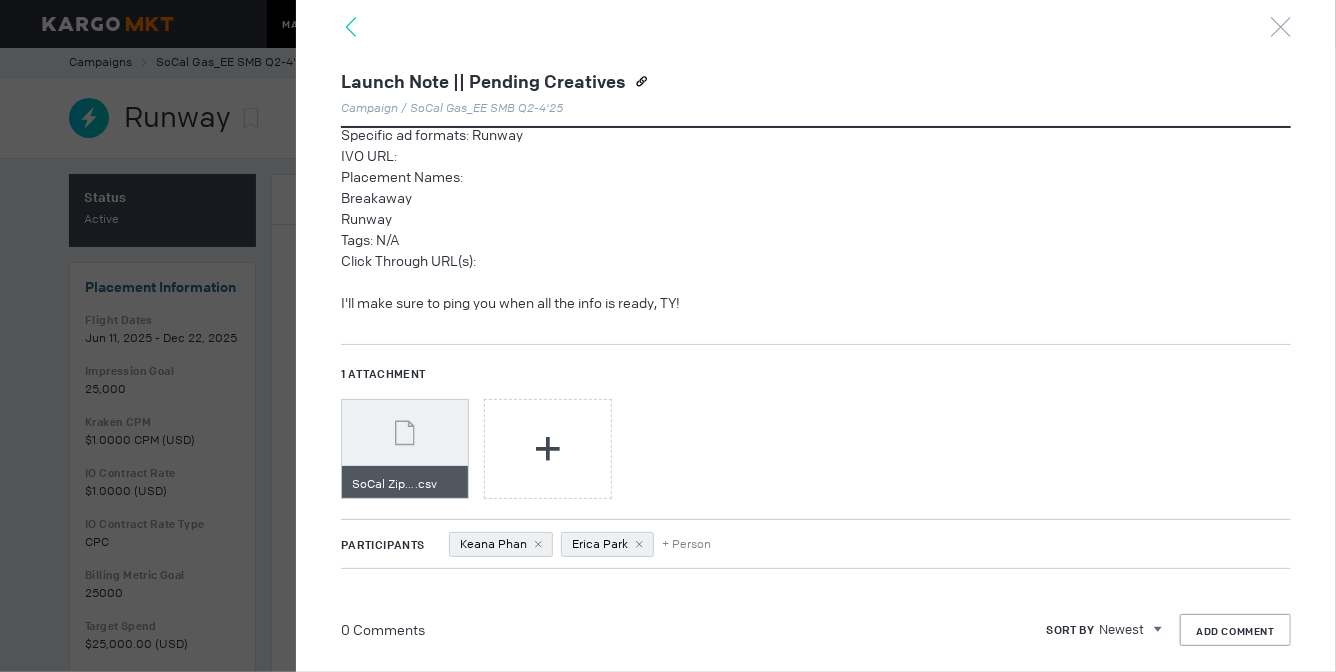 click at bounding box center [351, 27] 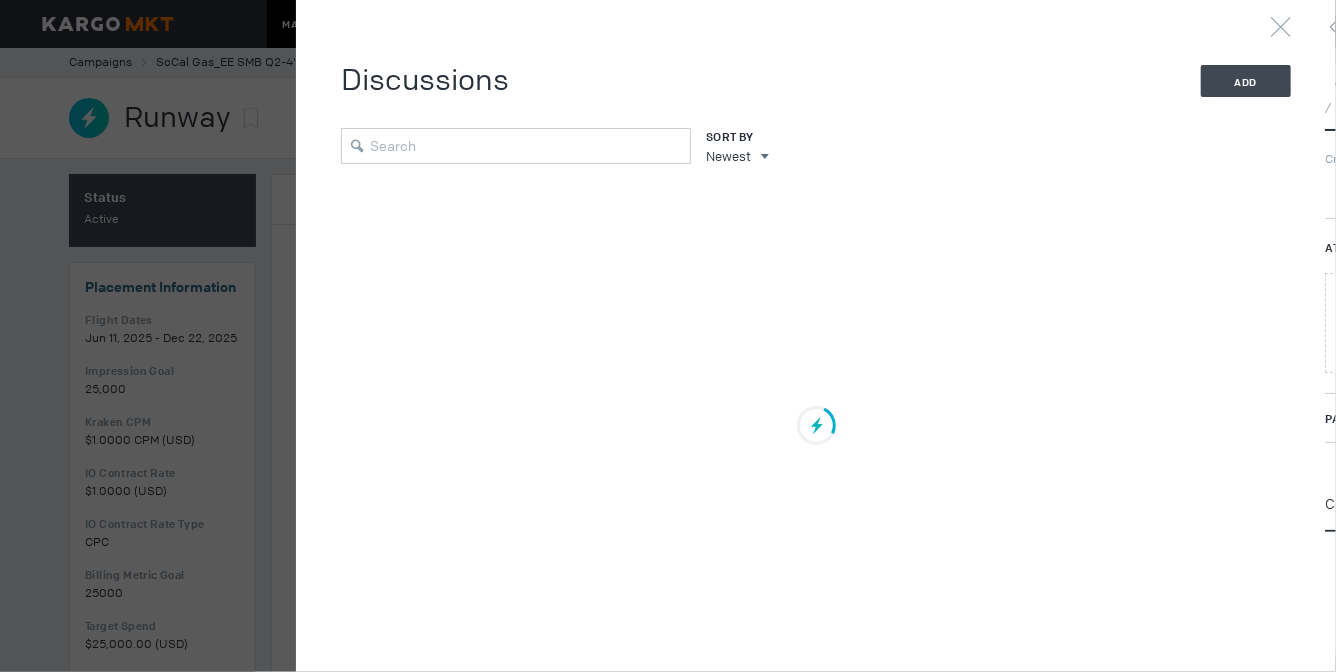 scroll, scrollTop: 0, scrollLeft: 0, axis: both 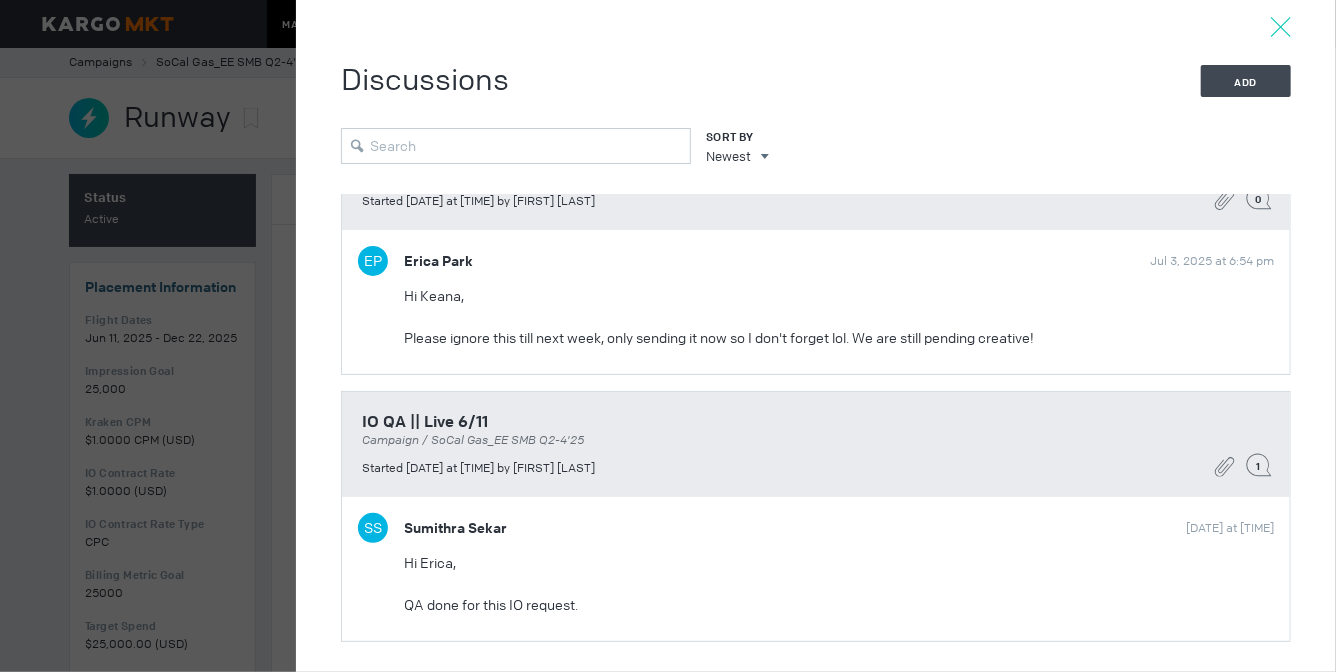 click at bounding box center (1281, 27) 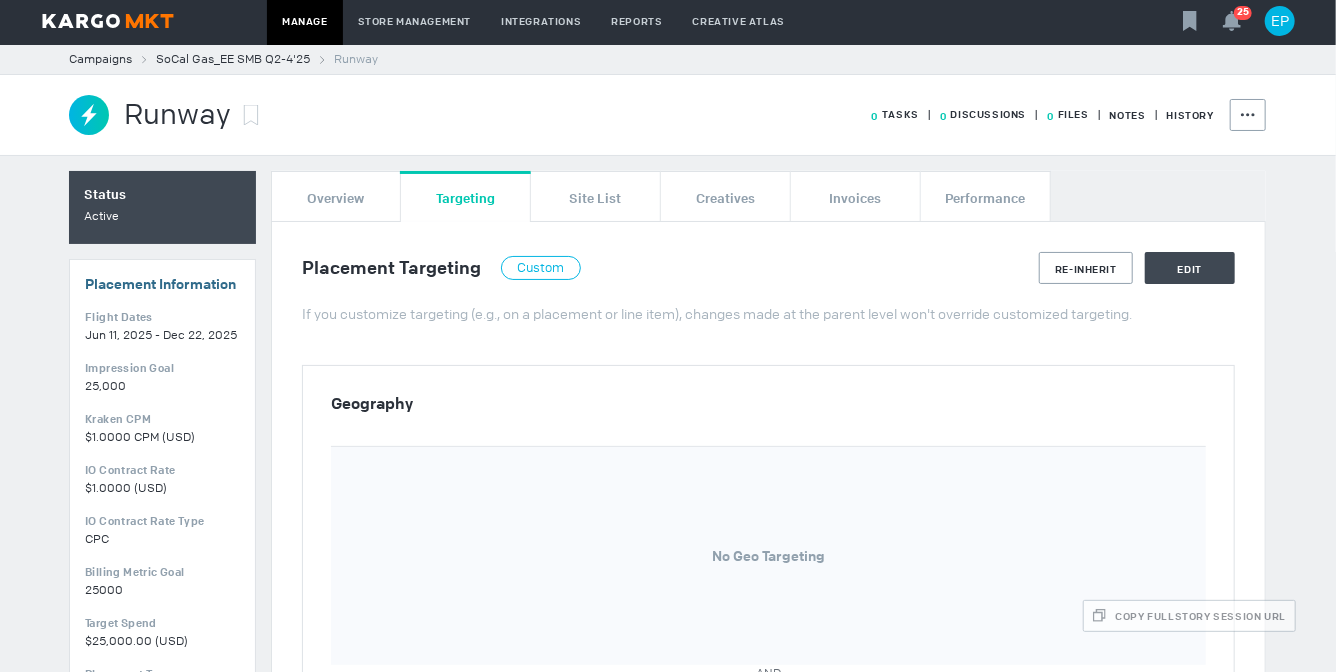 scroll, scrollTop: 3, scrollLeft: 0, axis: vertical 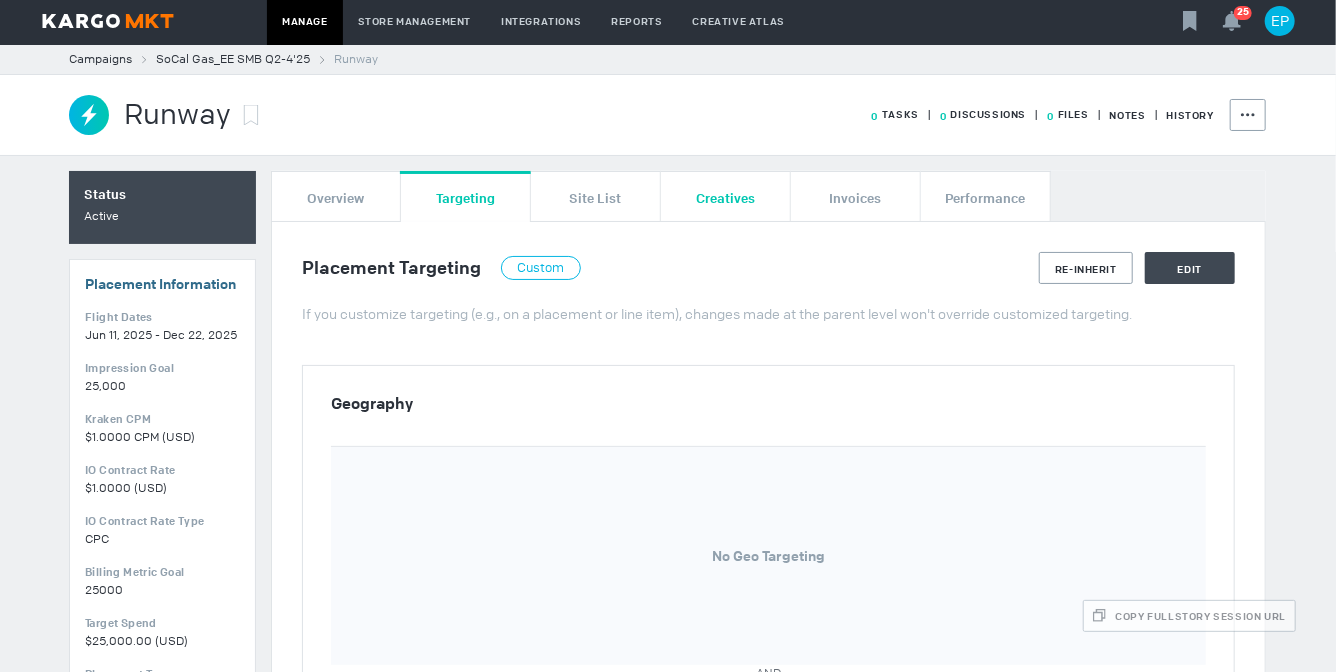 click on "Creatives" at bounding box center [725, 197] 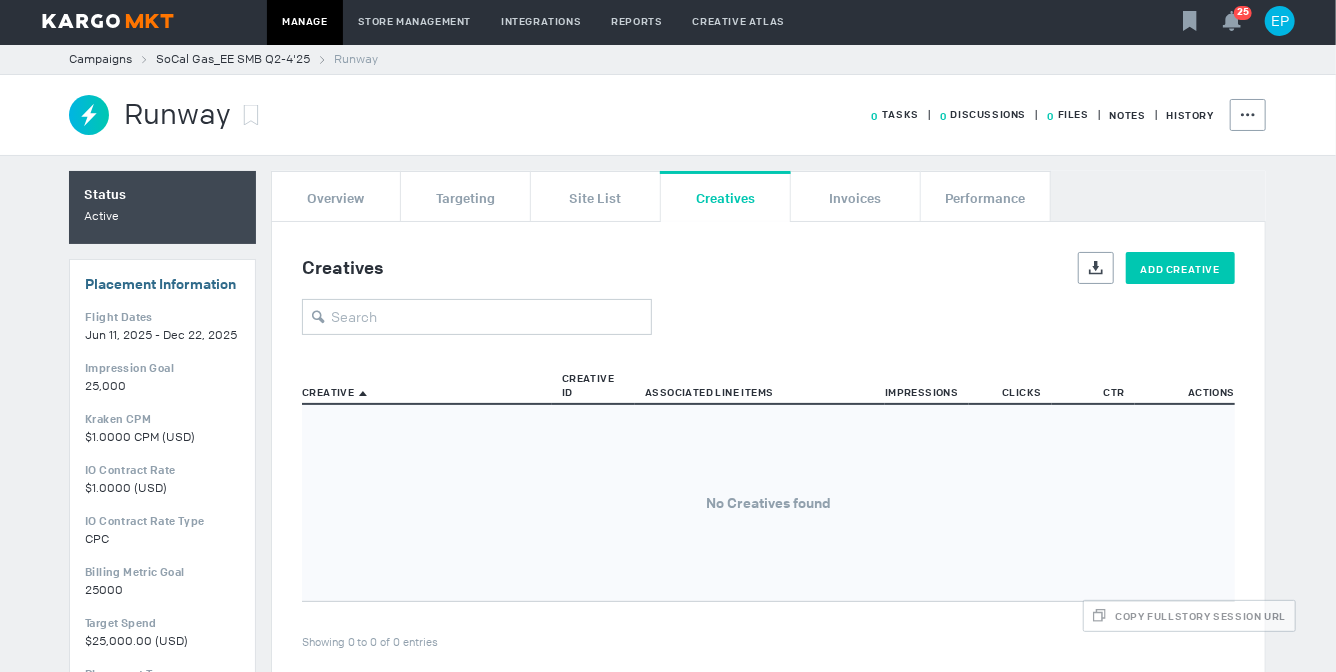 click on "Add Creative" at bounding box center (1180, 268) 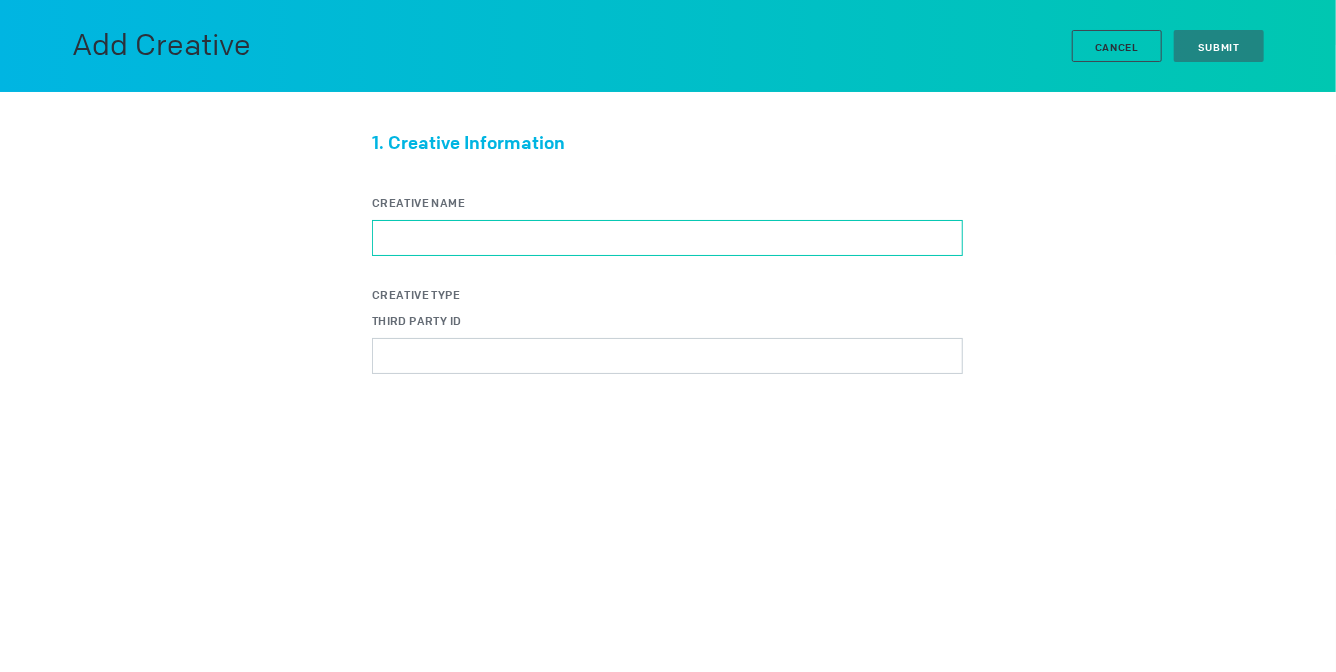 click on "Creative Name" at bounding box center [667, 238] 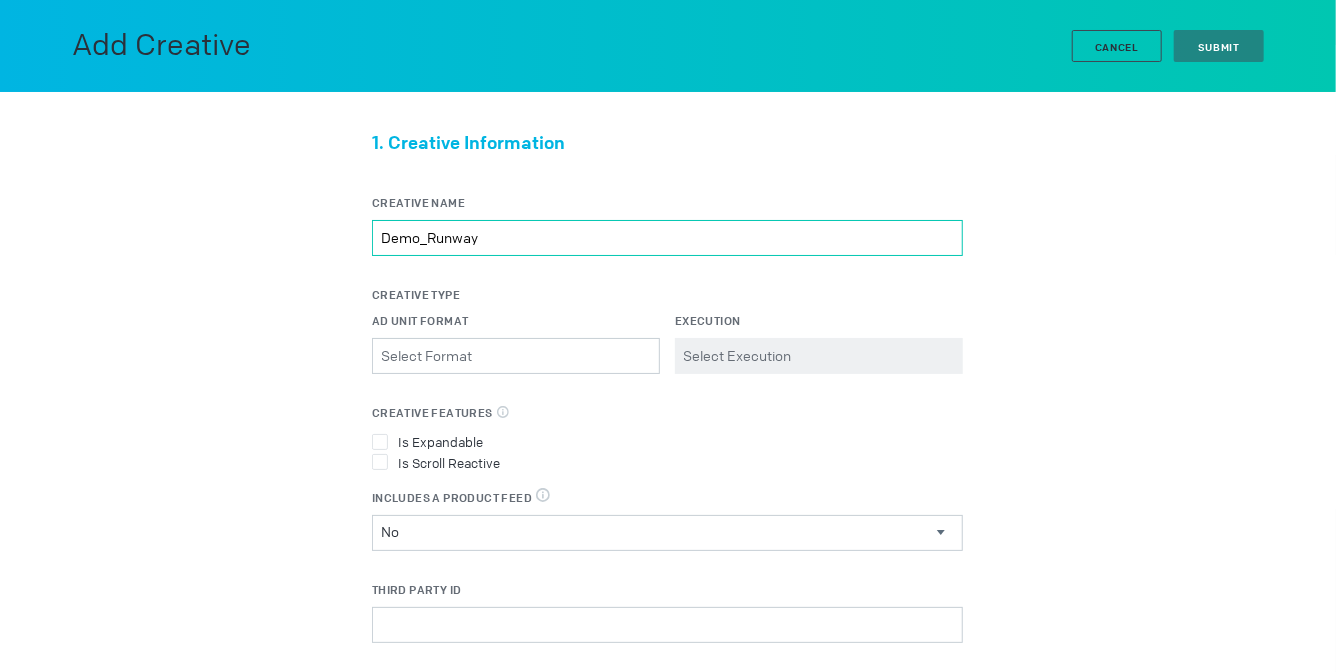 type on "Demo_Runway" 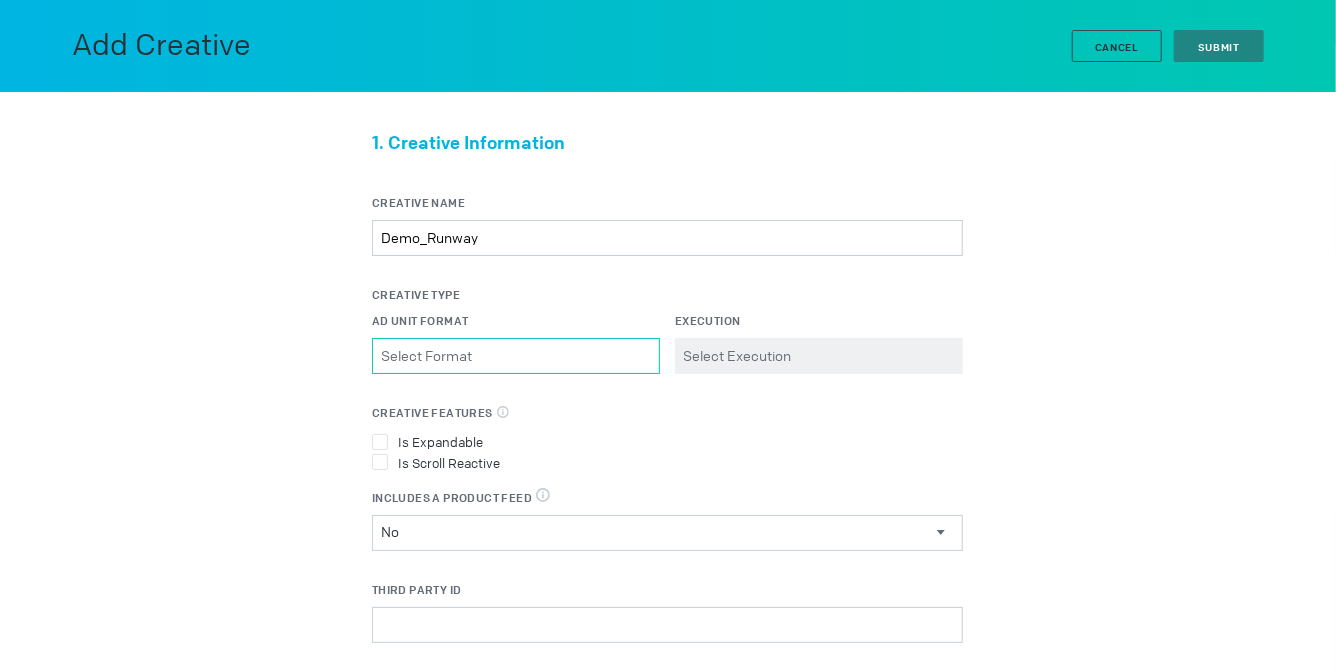 click on "Ad Unit Format Please select a valid item" at bounding box center (516, 356) 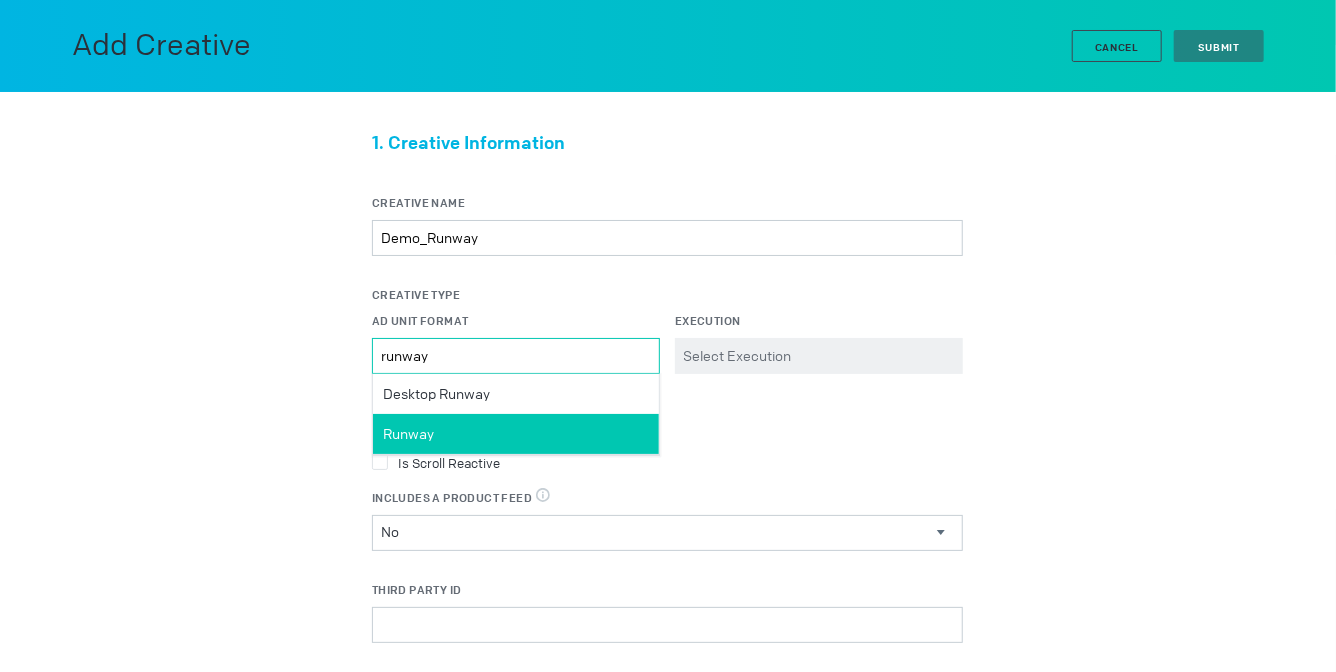 type on "runway" 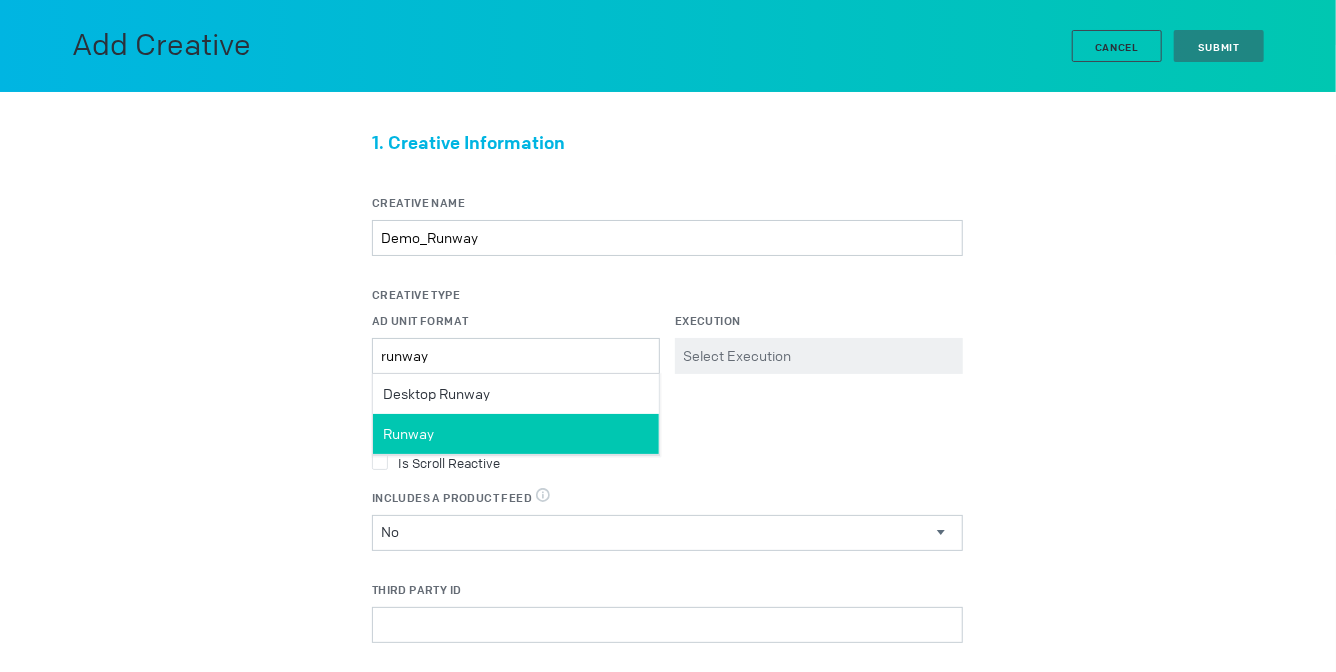click on "Runway" at bounding box center (516, 434) 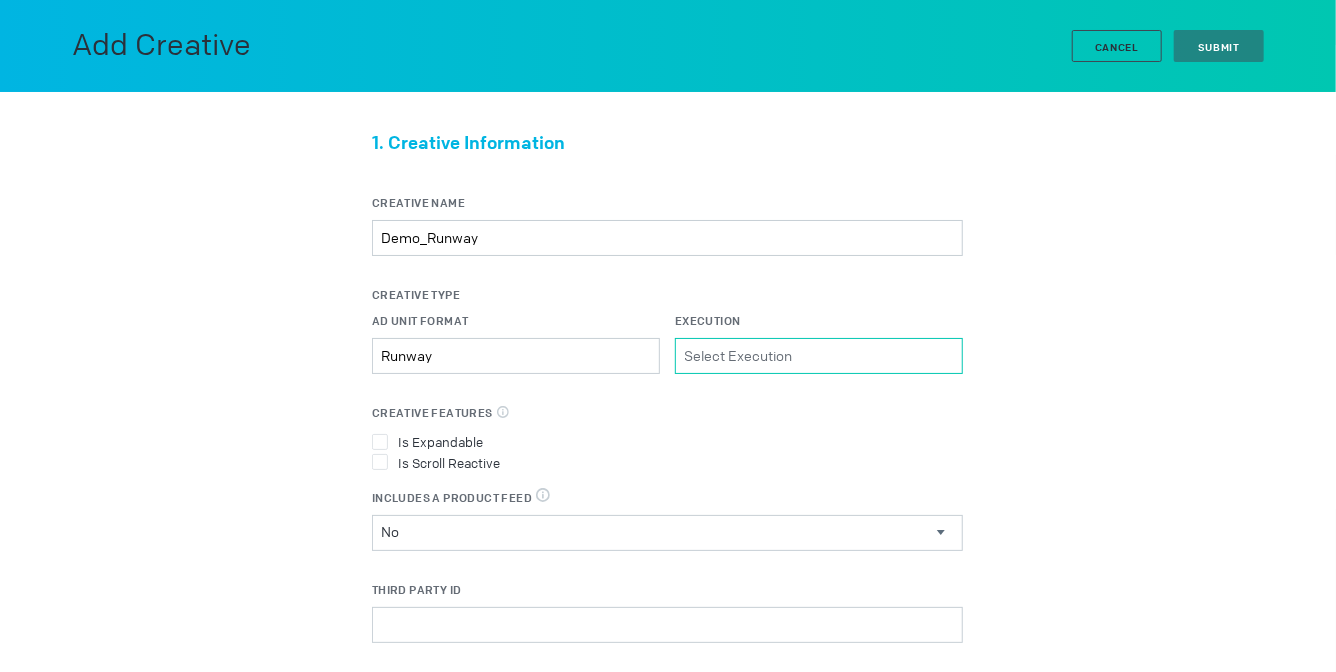 click on "Execution Please select a valid item" at bounding box center [819, 356] 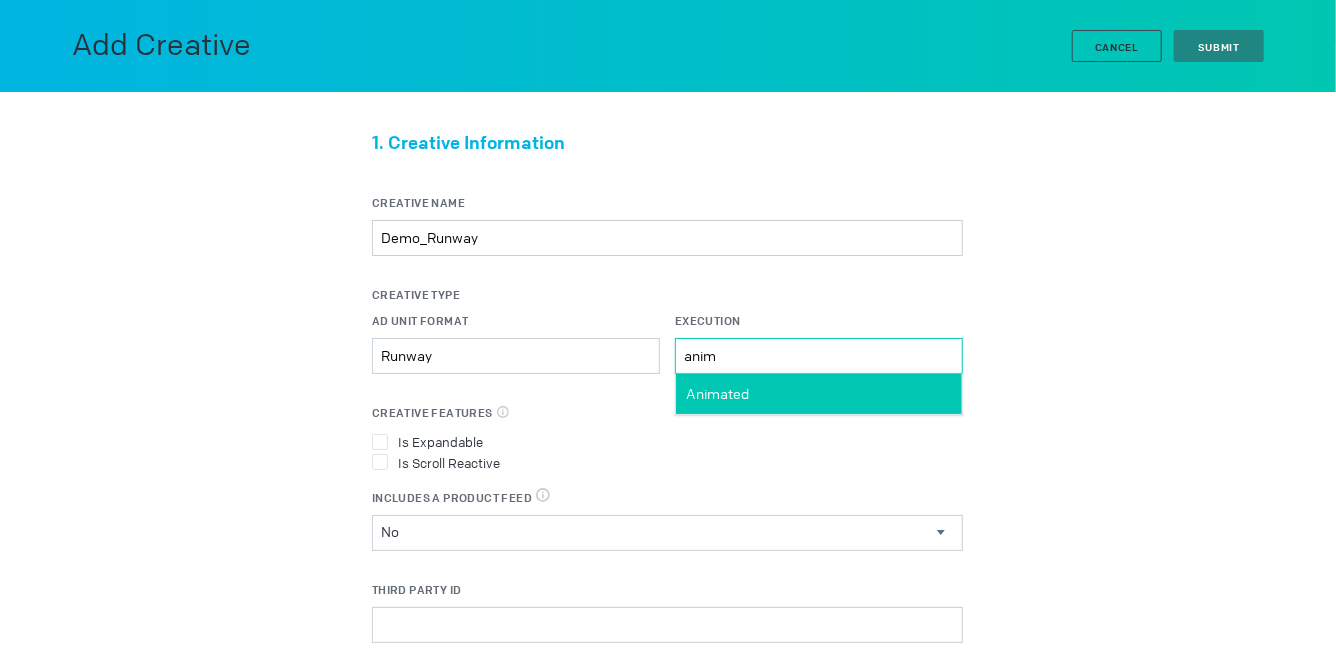 type on "anim" 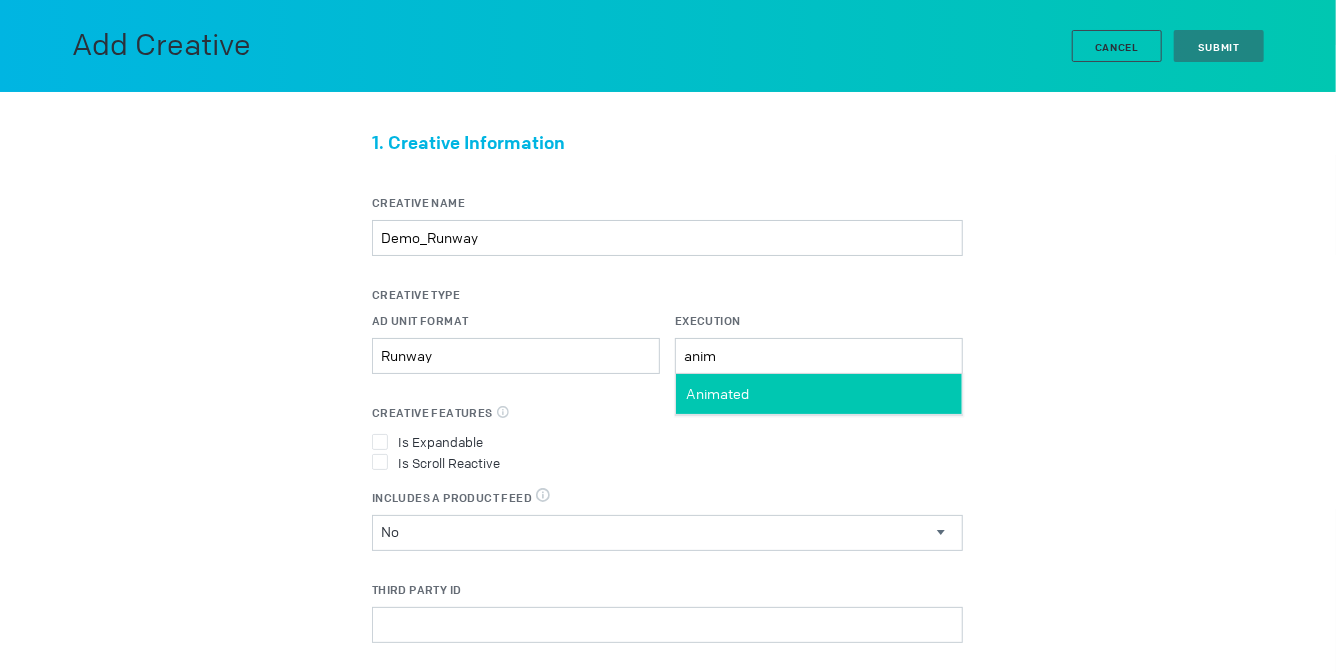 click on "Animated" at bounding box center [819, 394] 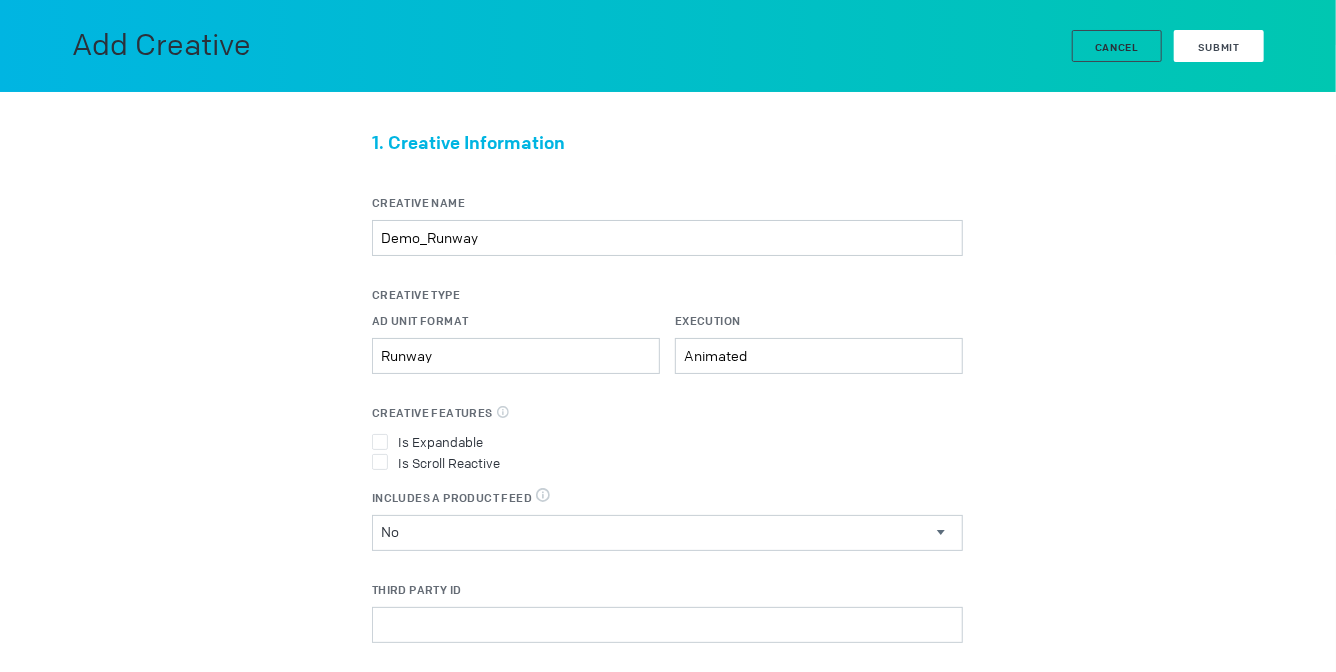click on "Submit" at bounding box center (1219, 46) 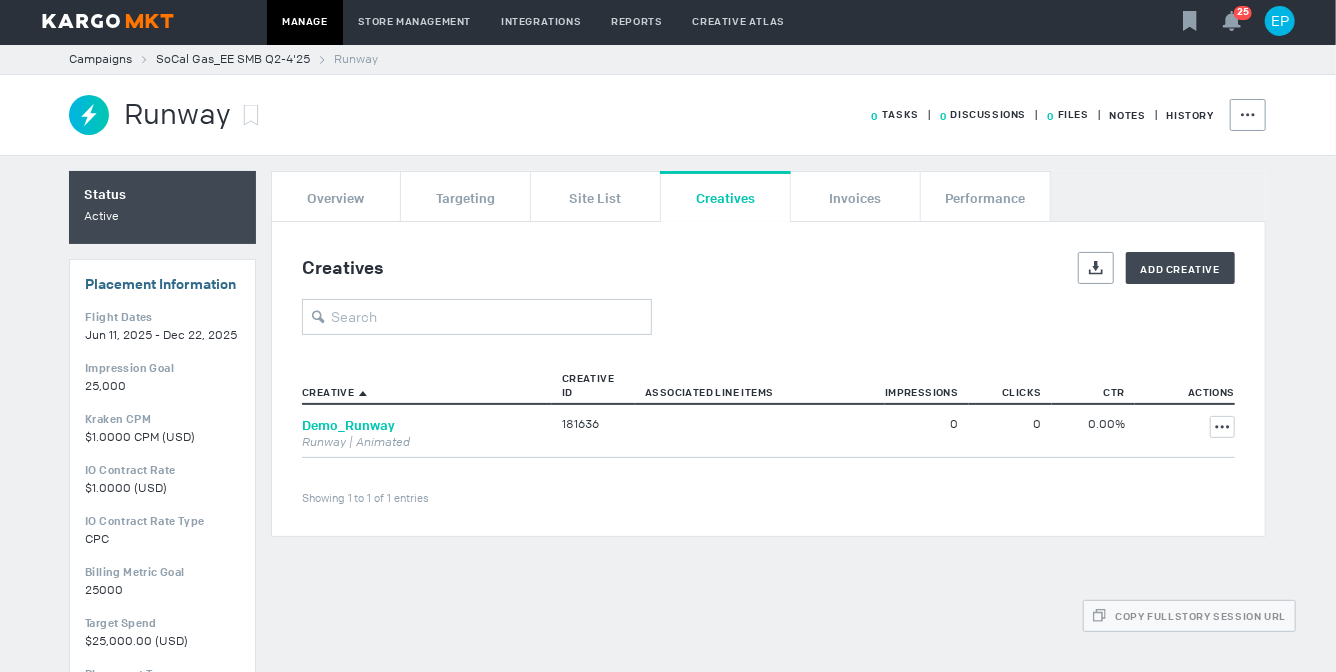 click on "Demo_Runway" at bounding box center [348, 425] 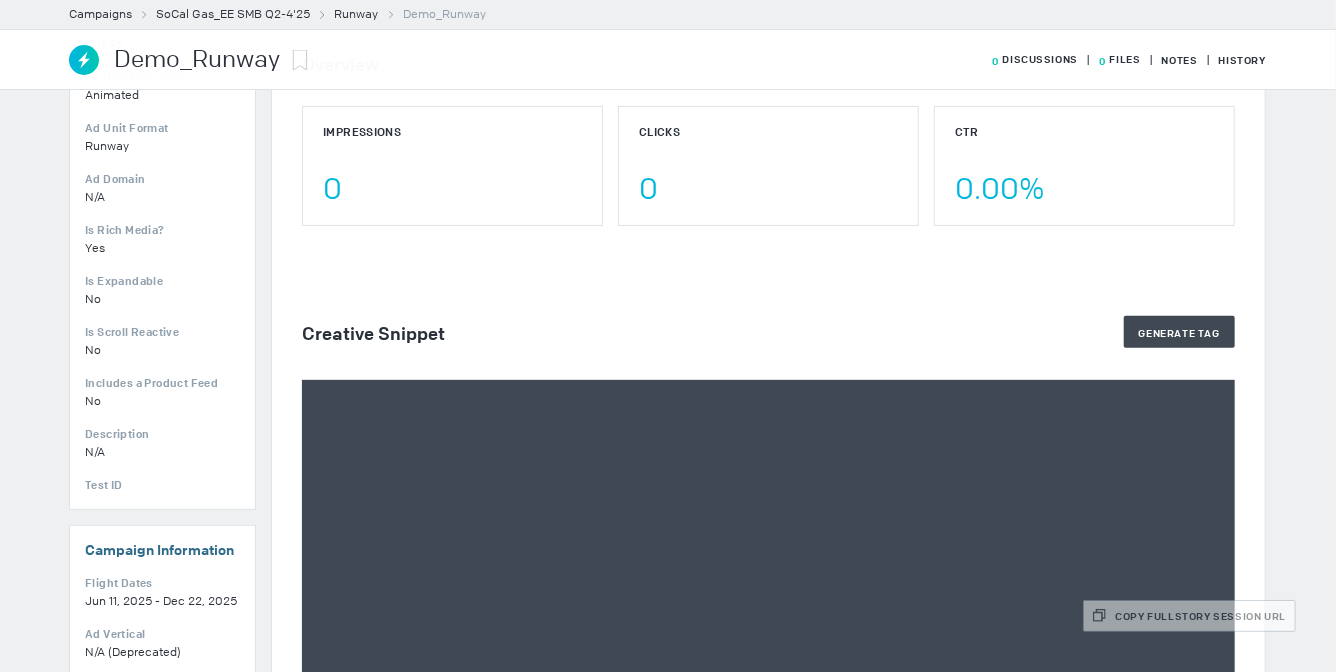 scroll, scrollTop: 359, scrollLeft: 0, axis: vertical 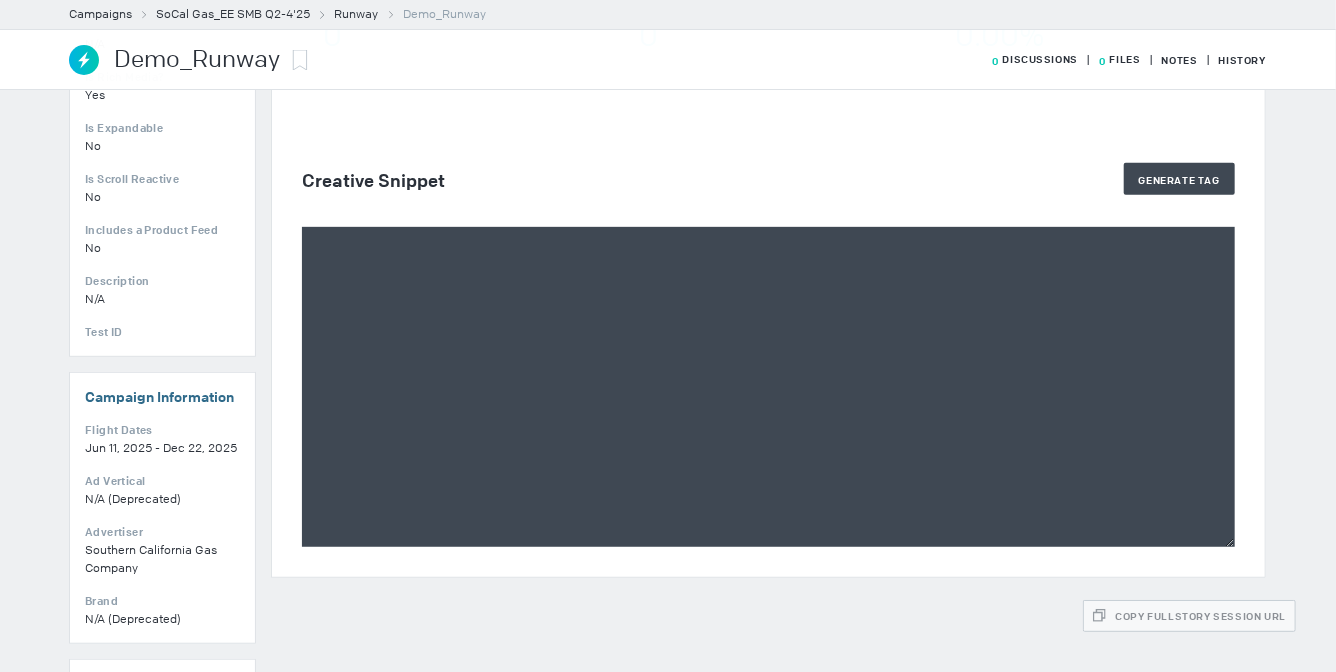 drag, startPoint x: 1185, startPoint y: 169, endPoint x: 1103, endPoint y: 232, distance: 103.40696 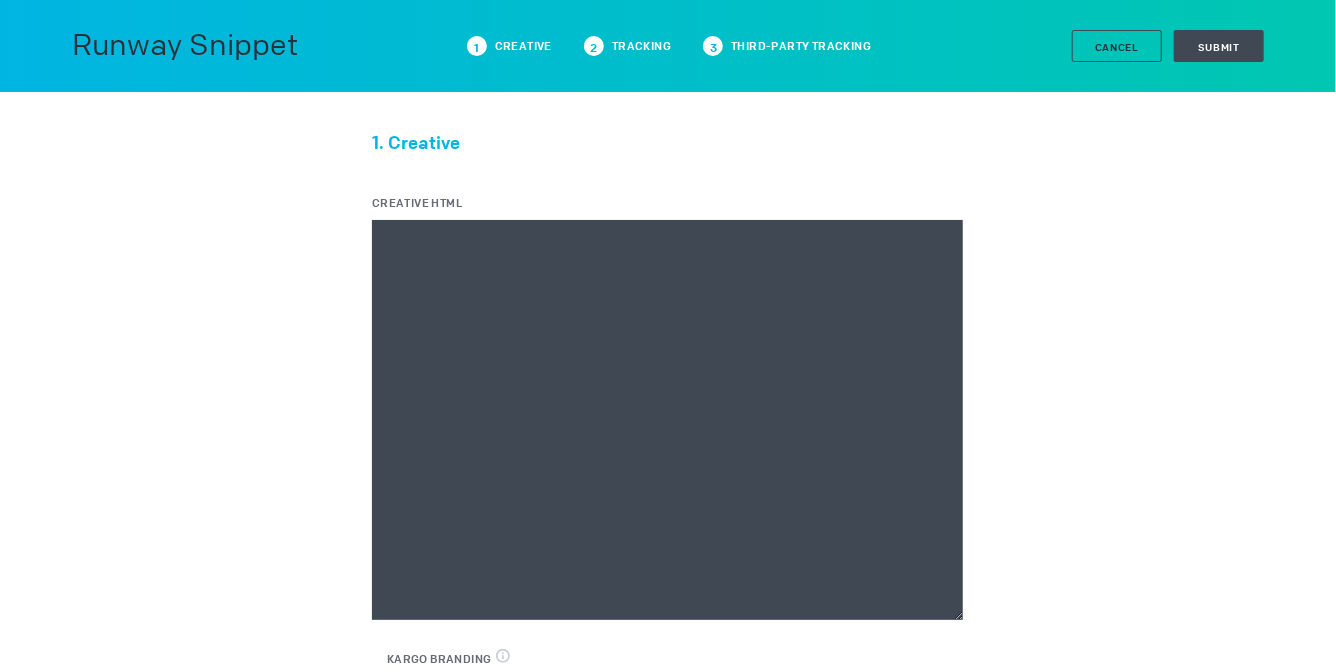 drag, startPoint x: 704, startPoint y: 412, endPoint x: 897, endPoint y: 262, distance: 244.43608 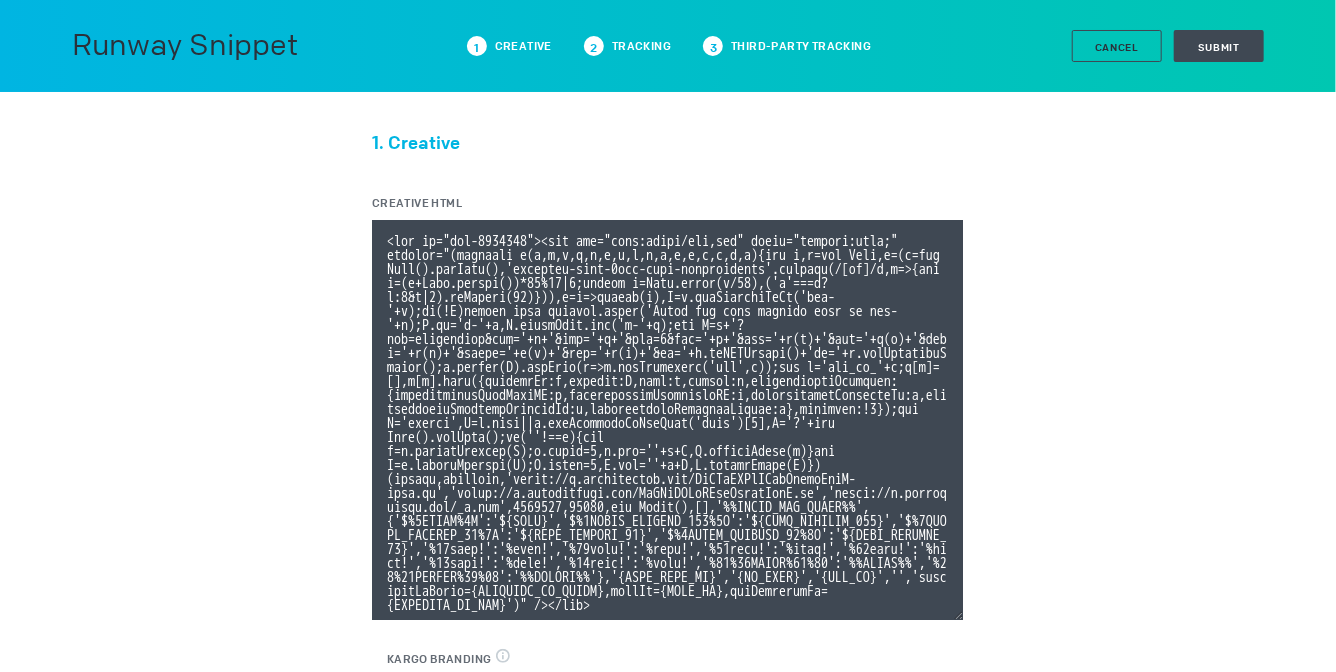 scroll, scrollTop: 134, scrollLeft: 0, axis: vertical 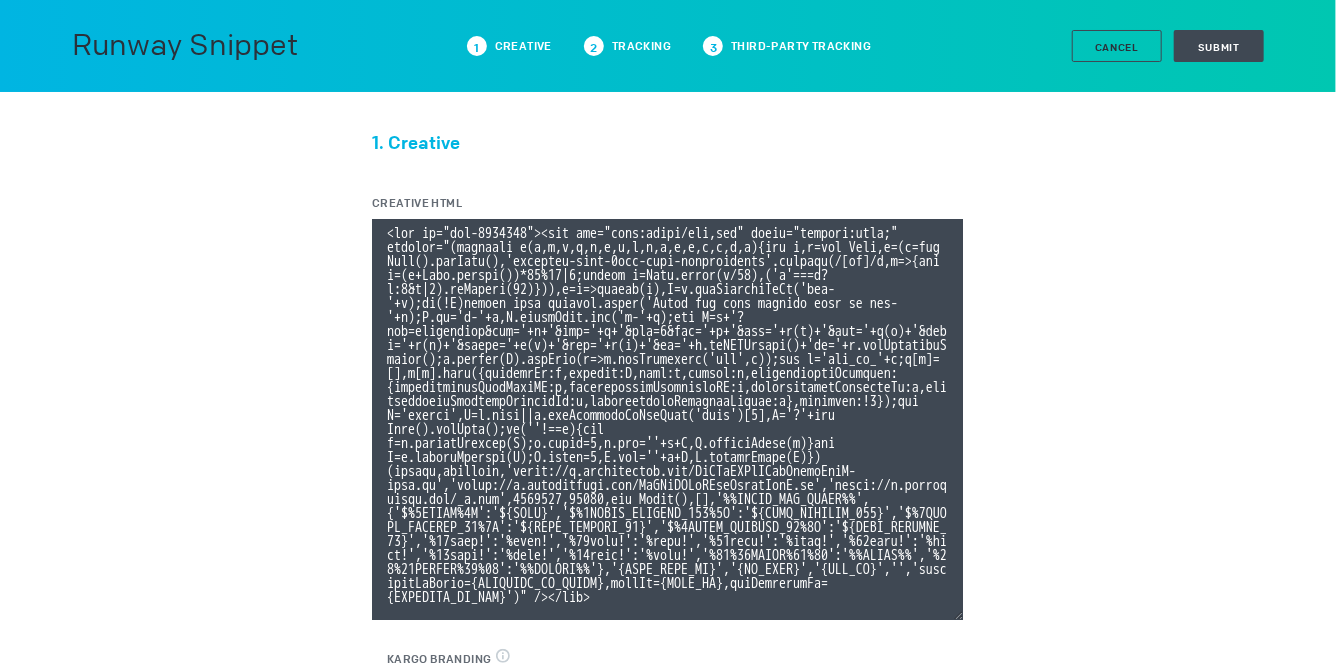 type on "<div id="ivo-1037860"><img src="data:image/png,ivo" style="display:none;" onerror="(function e(e,t,i,x,n,a,r,d,o,s,l,c,p,g,m,f){let h,u=new Date,y=(h=new Date().getTime(),'xxxxxxxx-xxxx-4xxx-yxxx-xxxxxxxxxxxx'.replace(/[xy]/g,e=>{let t=(h+Math.random())*16%16|0;return h=Math.floor(h/16),('x'===e?t:3&t|8).toString(16)})),v=e=>escape(e),E=t.getElementById('ivo-'+a);if(!E)return void console.error('Could not find element with id ivo-'+a);E.id='i-'+a,E.classList.add('i-'+a);let T=n+'?evt=impression&pid='+a+'&aid='+r+'&sst=0&sid='+y+'&tpl='+v(c)+'&tpi='+v(p)+'&tpid='+v(g)+'&tpsid='+v(m)+'&tpc='+v(f)+'&ti='+u.toISOString()+'to='+u.getTimezoneOffset();o.concat(T).forEach(e=>d.setAttribute('src',e));let w='ivo_ad_'+a;e[w]=[],e[w].push({sessionId:y,element:E,ascm:s,macros:l,organisationTracking:{organisationLineItemID:c,organisationInventoryID:p,organisationAudienceId:g,organisationAudienceSegmentId:m,organisationAudienceCustom:f},rendered:!1});let C='script',D=t.head||t.getElementsByTagName('head')[0],S='?'+new Da..." 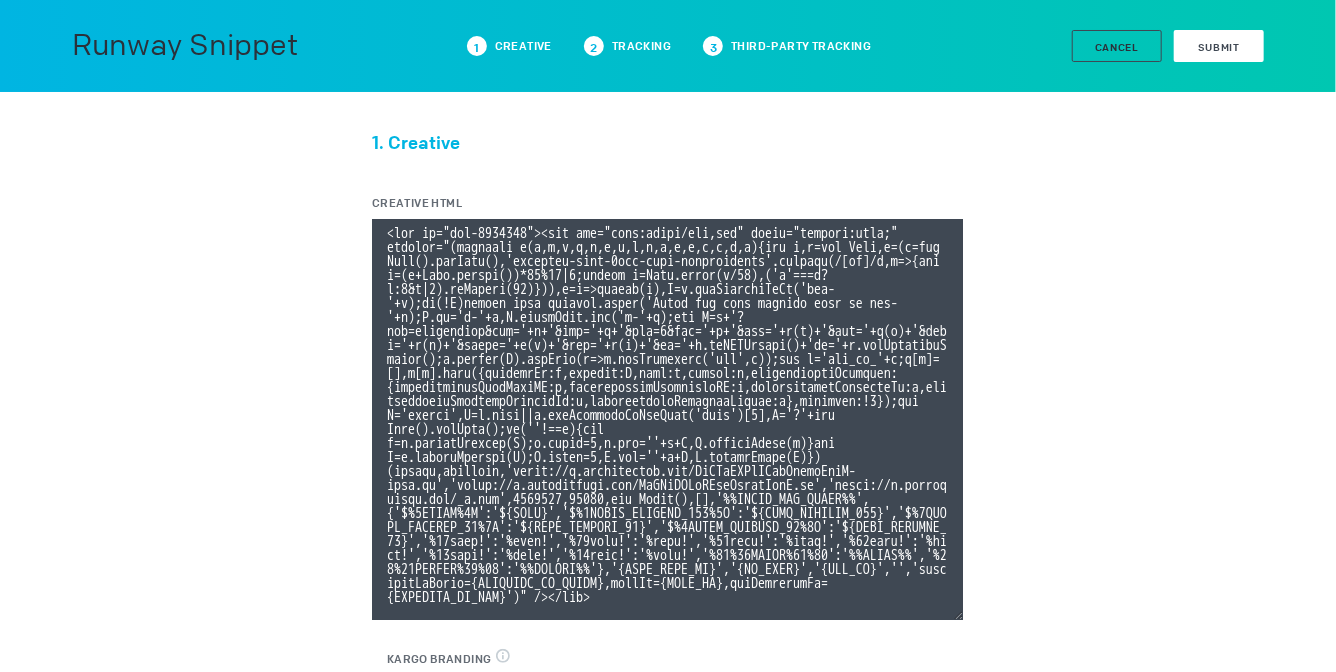 click on "Submit" at bounding box center (1219, 46) 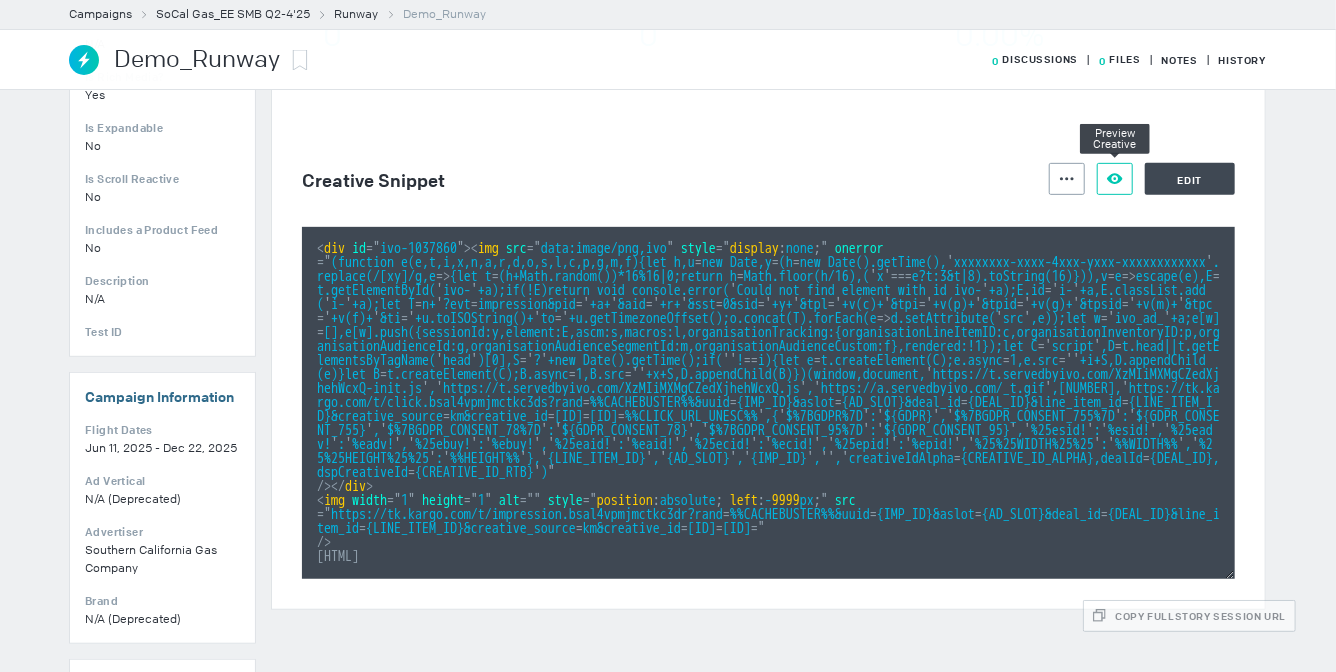 click on "Preview Creative" at bounding box center [1115, 179] 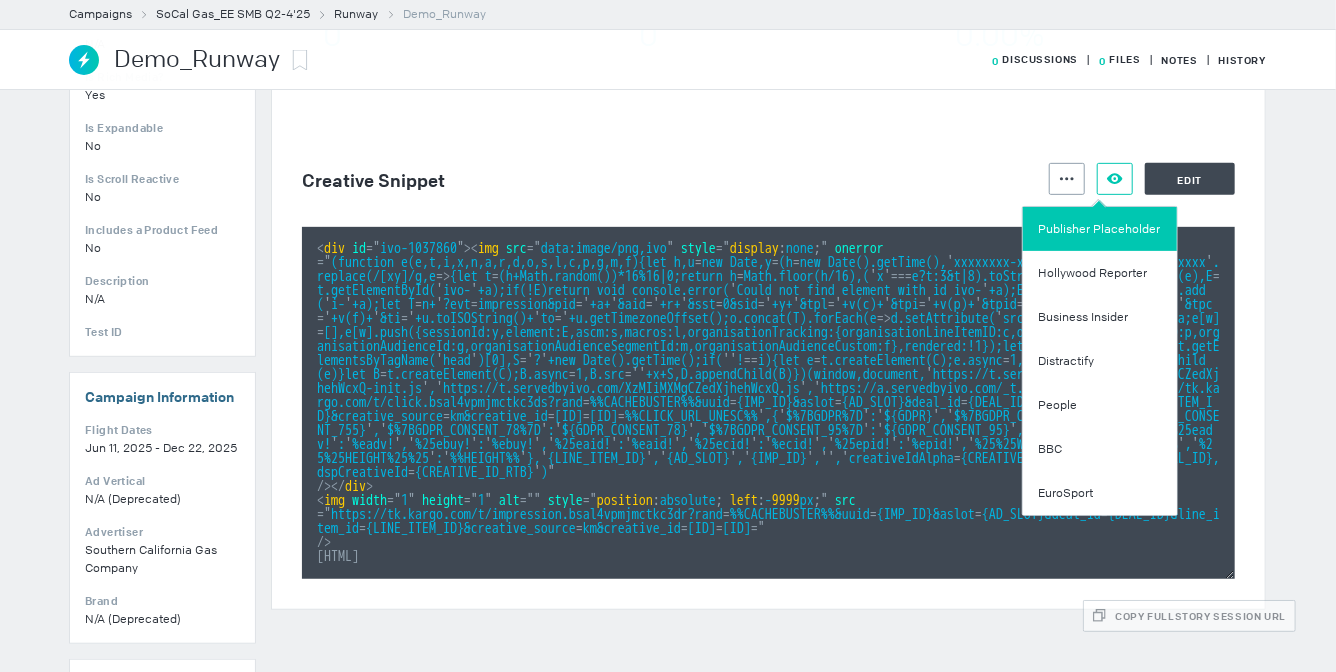 click on "Publisher Placeholder" at bounding box center [1100, 229] 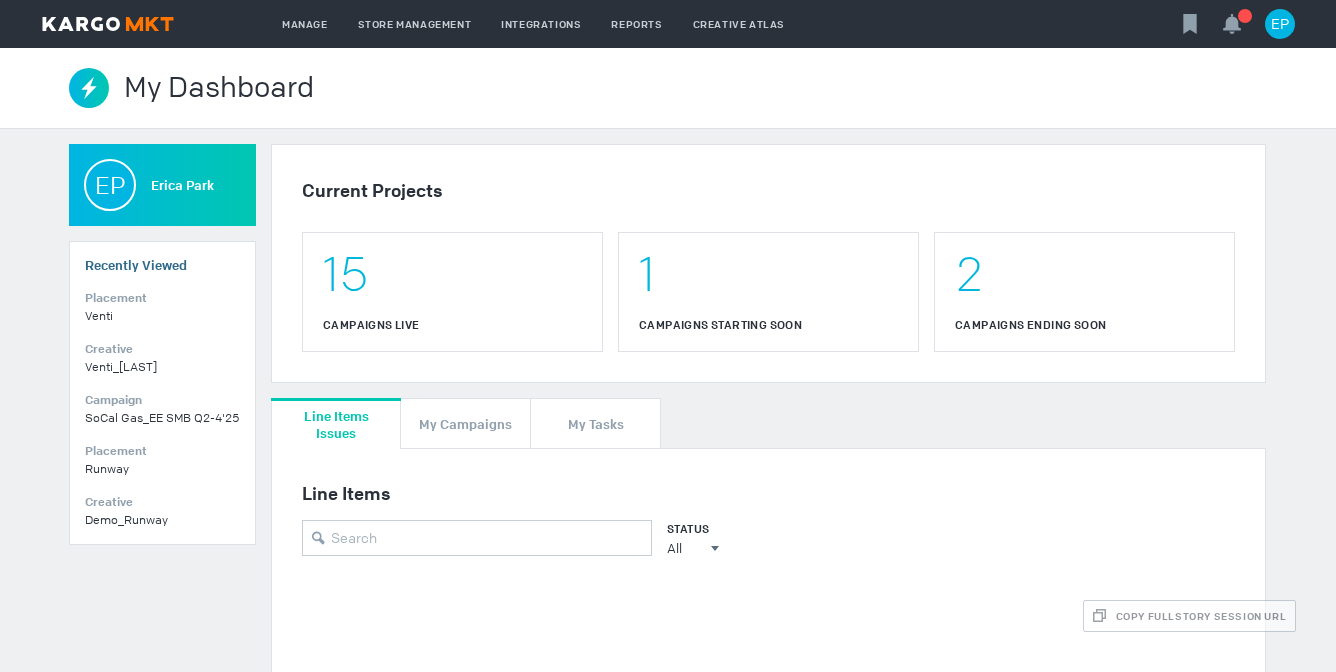 scroll, scrollTop: 0, scrollLeft: 0, axis: both 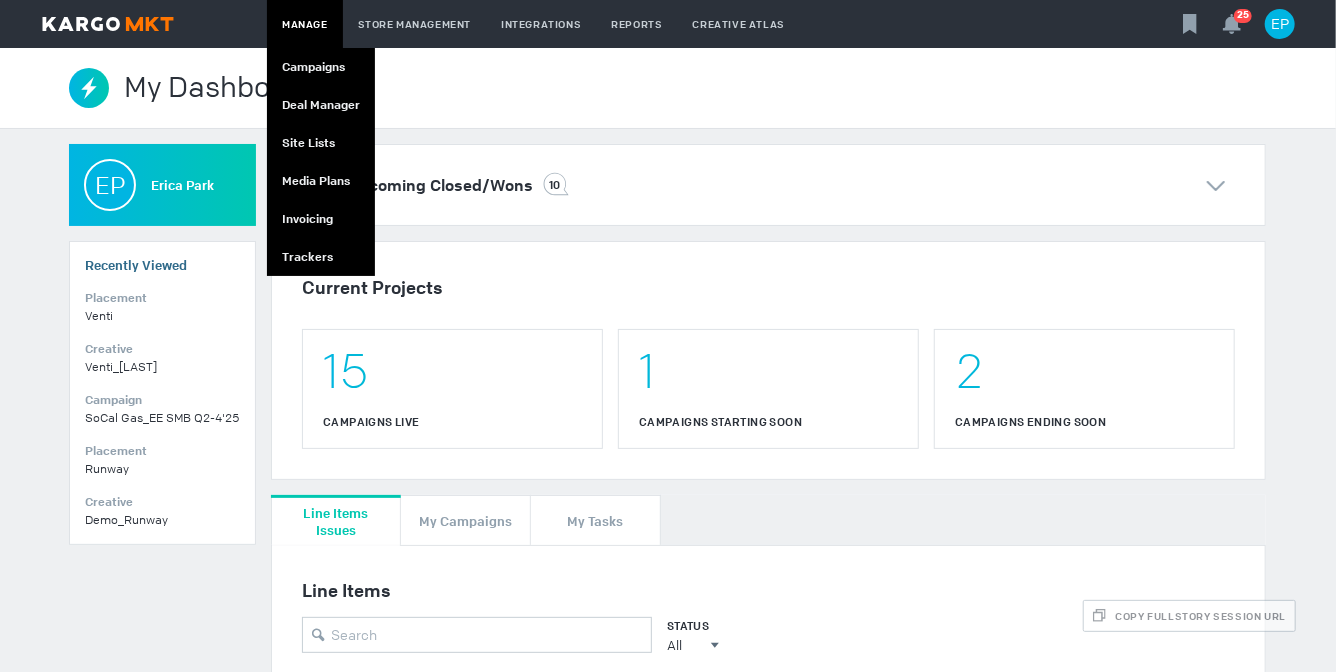 click on "Manage" at bounding box center [305, 24] 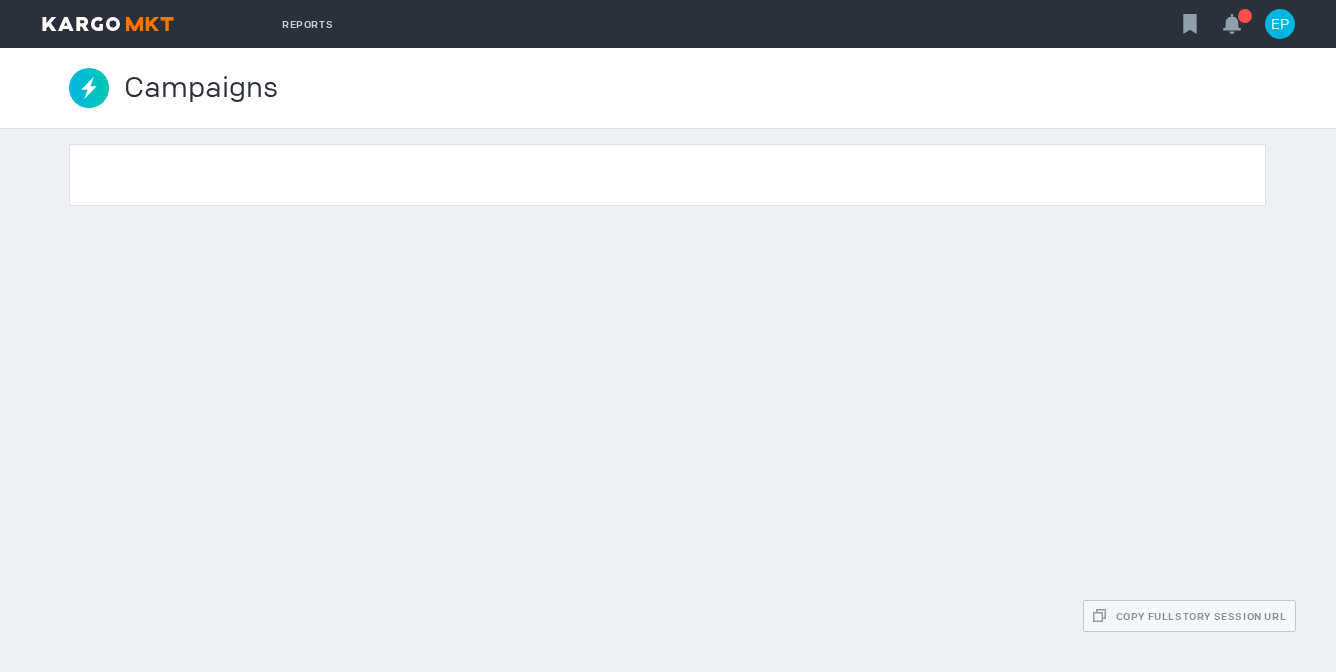 scroll, scrollTop: 0, scrollLeft: 0, axis: both 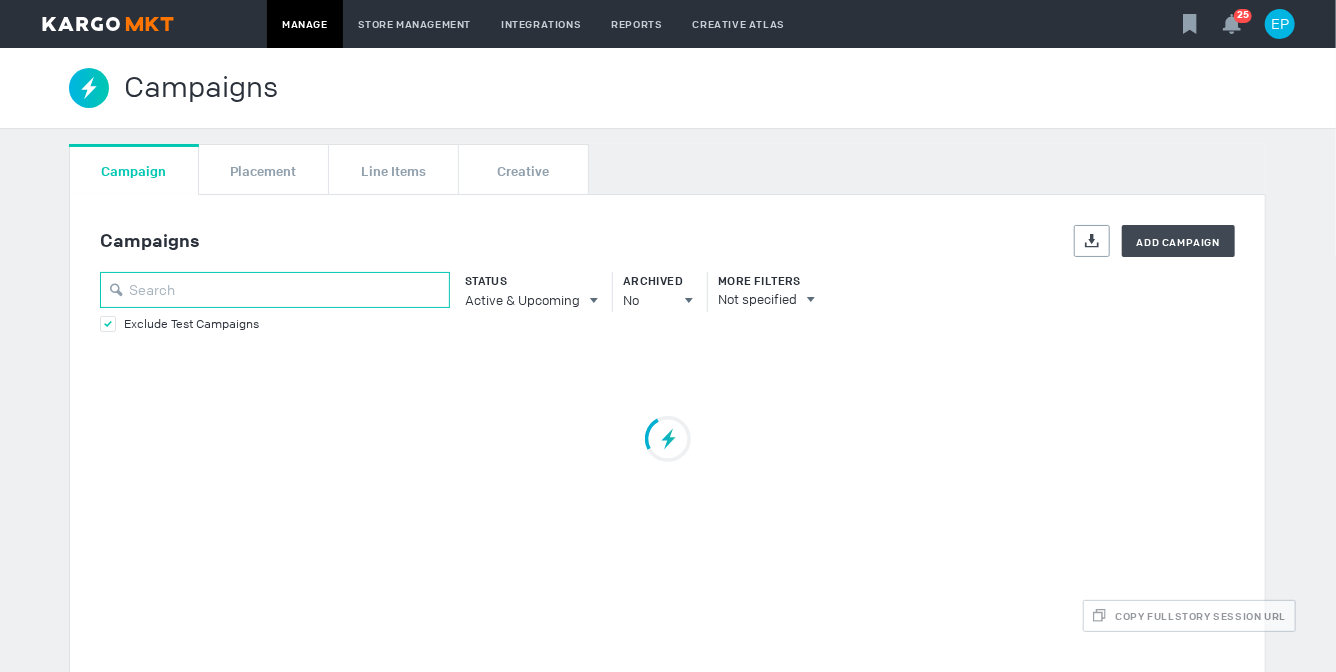 click at bounding box center [275, 290] 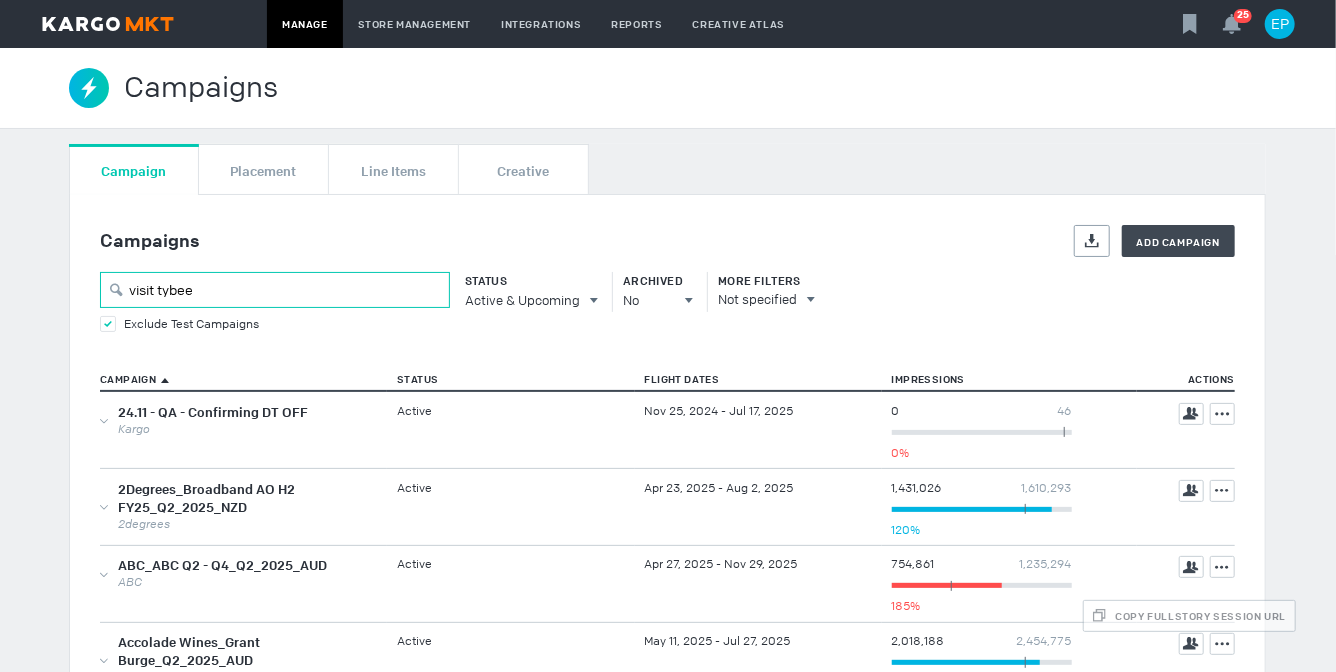 type on "visit tybee" 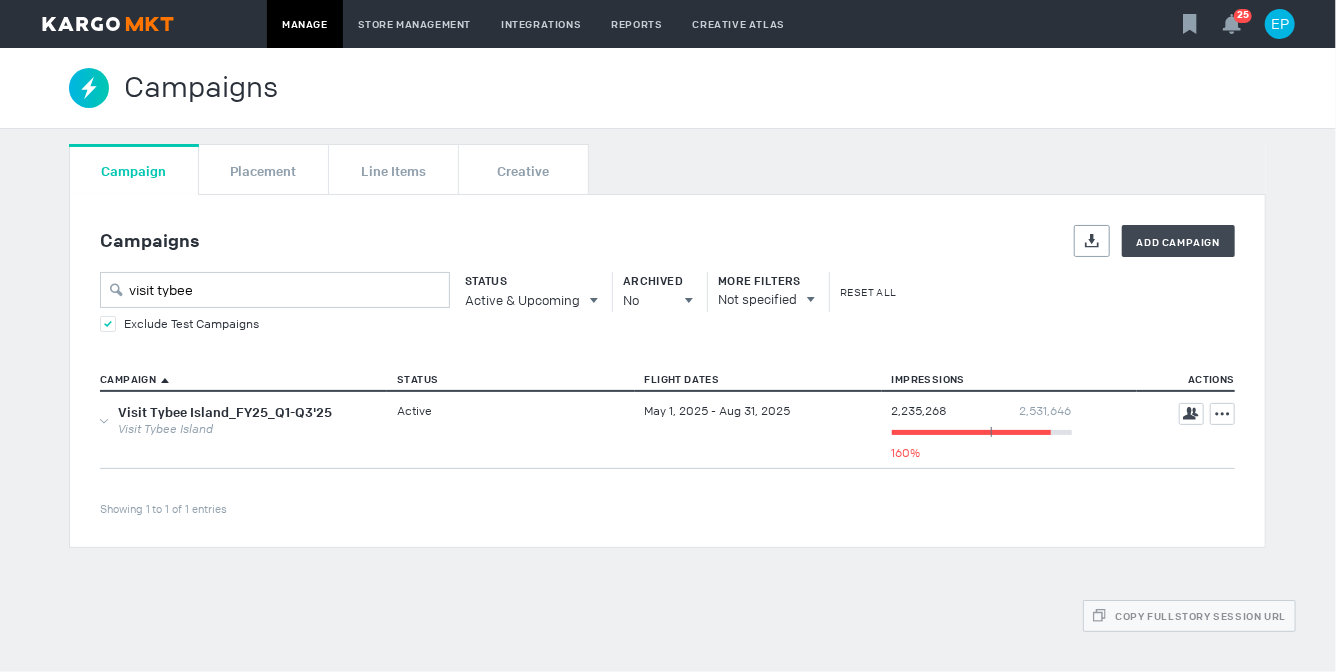 click on "Active" at bounding box center [510, 429] 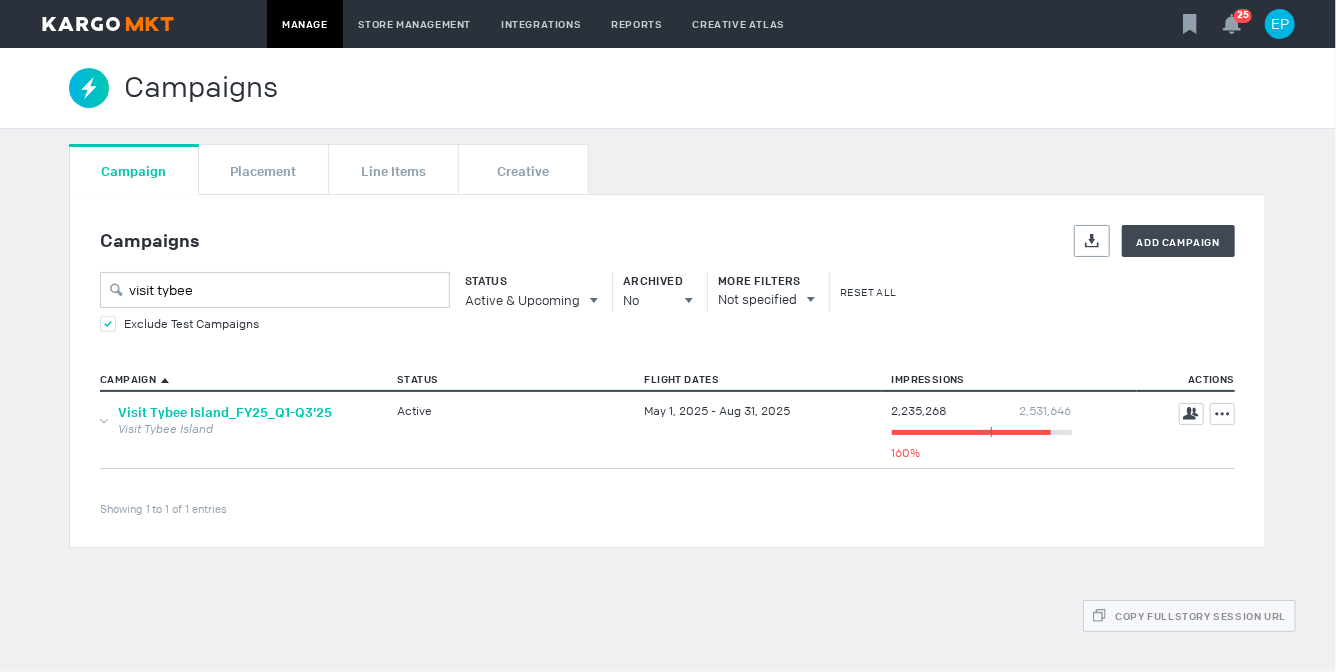 click on "Visit Tybee Island_FY25_Q1-Q3'25" at bounding box center (225, 412) 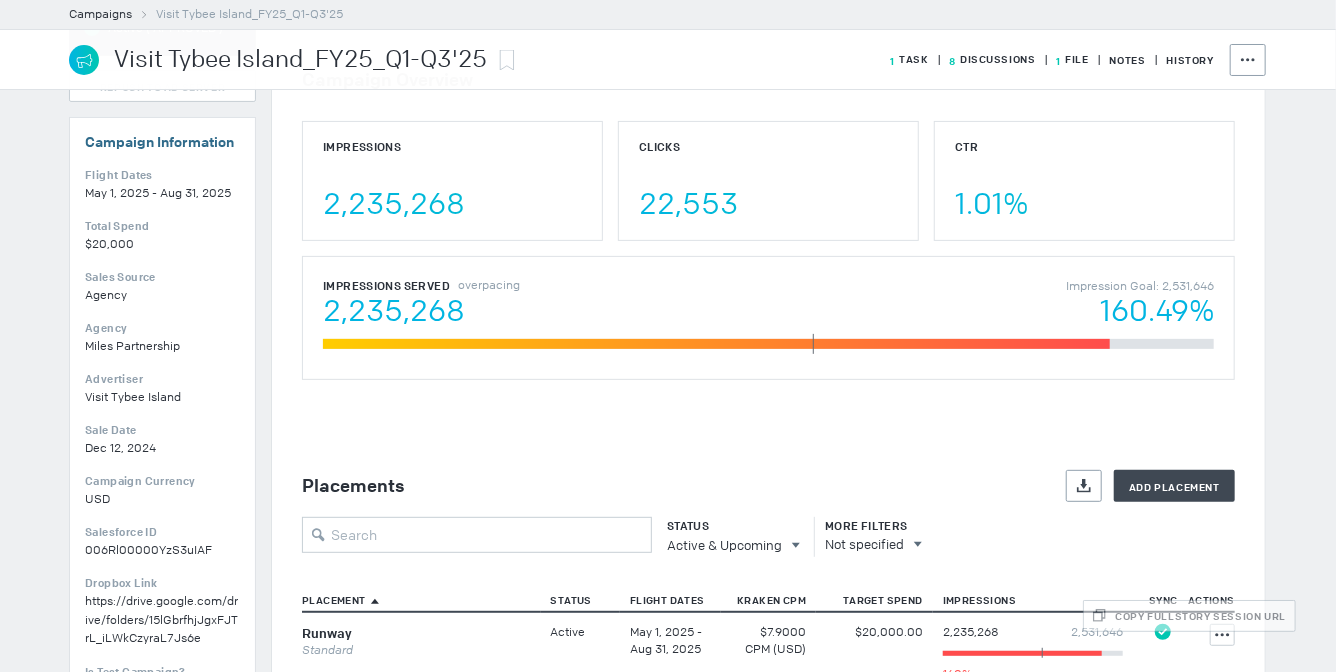 scroll, scrollTop: 146, scrollLeft: 0, axis: vertical 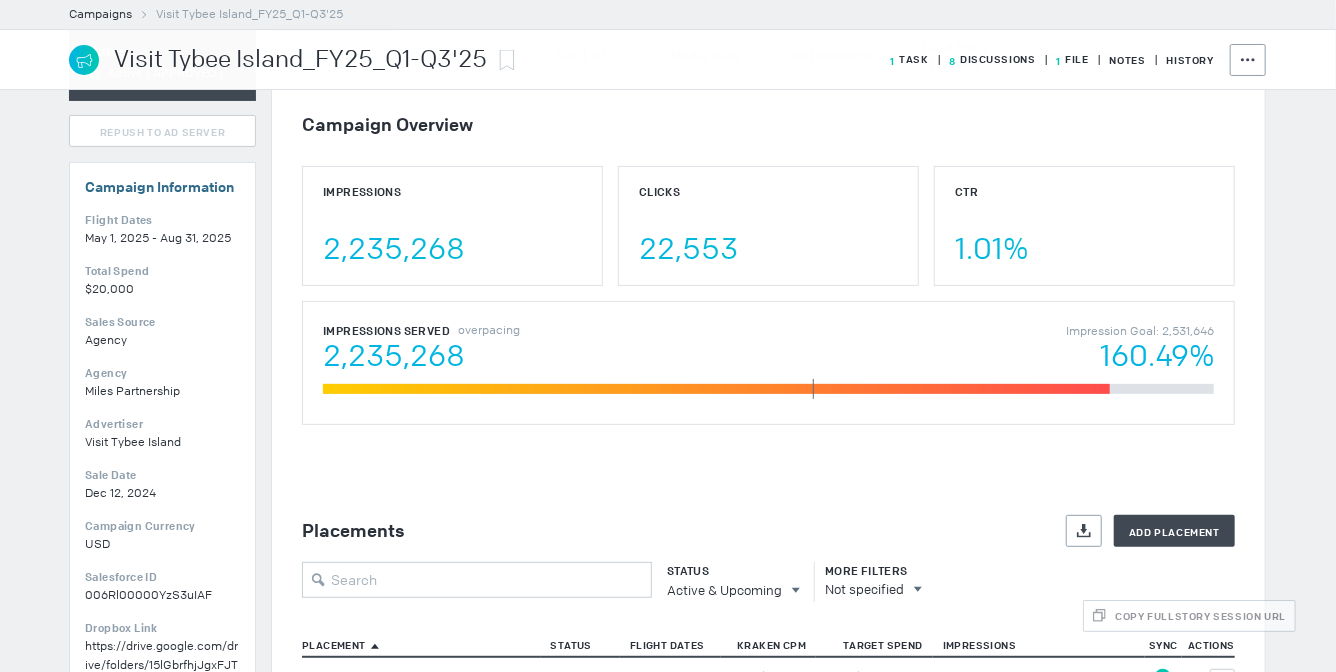 click on "8 Discussions" at bounding box center [910, 59] 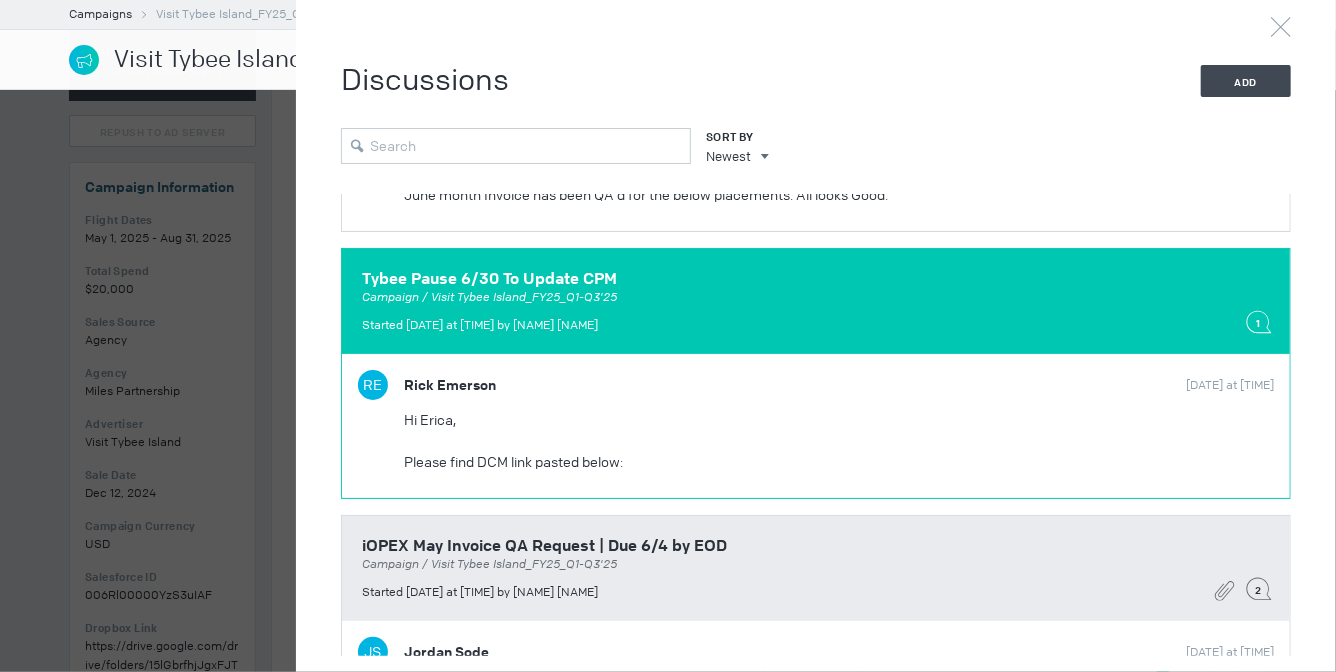 scroll, scrollTop: 290, scrollLeft: 0, axis: vertical 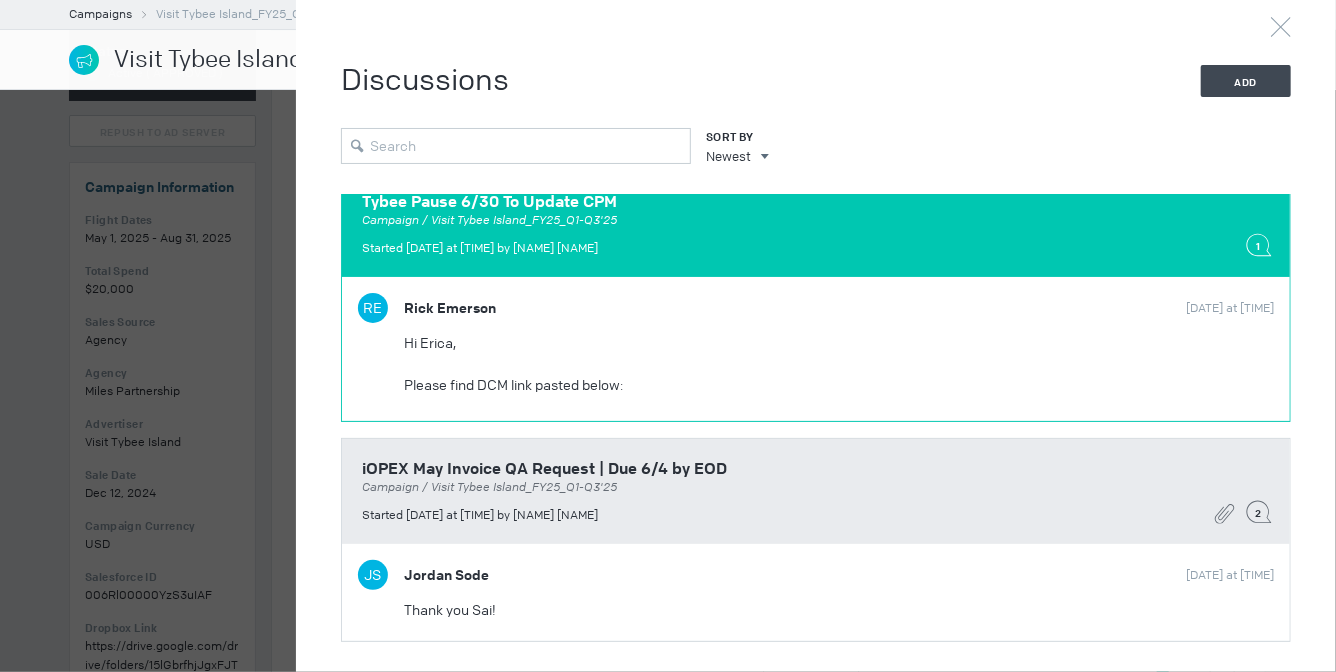 click on "RE [NAME] [NAME]" at bounding box center [767, 41] 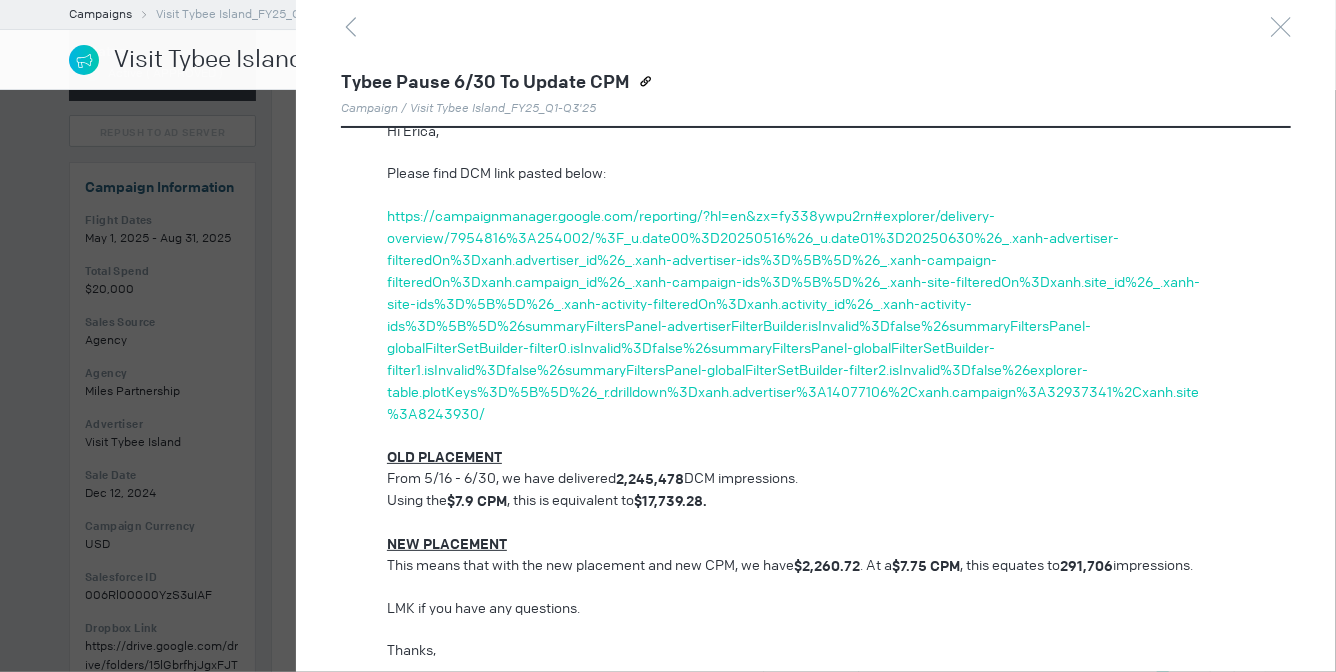 scroll, scrollTop: 649, scrollLeft: 0, axis: vertical 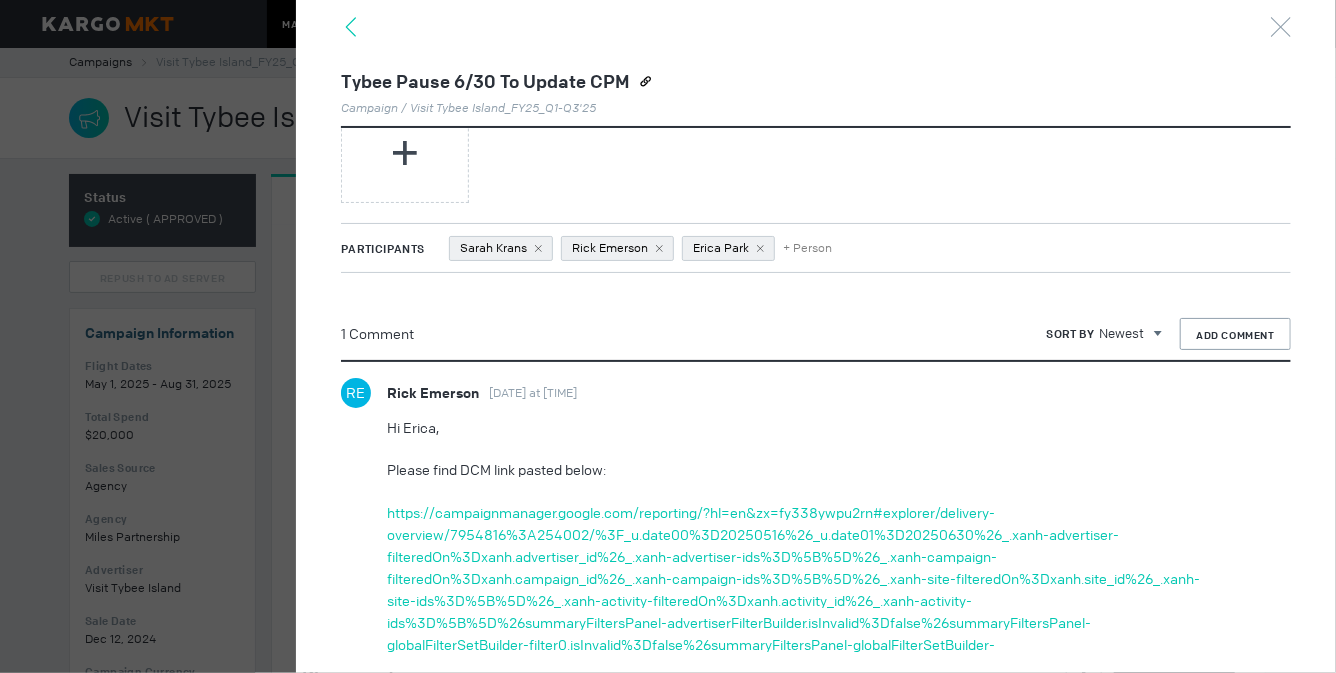 click at bounding box center [351, 27] 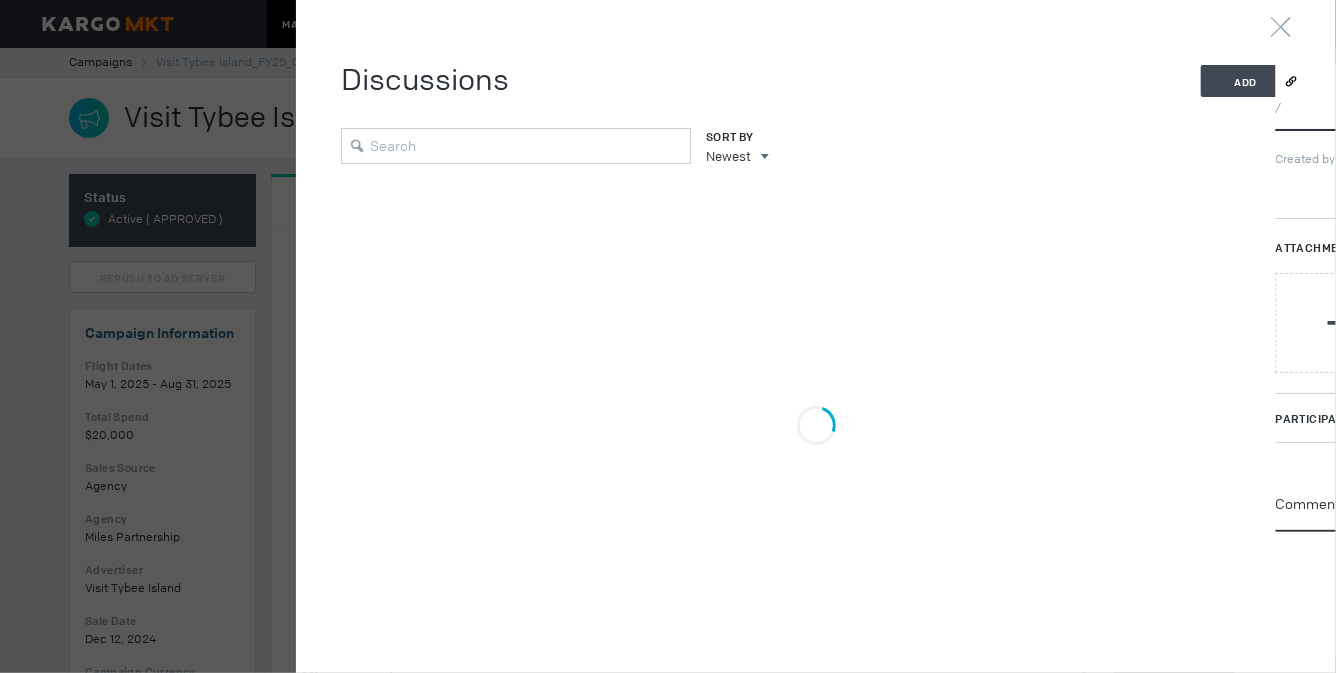 scroll, scrollTop: 0, scrollLeft: 0, axis: both 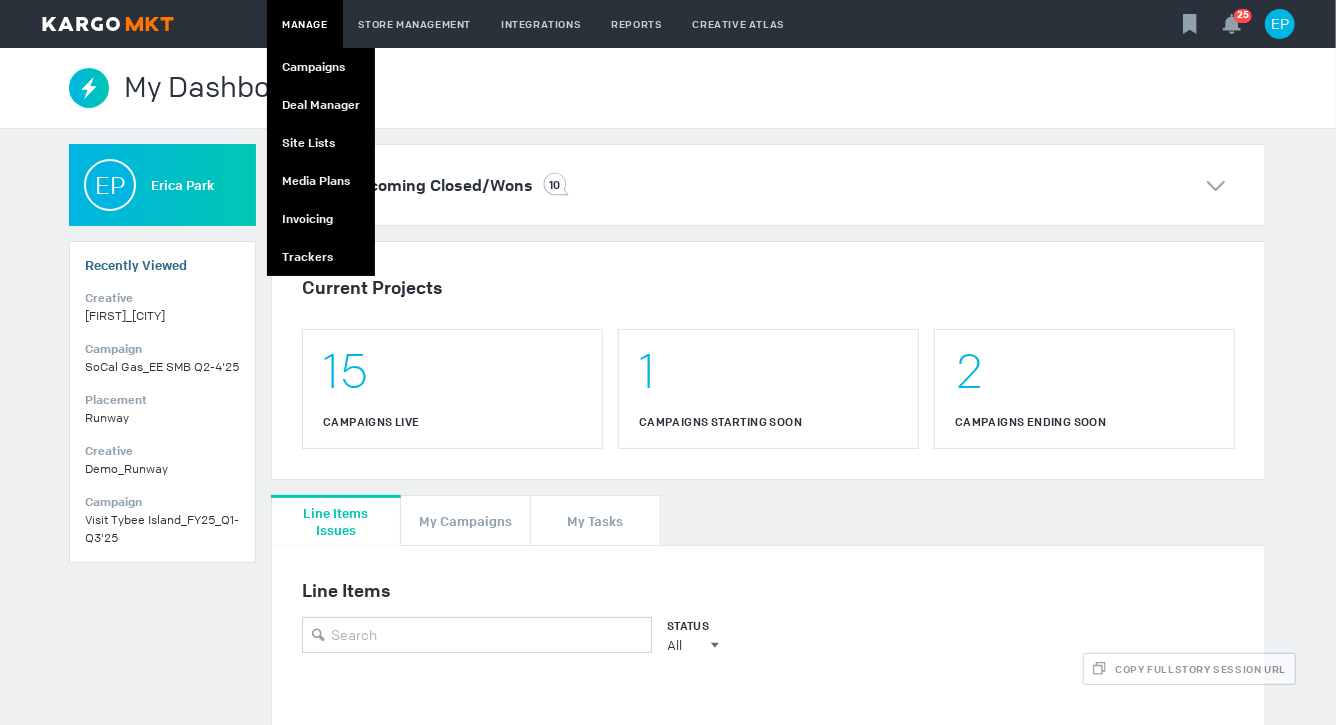 click on "Manage" at bounding box center (305, 24) 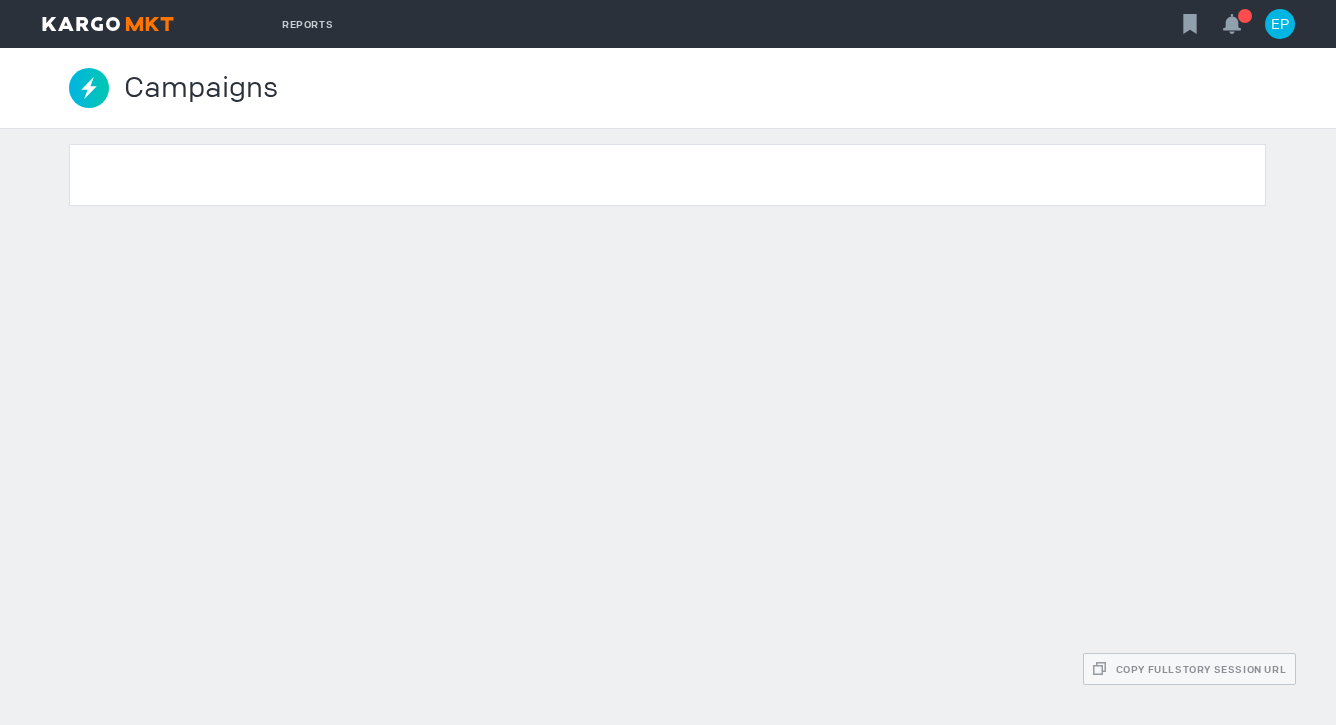 scroll, scrollTop: 0, scrollLeft: 0, axis: both 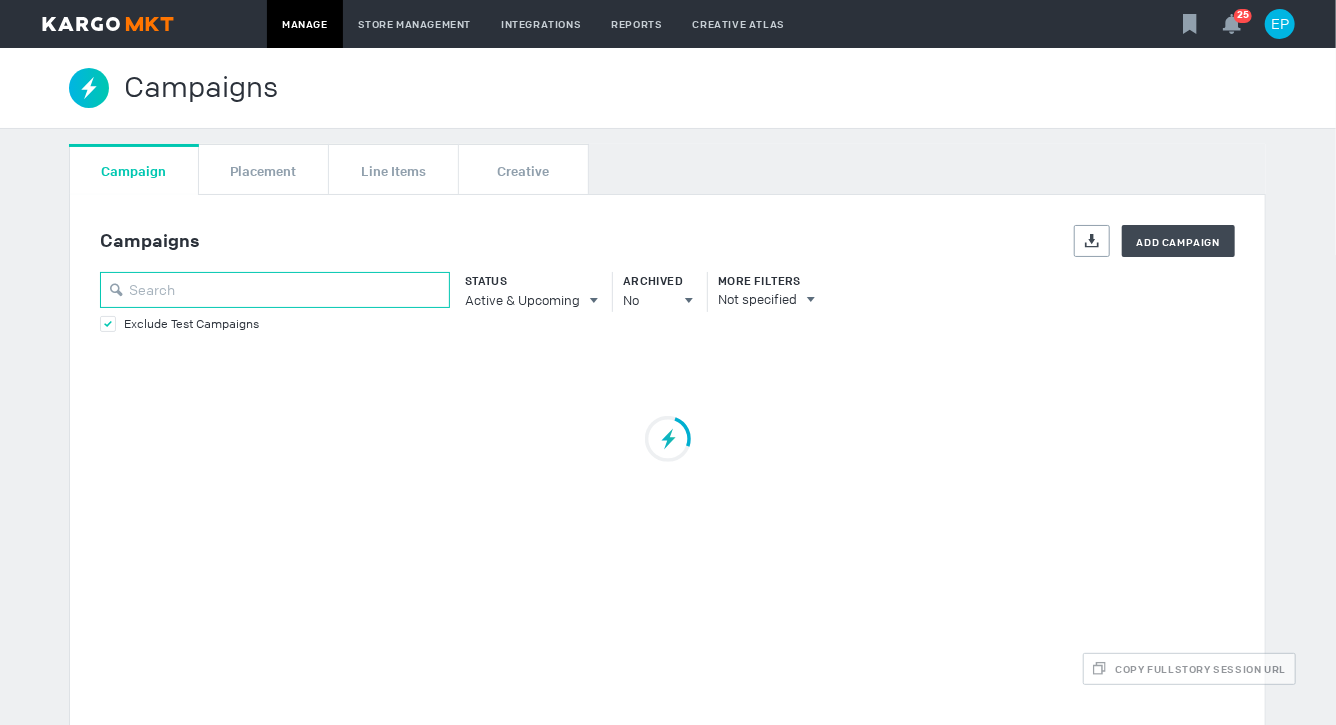 click at bounding box center (275, 290) 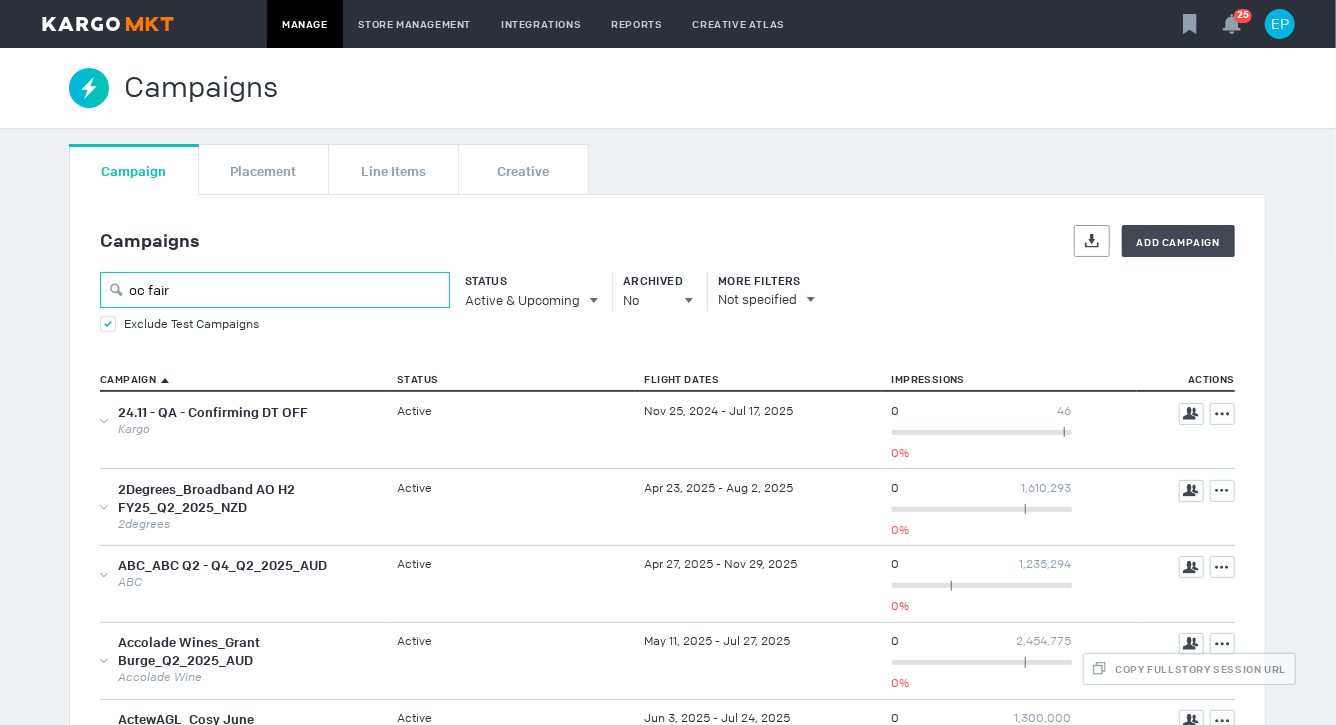type on "oc fair" 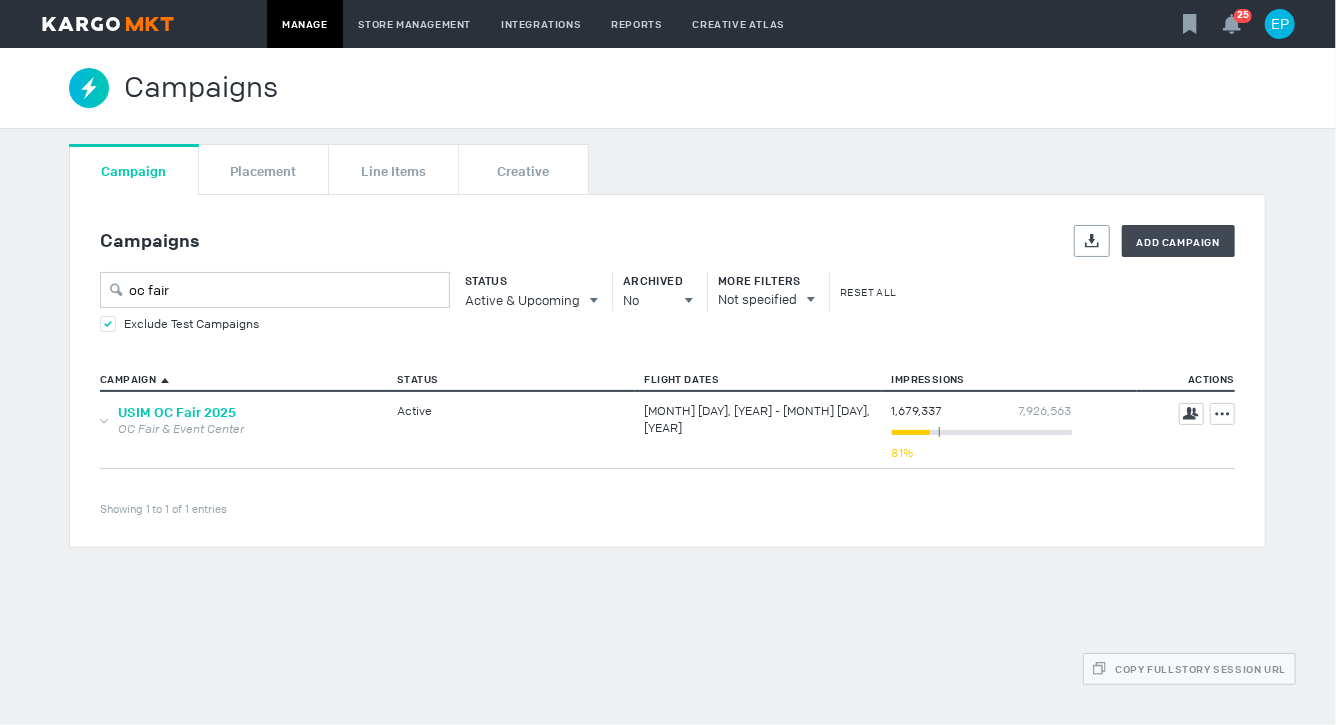 click on "USIM OC Fair 2025" at bounding box center (177, 412) 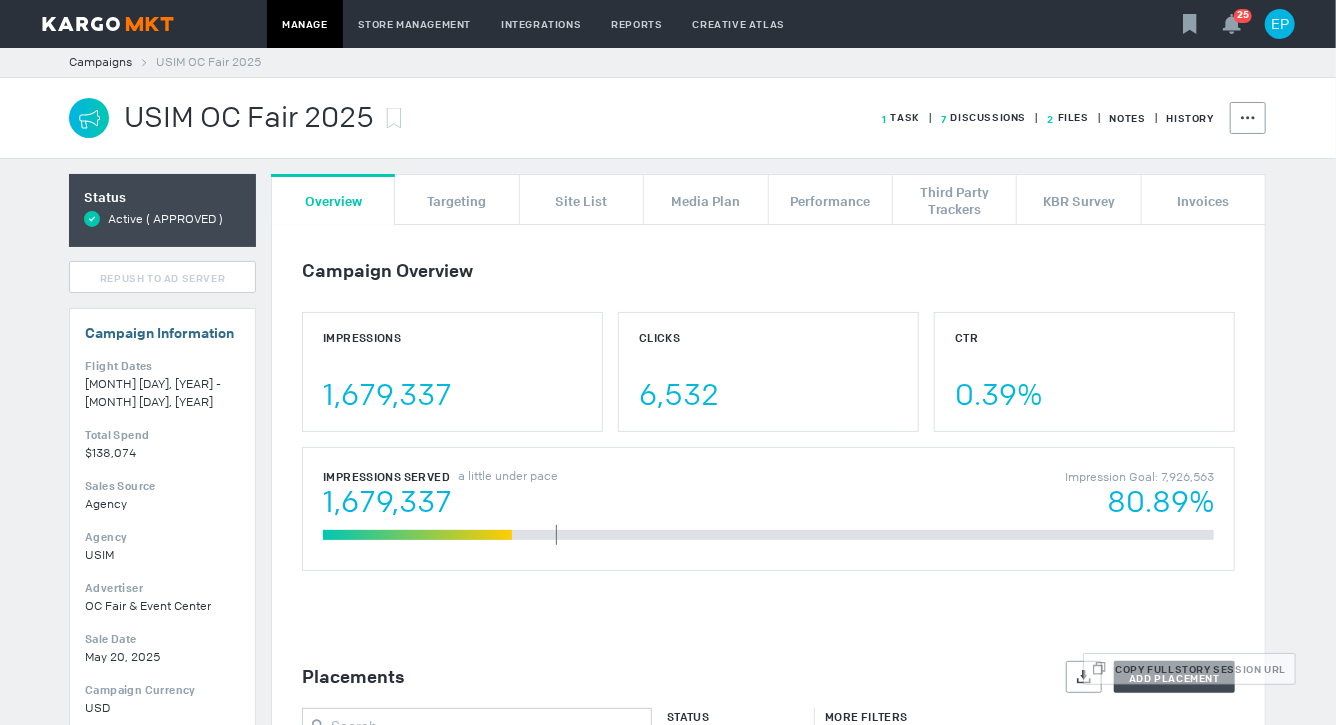 click on "7 Discussions" at bounding box center (901, 117) 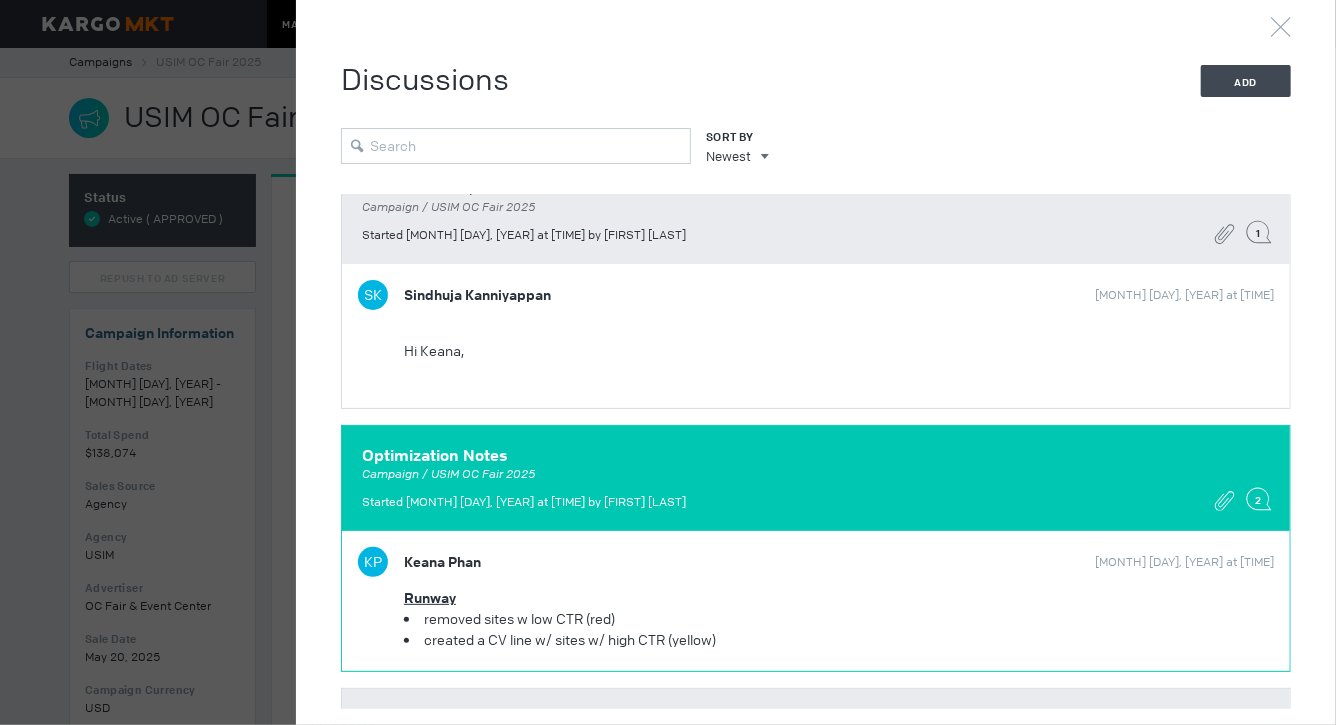 scroll, scrollTop: 0, scrollLeft: 0, axis: both 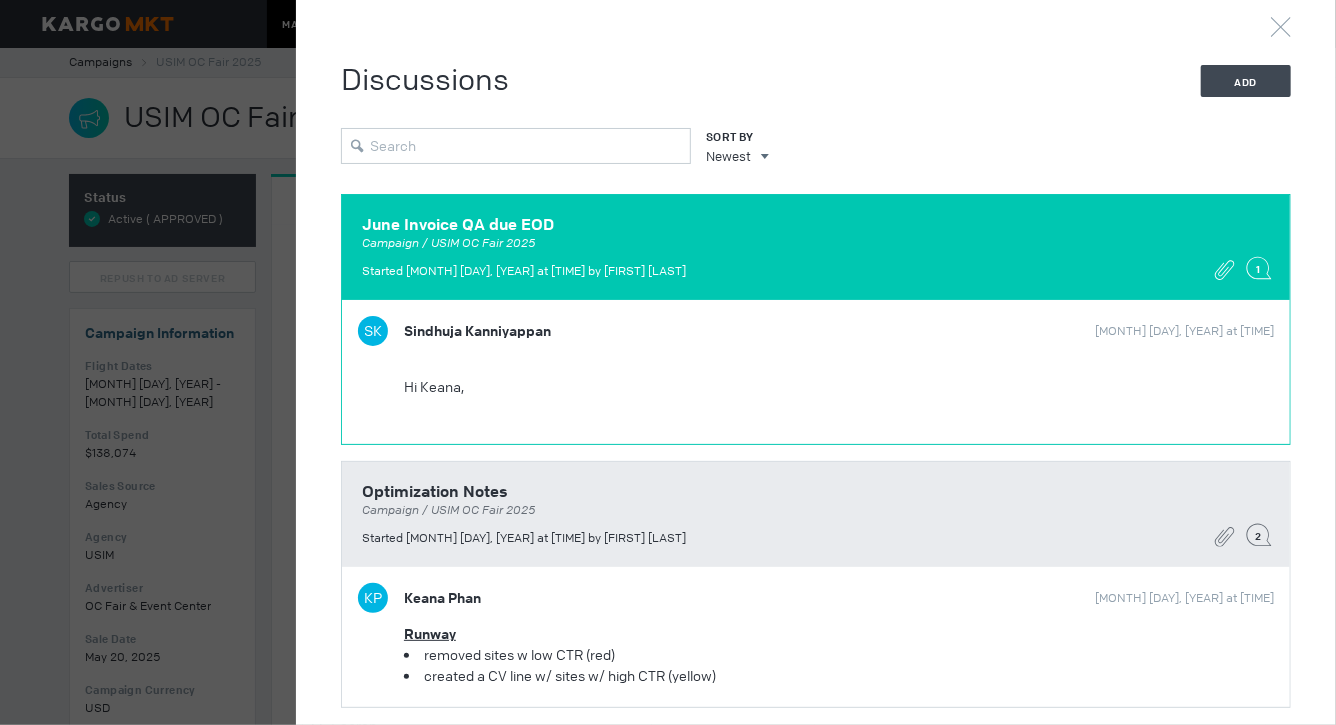 click on "[INITIALS] [LAST] [LAST]" at bounding box center [721, 331] 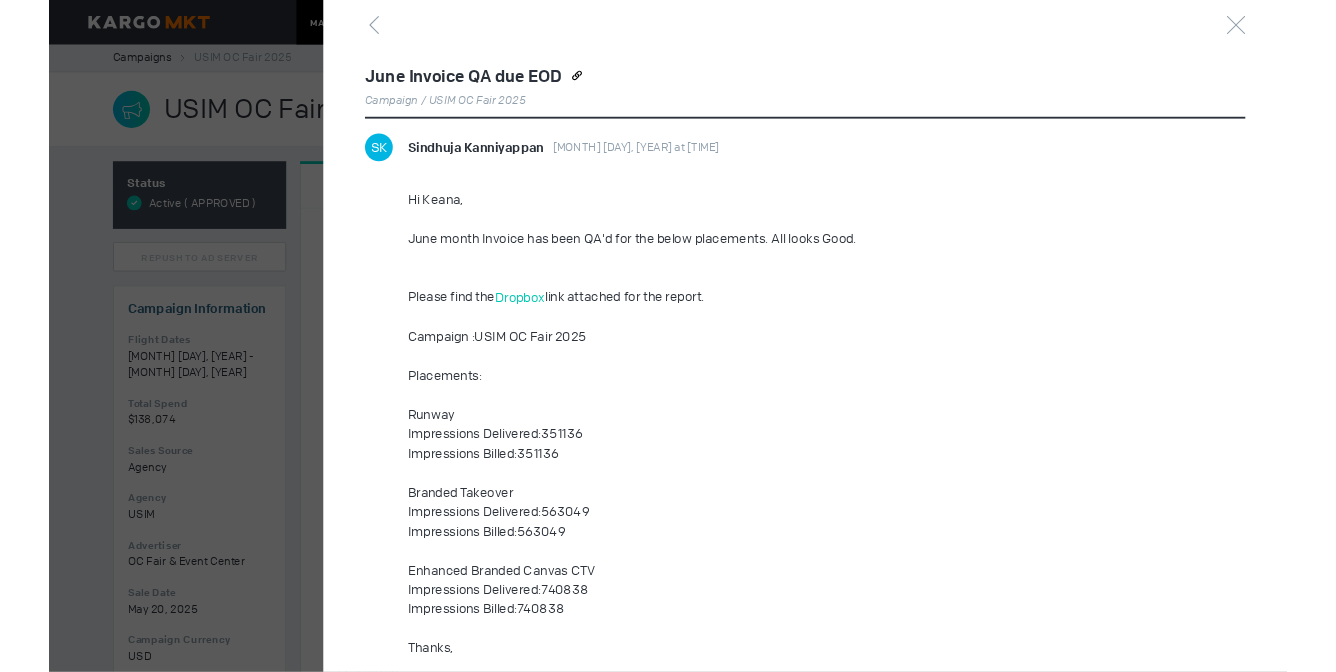 scroll, scrollTop: 736, scrollLeft: 0, axis: vertical 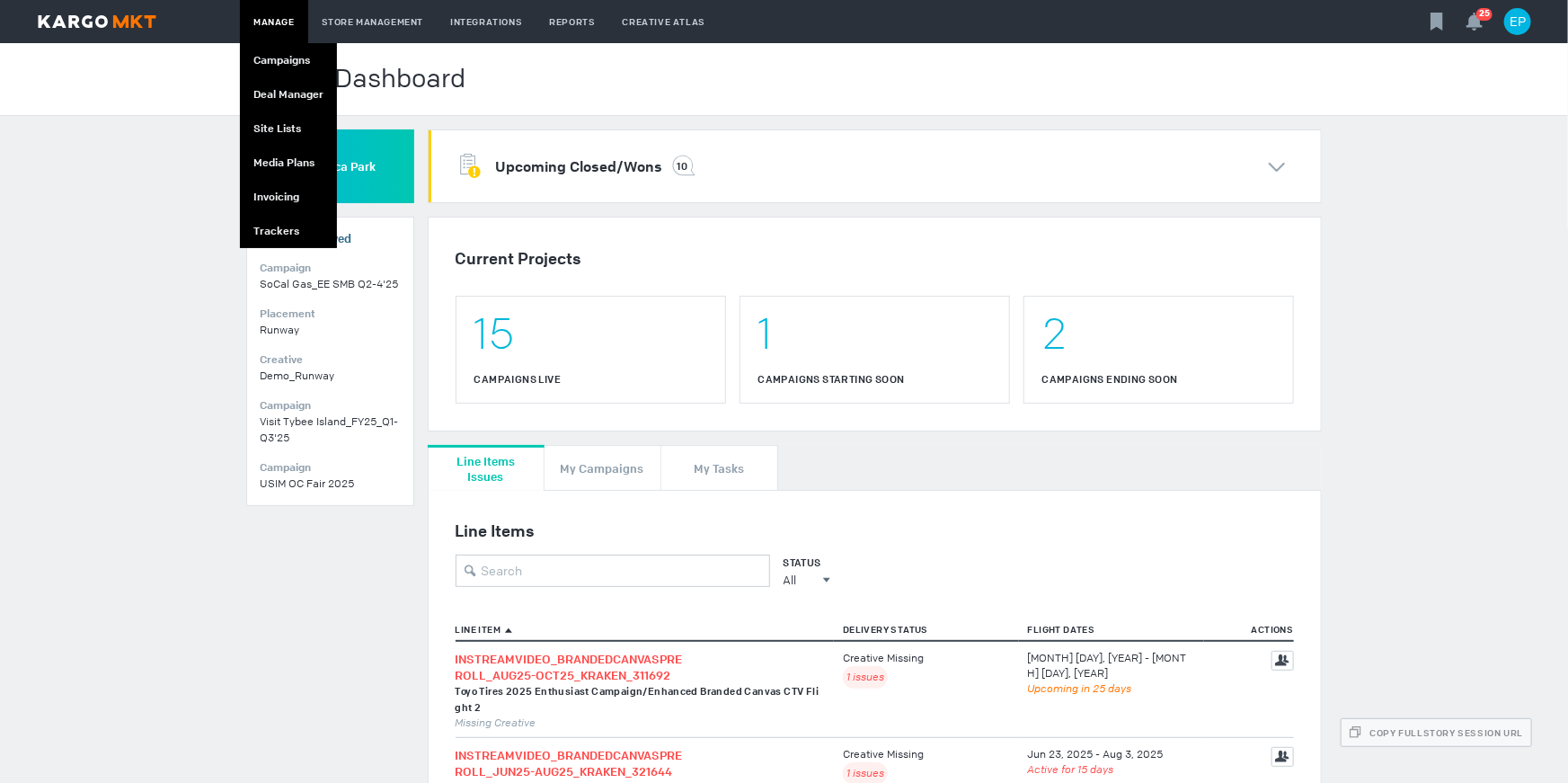 click on "Manage" at bounding box center (274, 22) 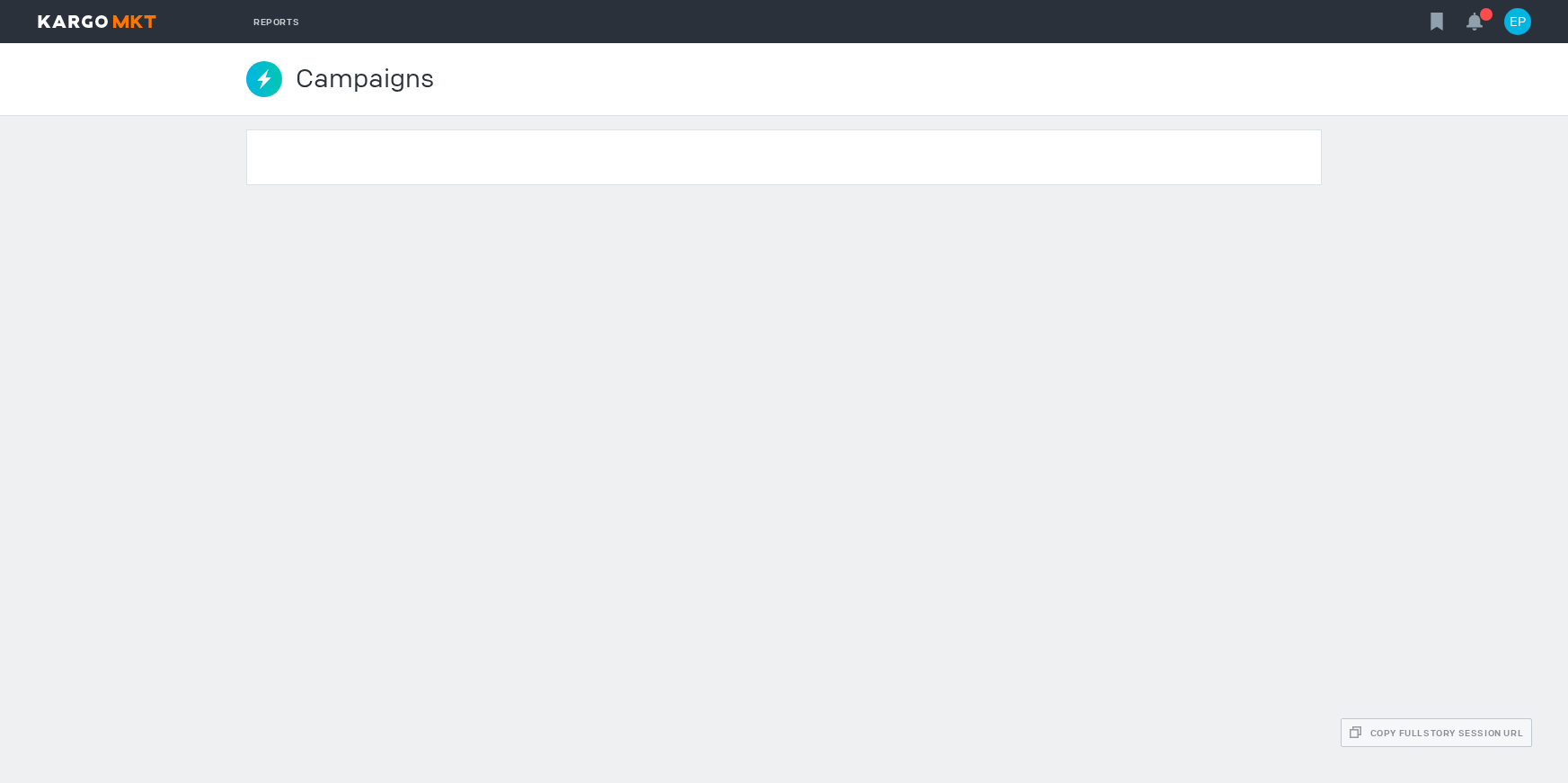 scroll, scrollTop: 0, scrollLeft: 0, axis: both 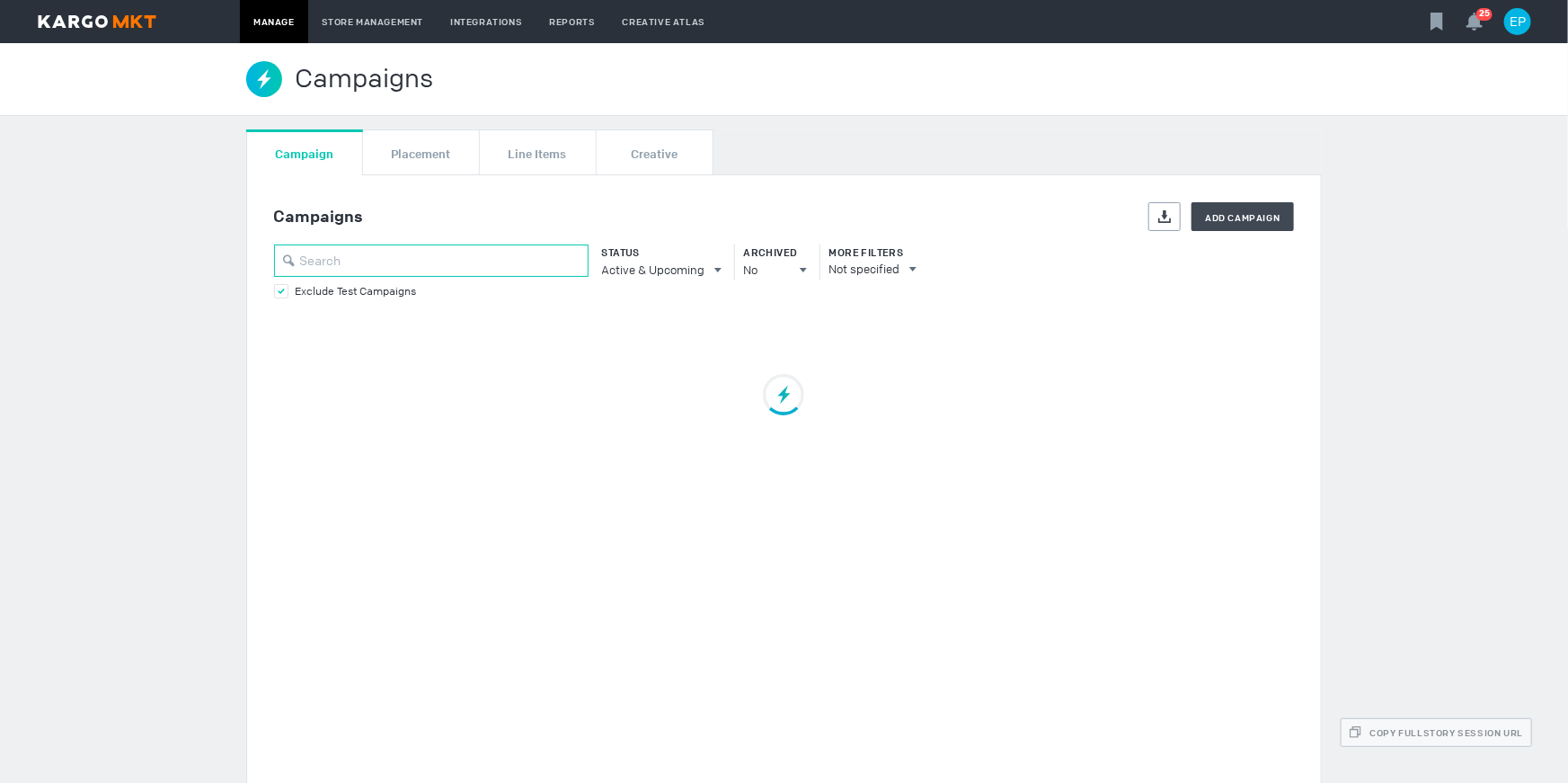 click at bounding box center (431, 261) 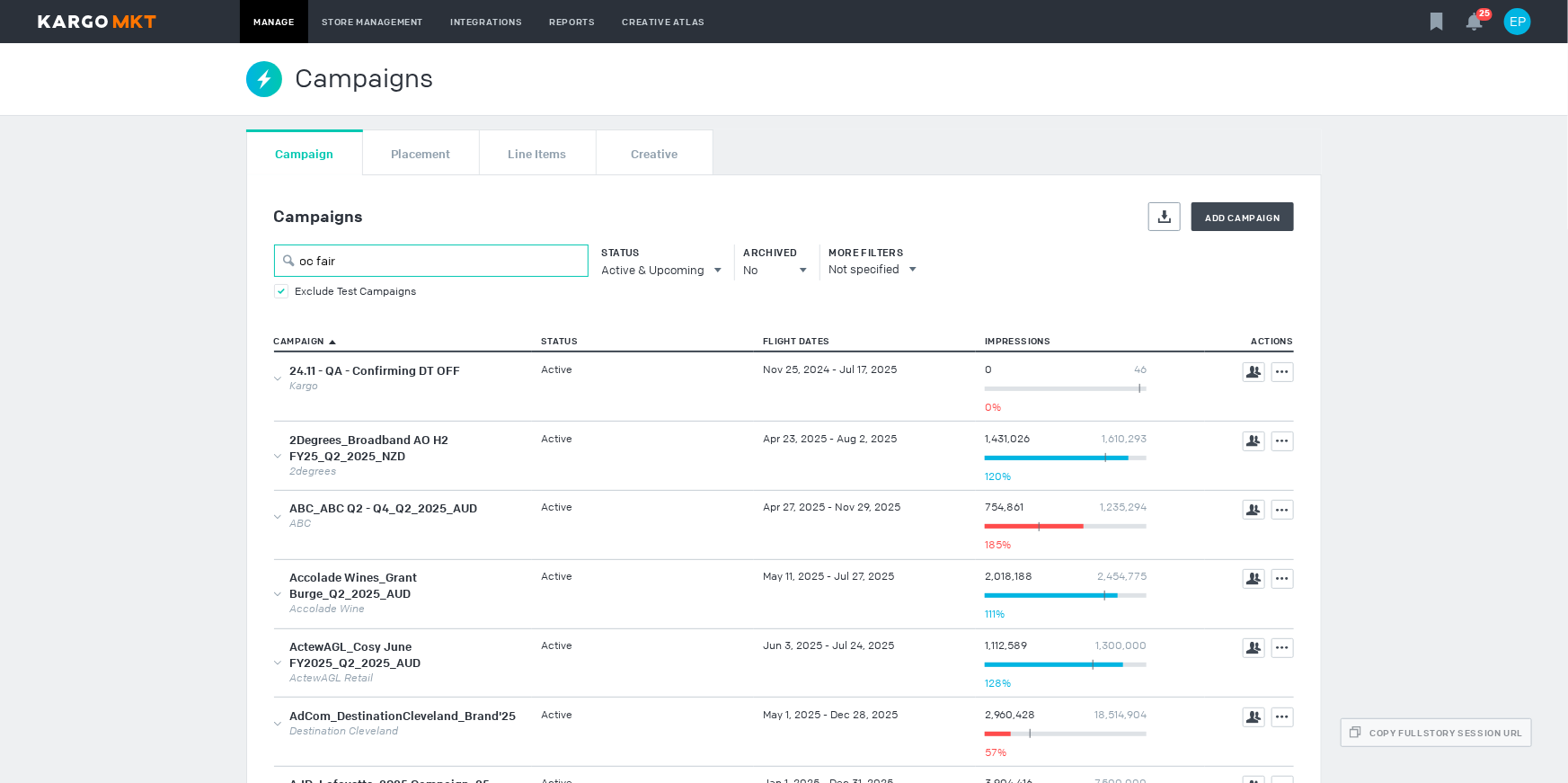 type on "oc fair" 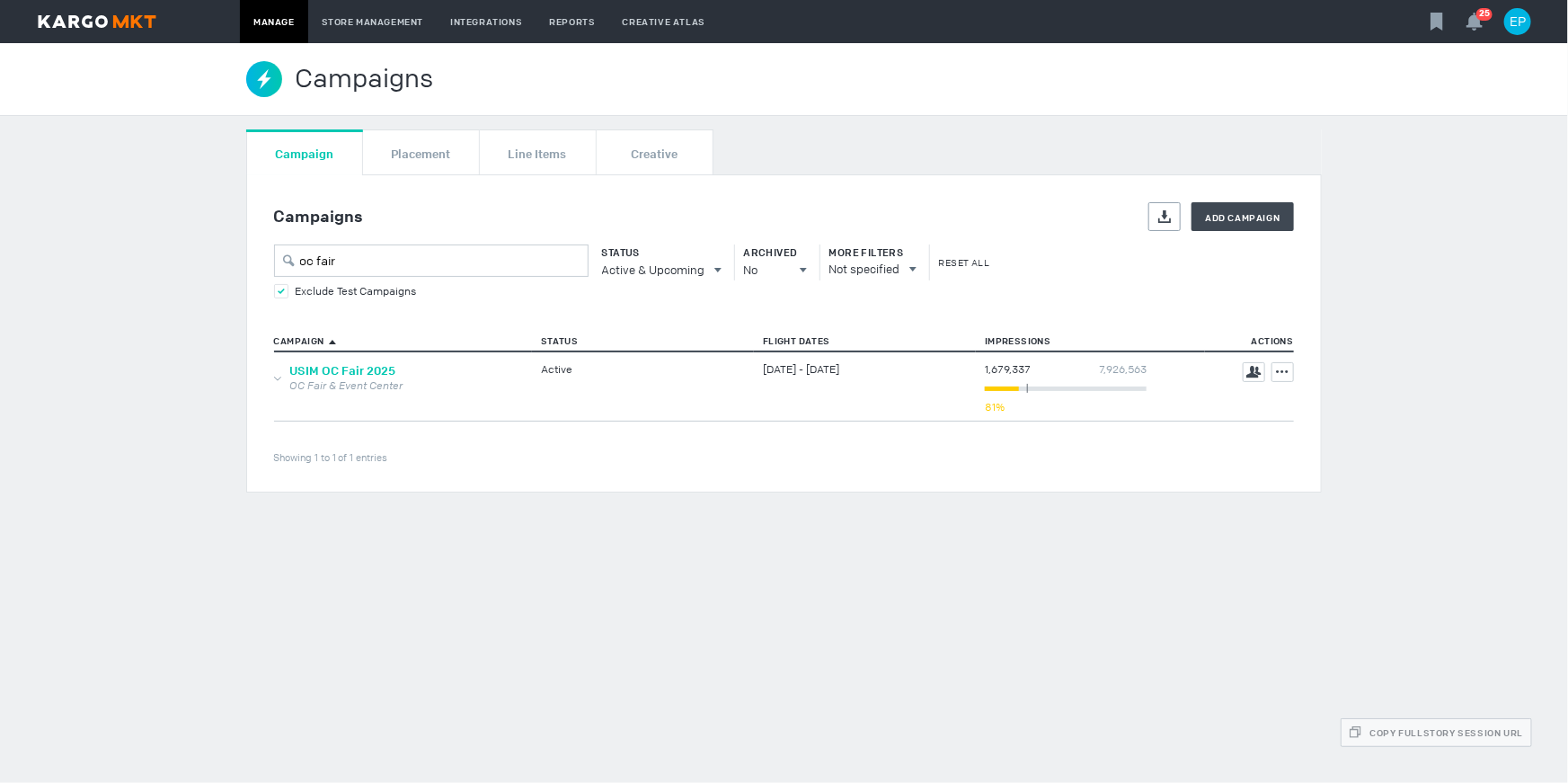 click on "USIM OC Fair 2025" at bounding box center (343, 370) 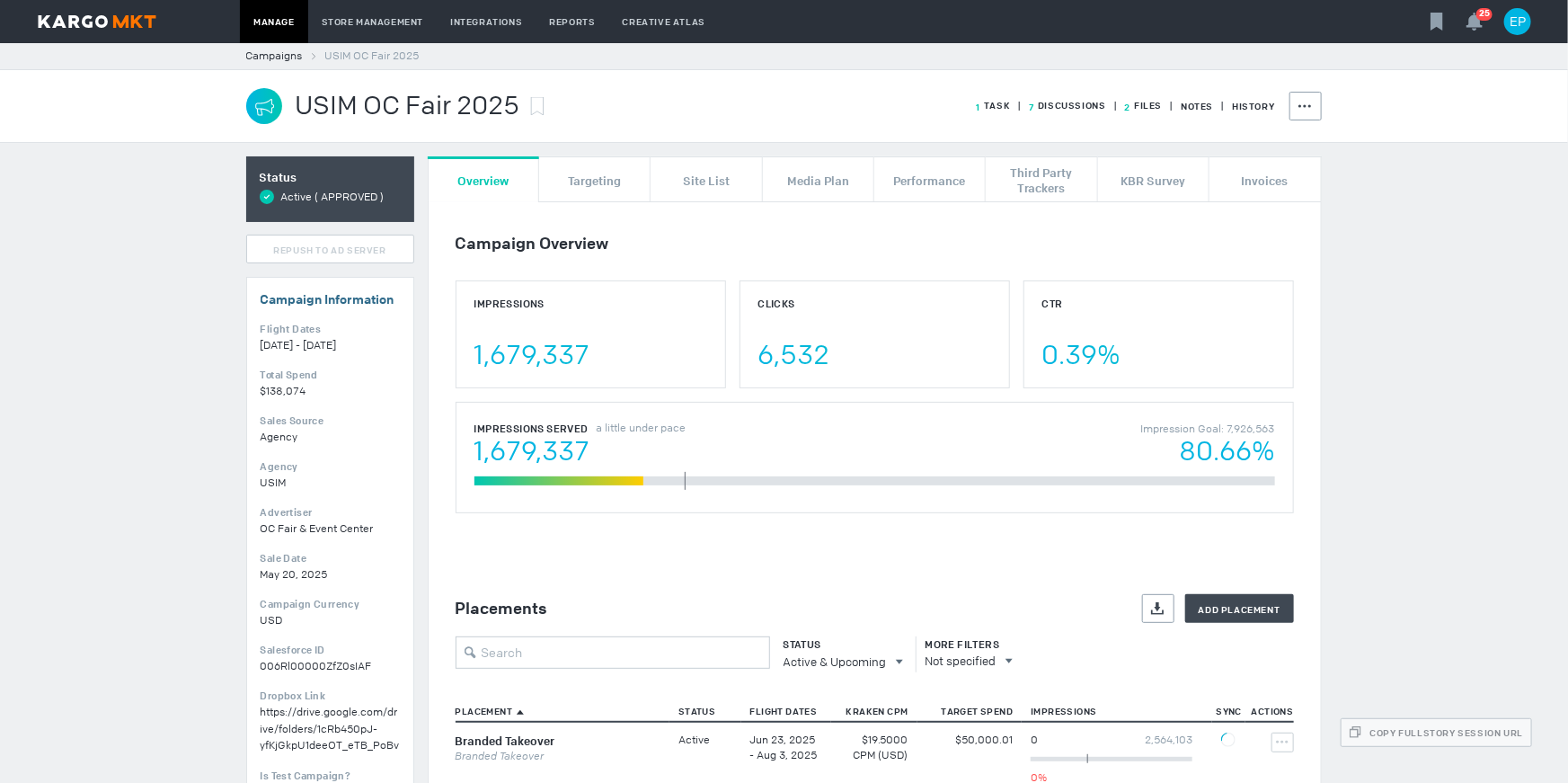 click on "USIM OC Fair 2025 1 Task 7 Discussions 2 Files Notes History   Actions" at bounding box center (784, 106) 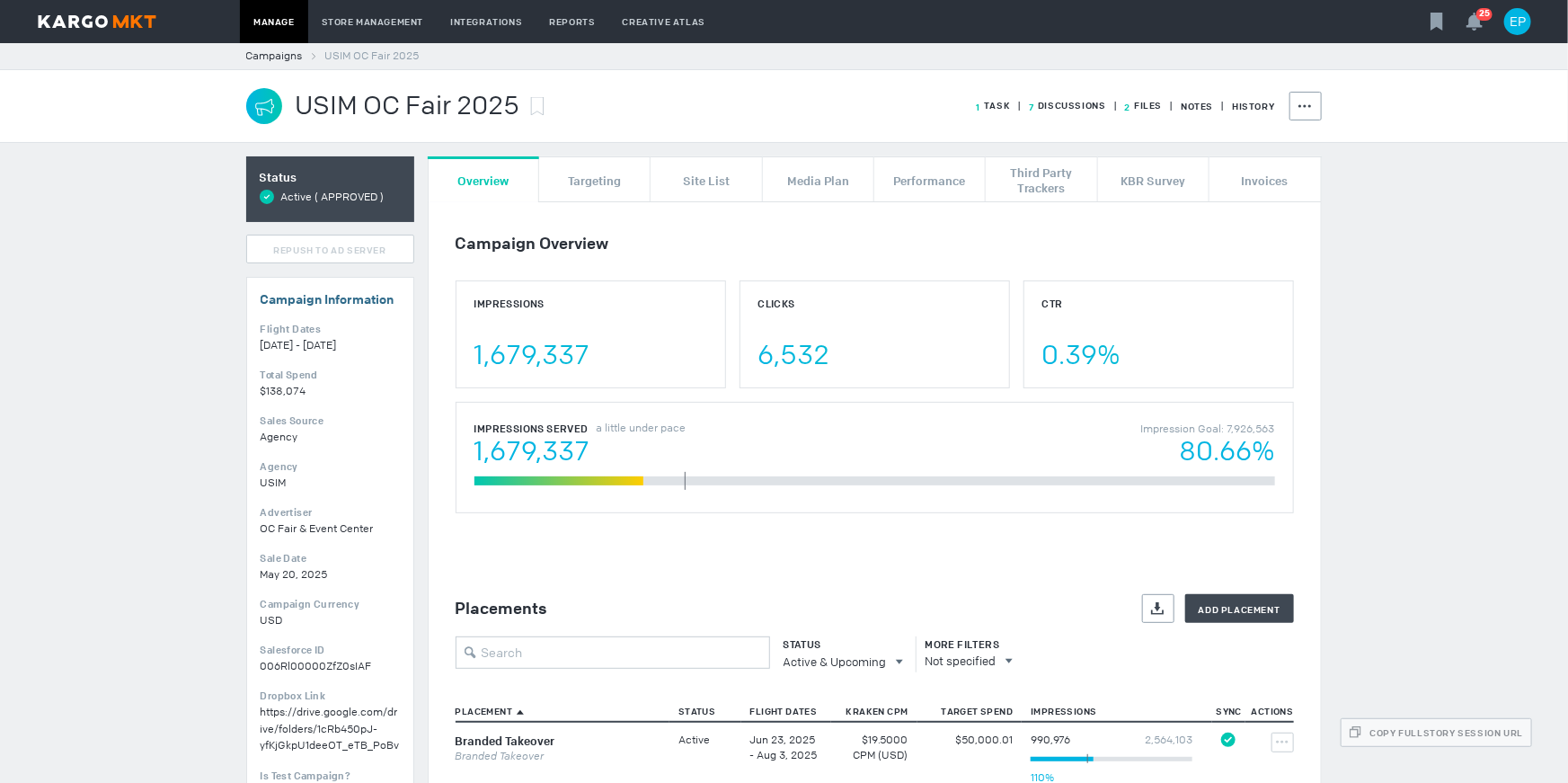 click on "7 Discussions" at bounding box center [993, 105] 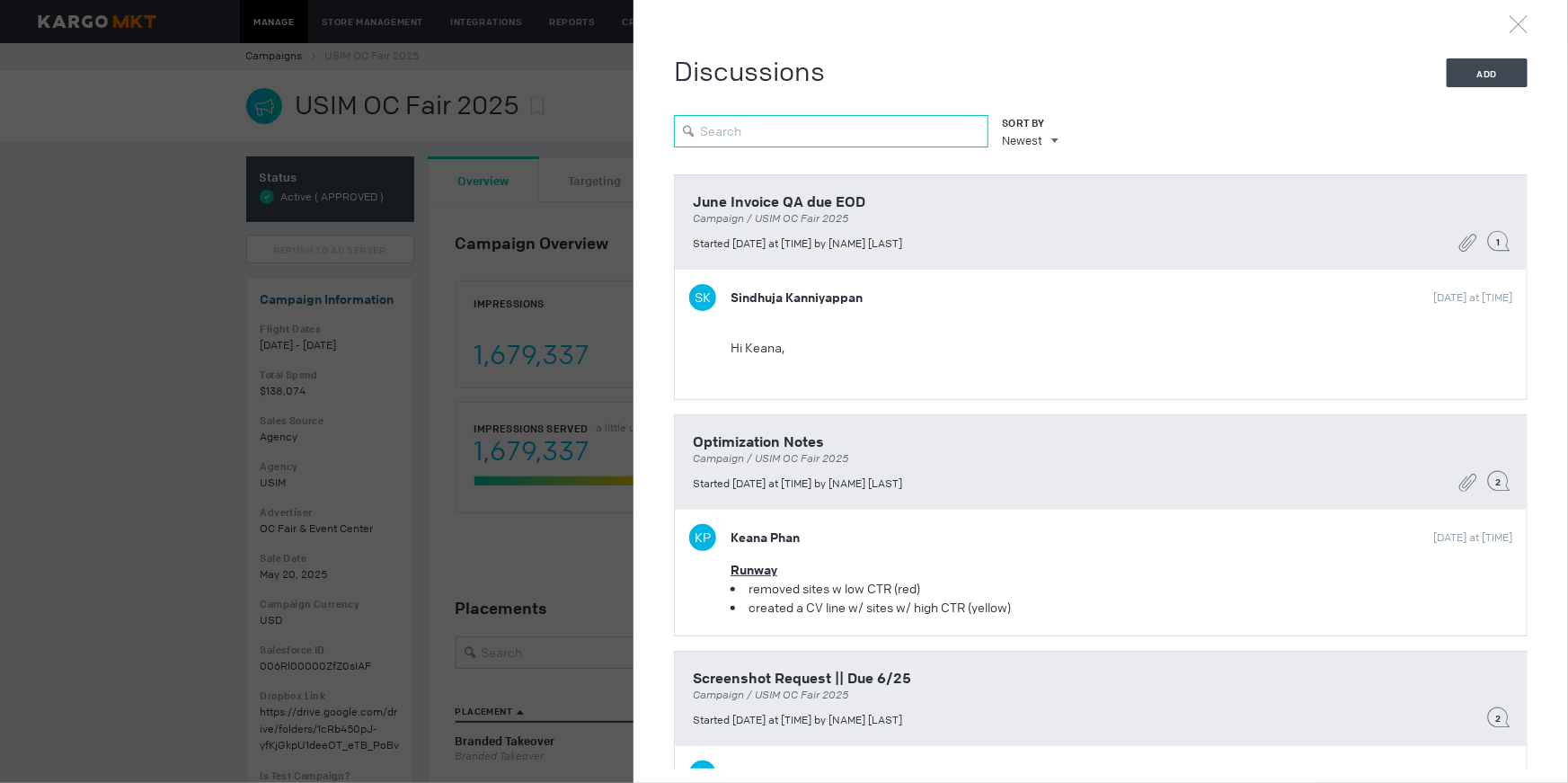 click at bounding box center [831, 131] 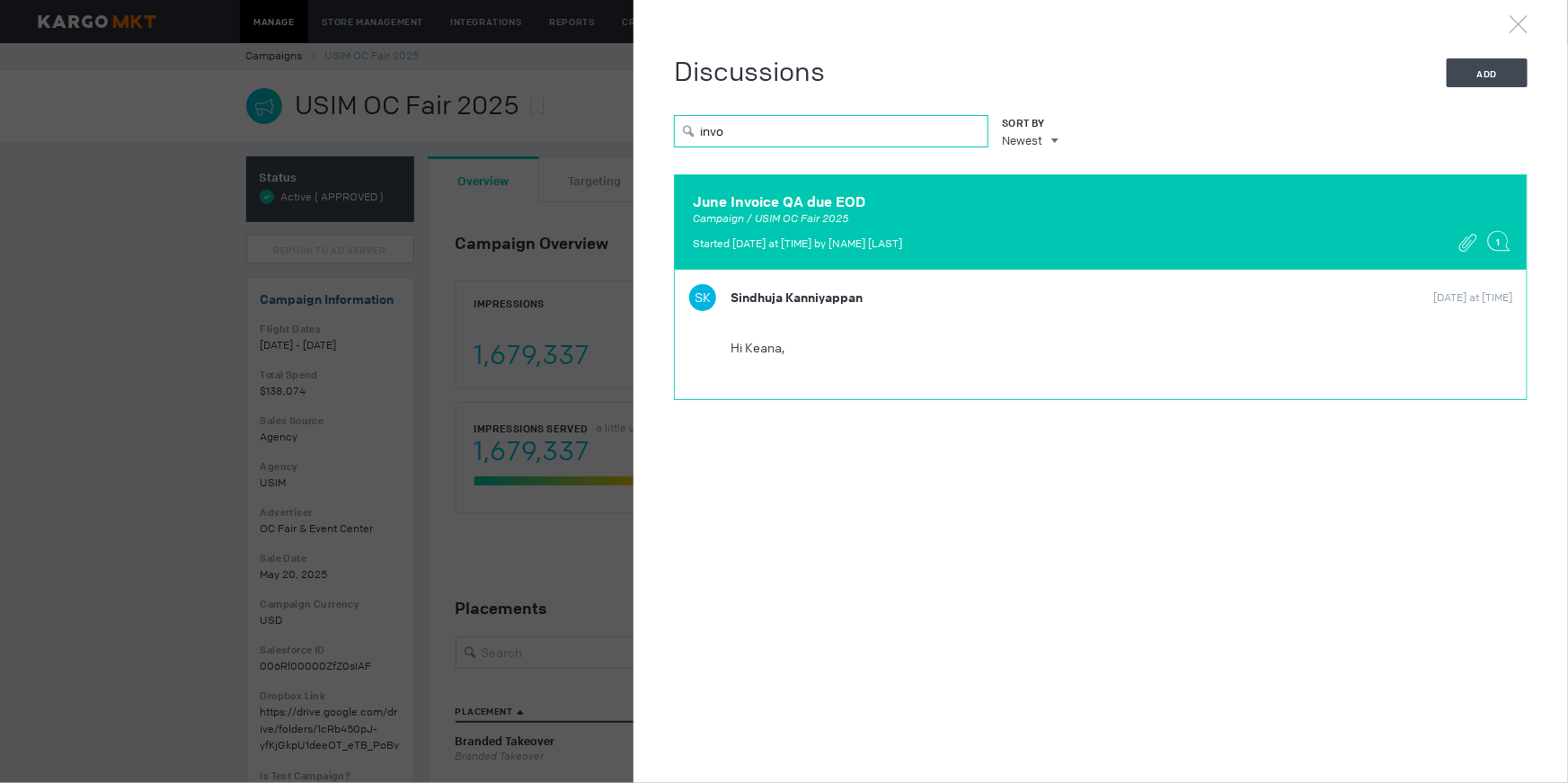 type on "invo" 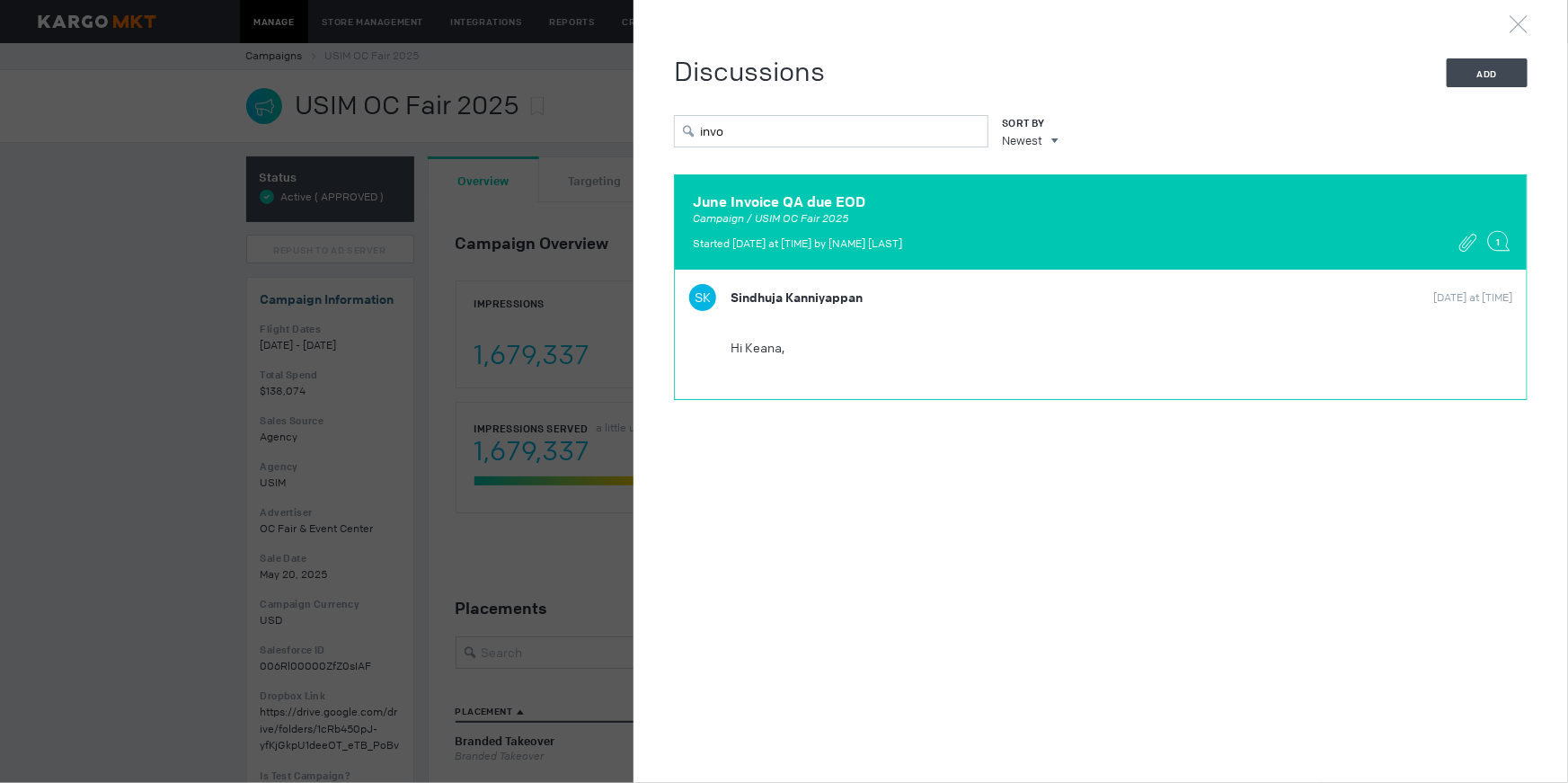 click on "SK   Sindhuja Kanniyappan" at bounding box center (1057, 298) 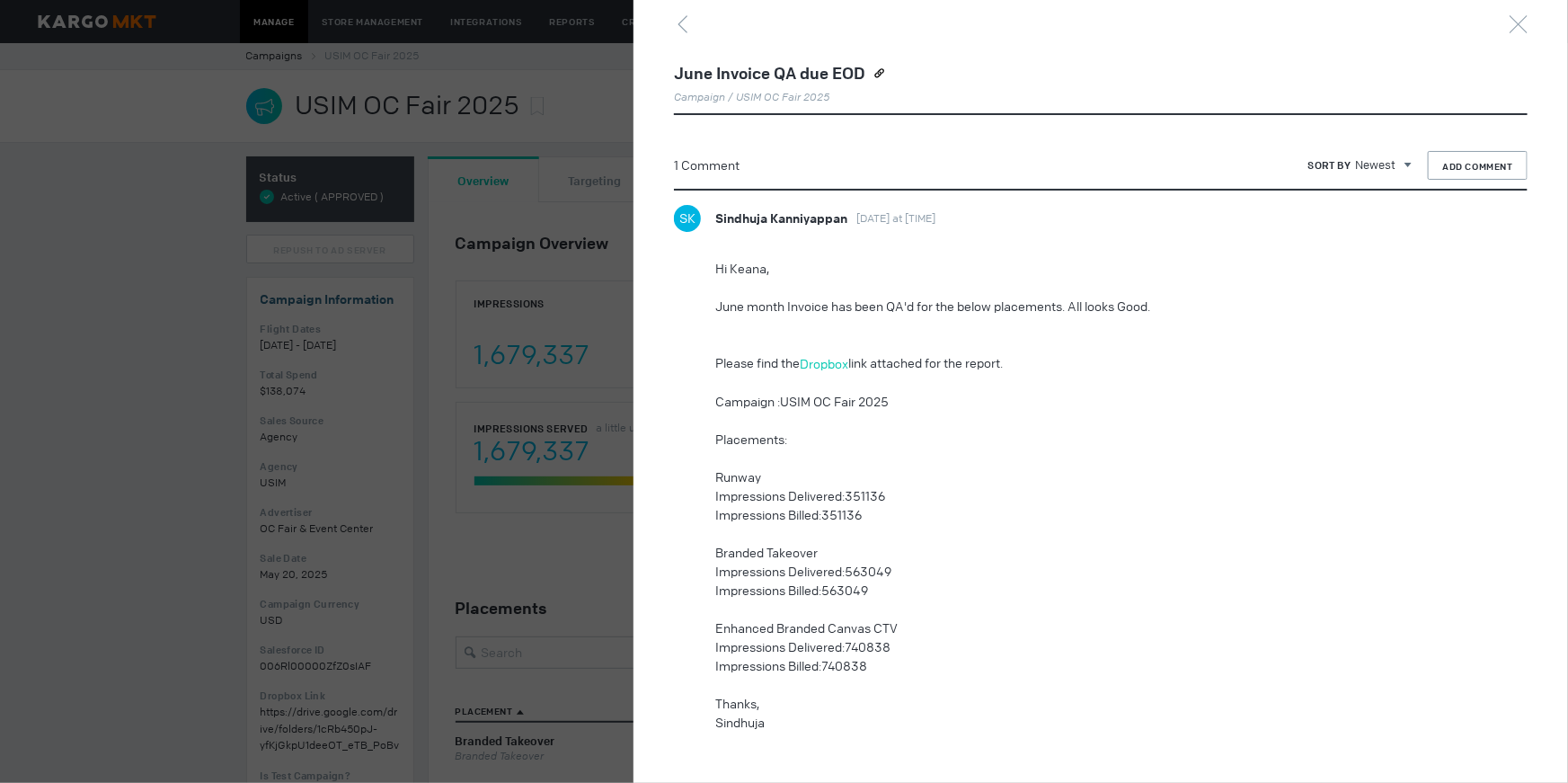 scroll, scrollTop: 531, scrollLeft: 0, axis: vertical 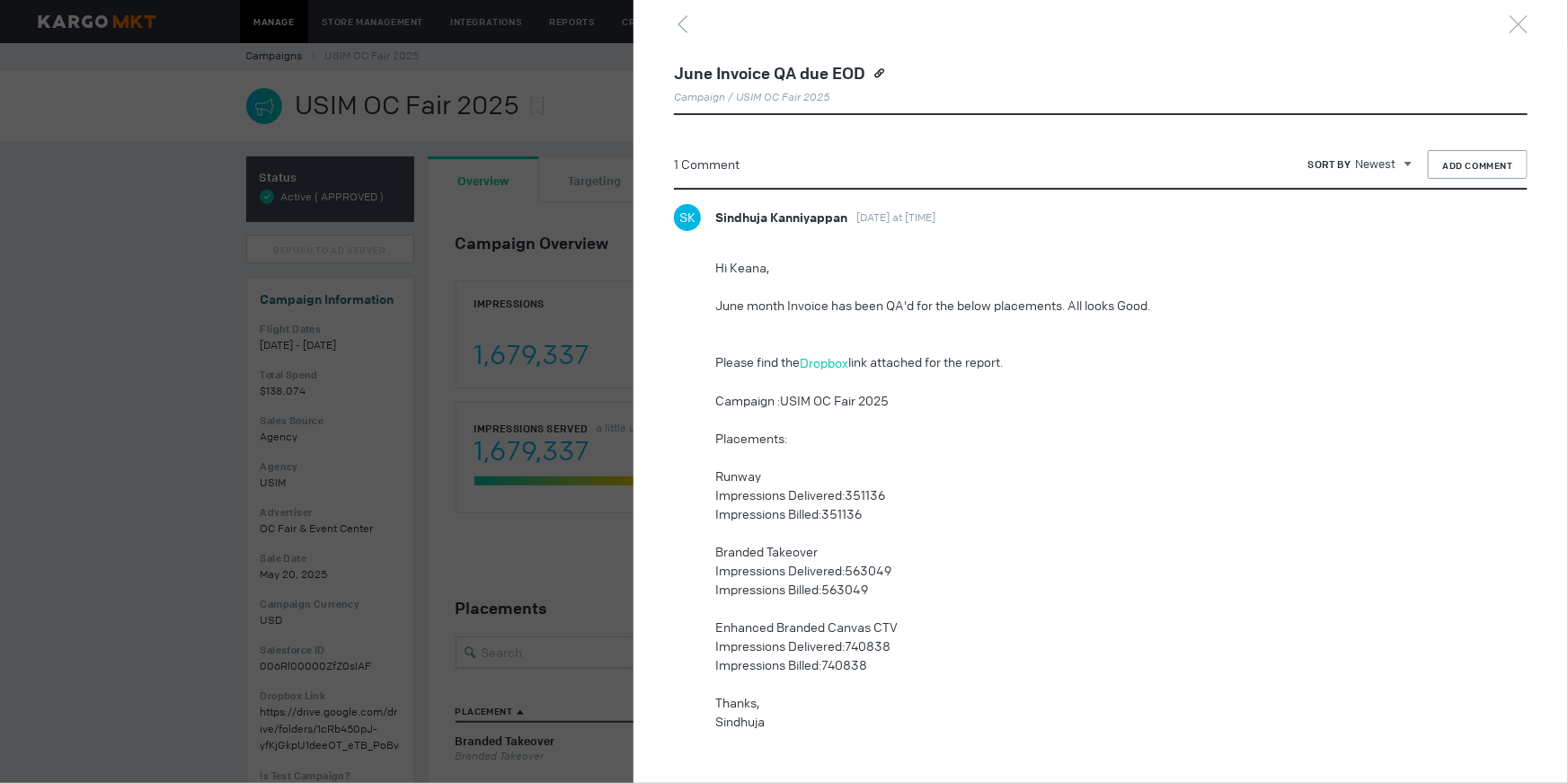 click on "Impressions Billed:740838" at bounding box center (1081, 665) 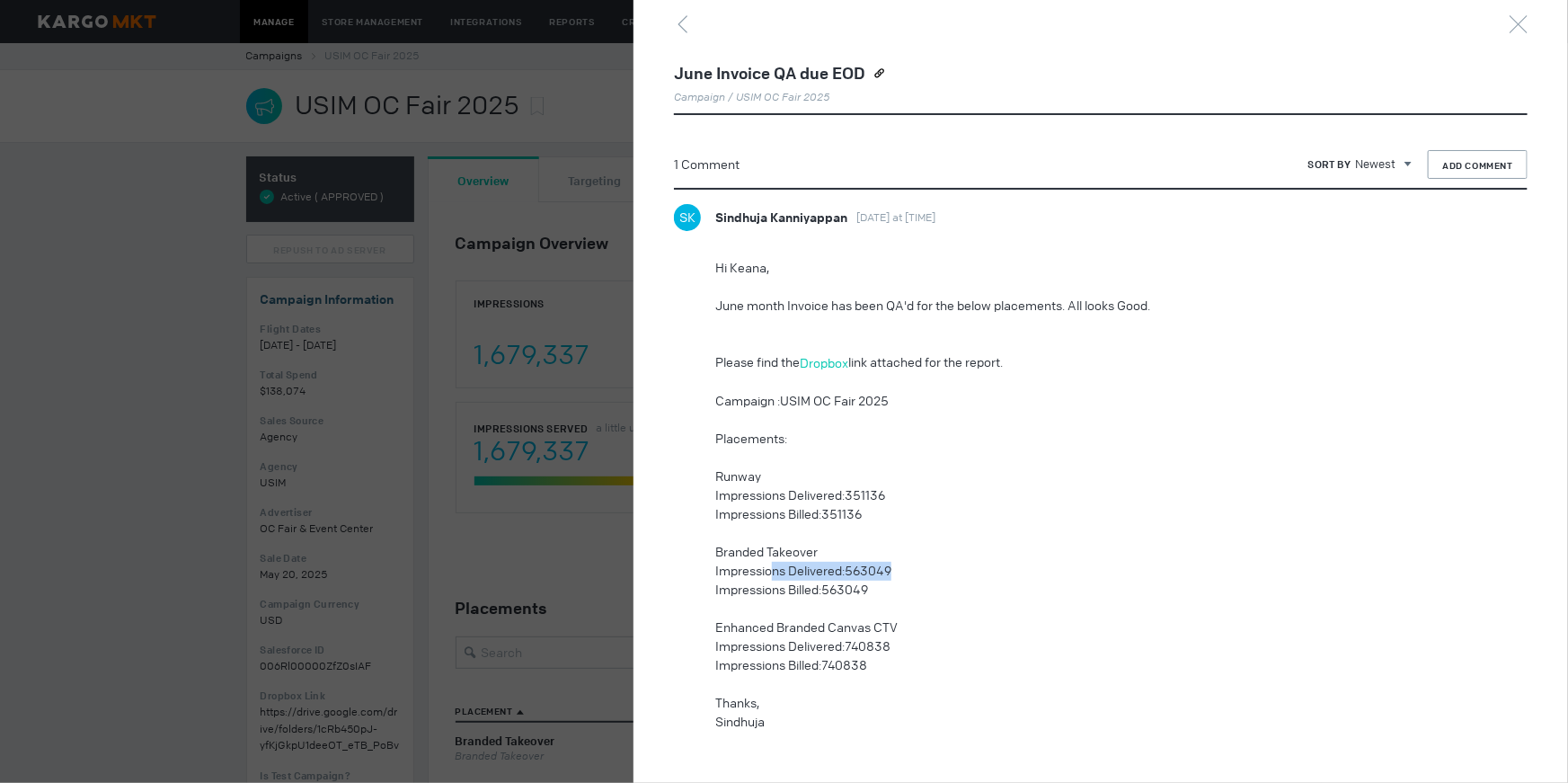drag, startPoint x: 899, startPoint y: 573, endPoint x: 773, endPoint y: 575, distance: 126.01587 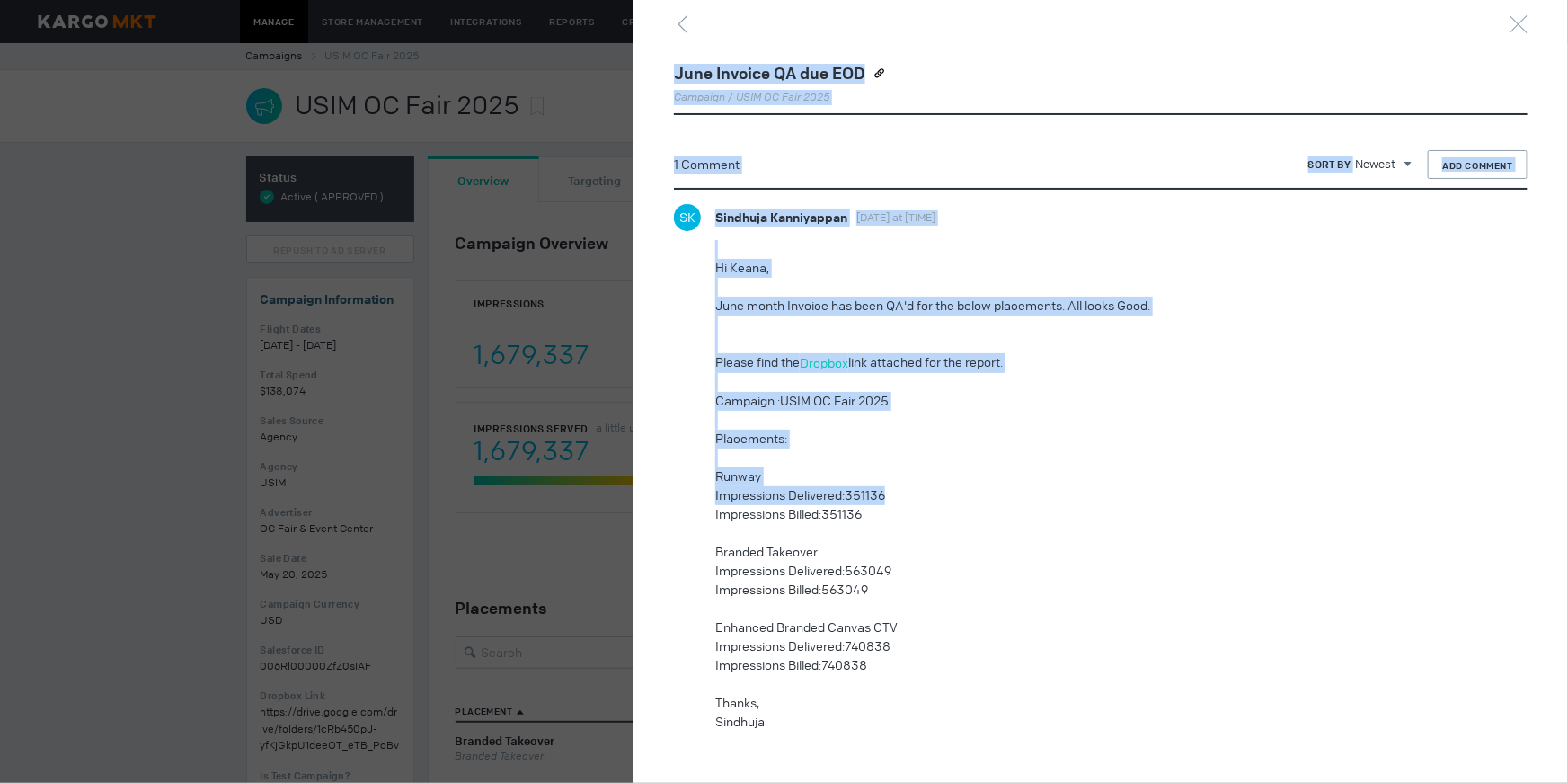 drag, startPoint x: 894, startPoint y: 499, endPoint x: 671, endPoint y: 510, distance: 223.27114 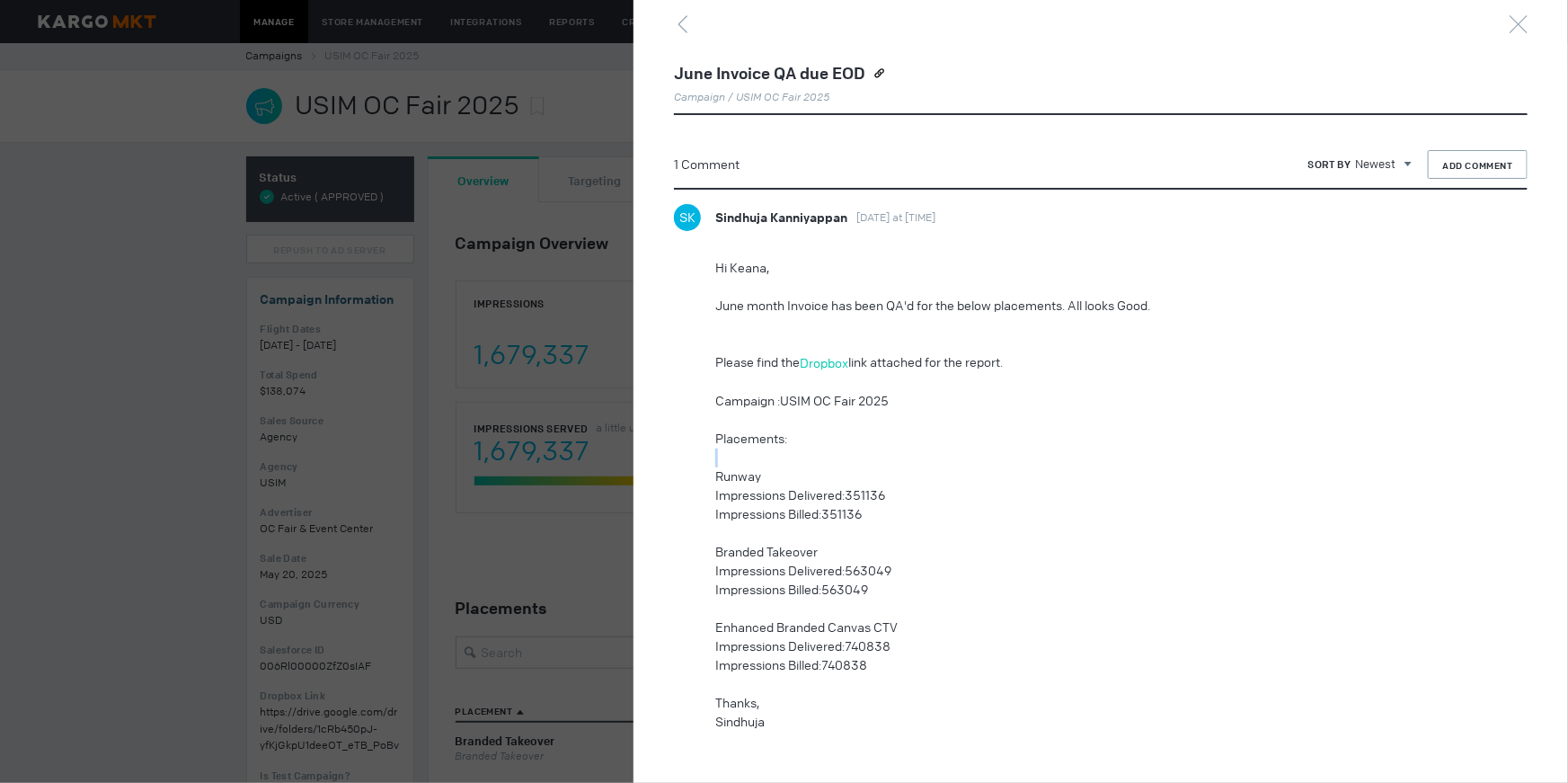 click on "Hi Keana, June month Invoice has been QA'd for the below placements. All looks Good. Please find the  Dropbox   link attached for the report. Campaign :USIM OC Fair 2025 Placements: Runway Impressions Delivered:351136 Impressions Billed:351136 Branded Takeover Impressions Delivered:563049 Impressions Billed:563049 Enhanced Branded Canvas CTV Impressions Delivered:740838 Impressions Billed:740838 Thanks, Sindhuja" at bounding box center (1081, 495) 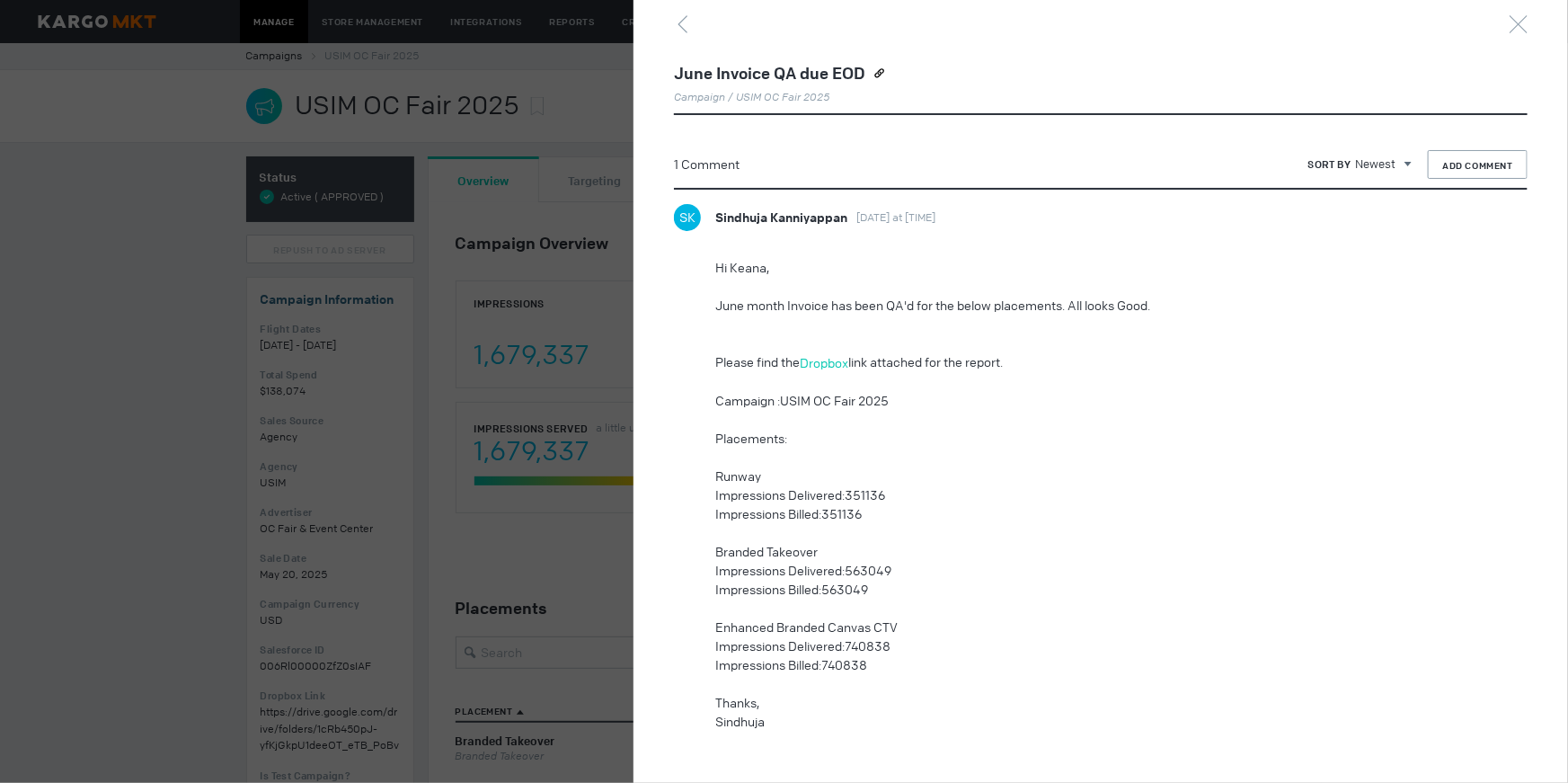 click on "Impressions Billed:351136" at bounding box center (1081, 514) 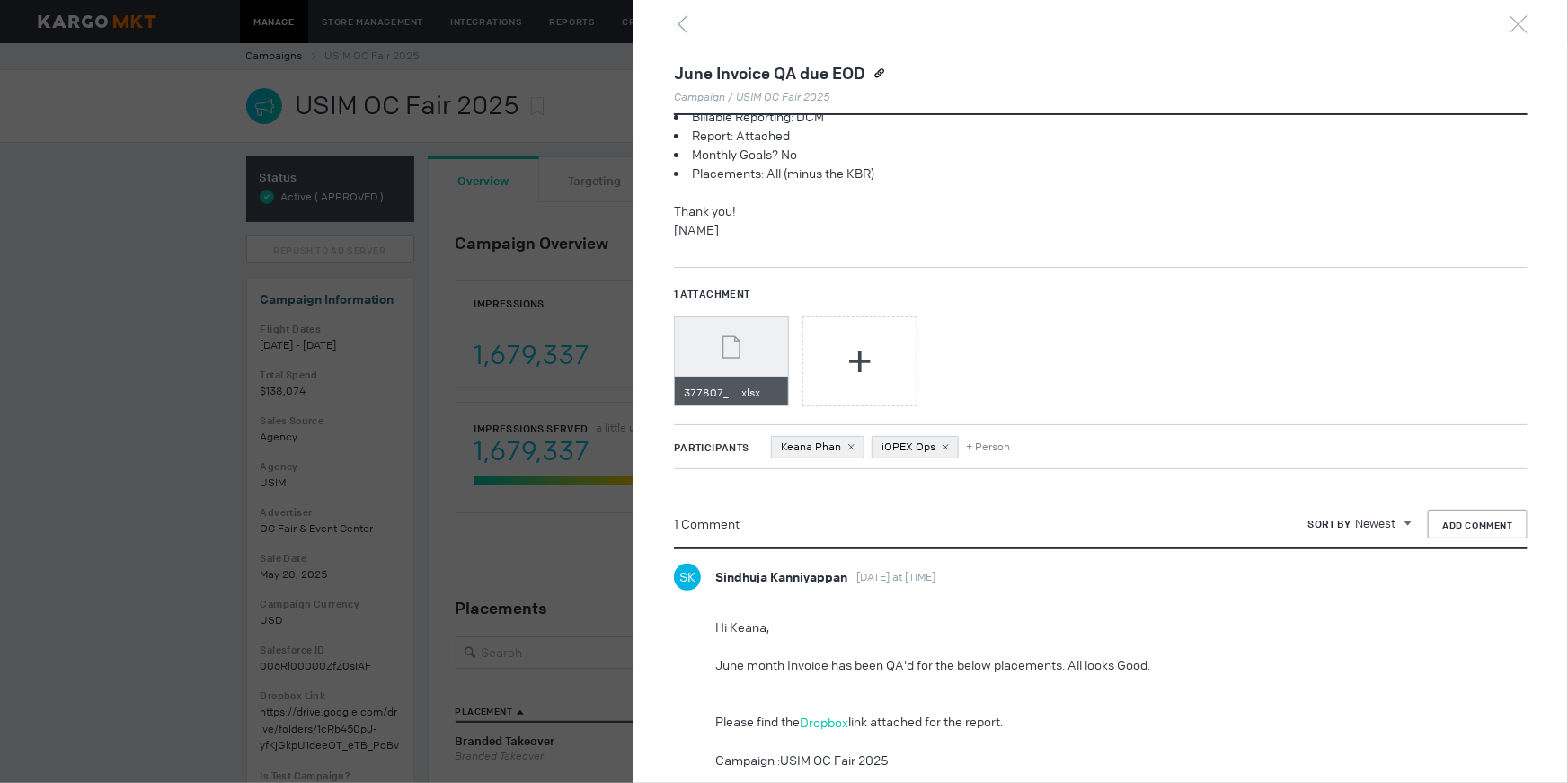 scroll, scrollTop: 13, scrollLeft: 0, axis: vertical 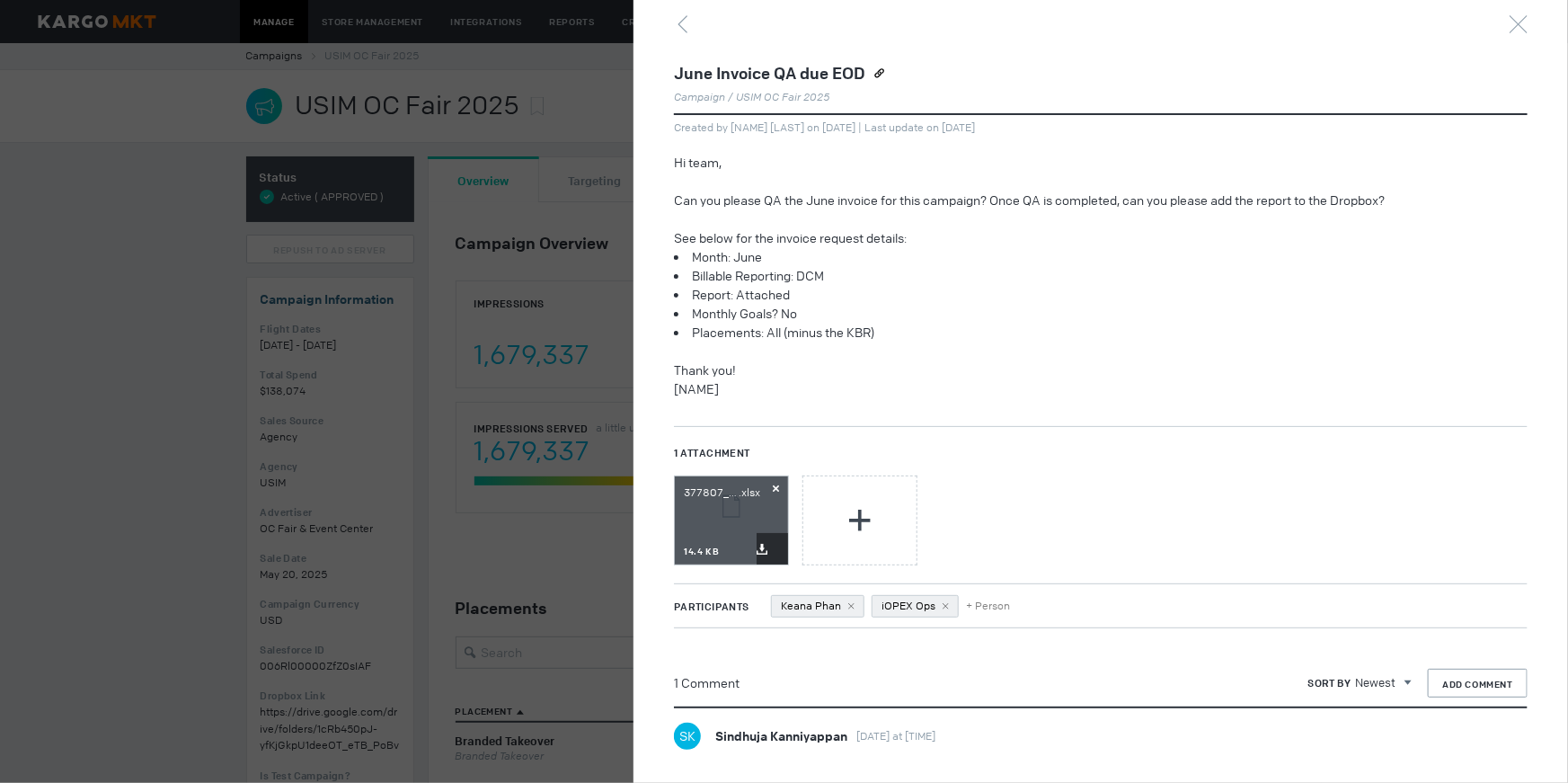 click on "Download 377807_USIM_OC_Fair_2025_JuneBillingInvoice_20250701_163247_5180696894 .xlsx 377807_USIM_OC_Fair_2025_JuneBillingInvoice_20250701_163247_5180696894.xlsx 14.4 kB   Download" at bounding box center [731, 521] 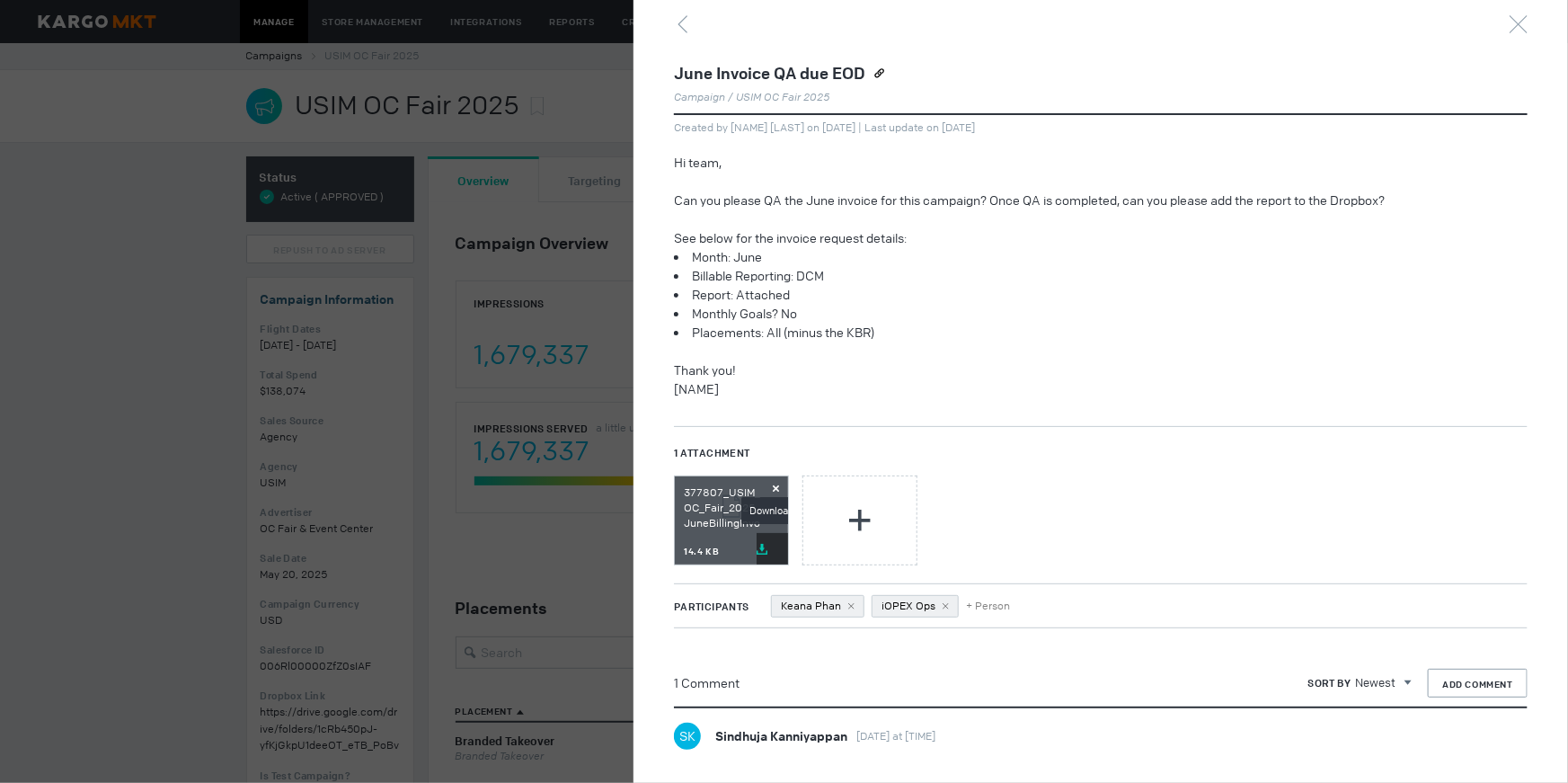 click on "Download" at bounding box center [772, 548] 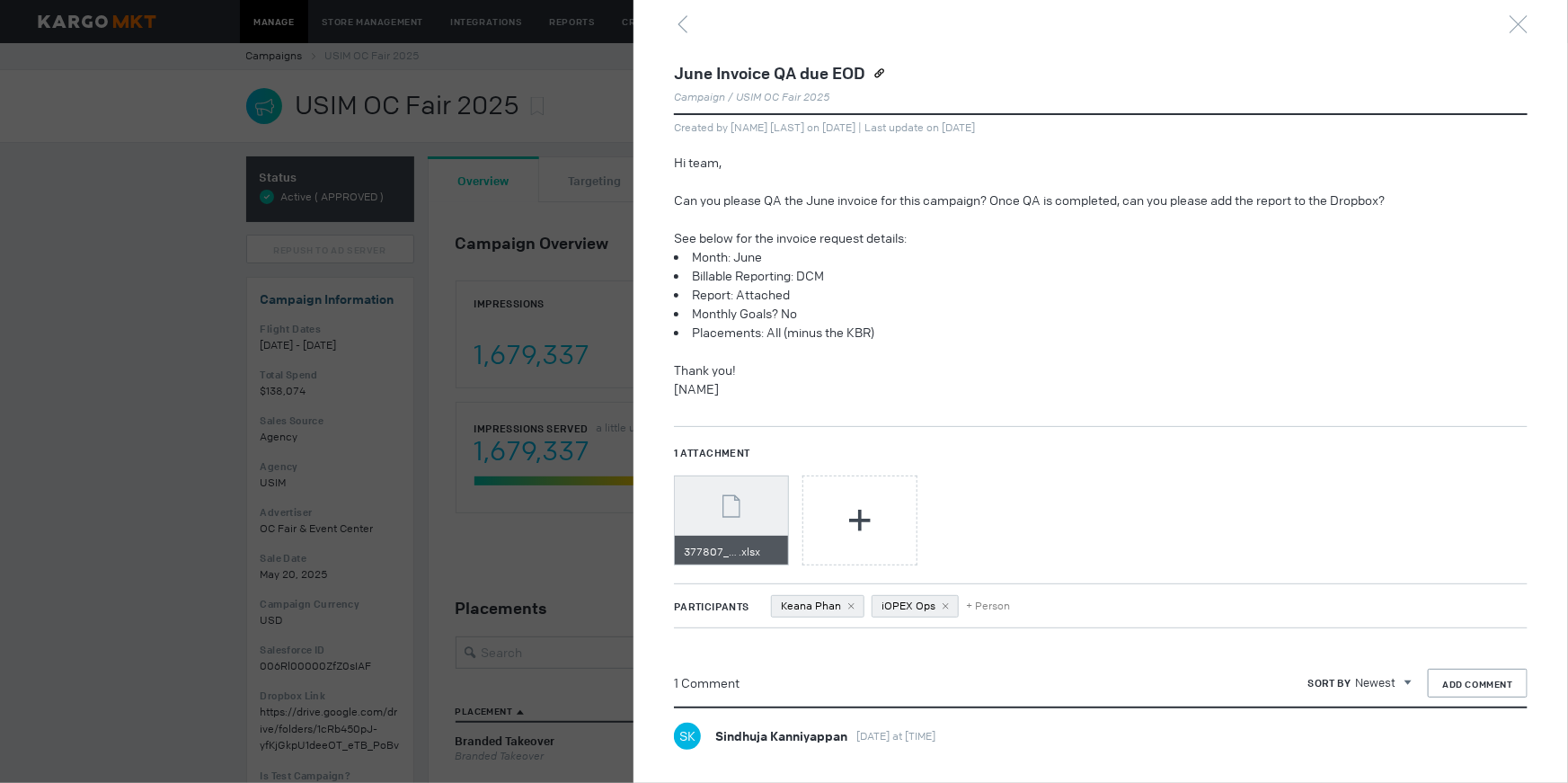 scroll, scrollTop: 0, scrollLeft: 0, axis: both 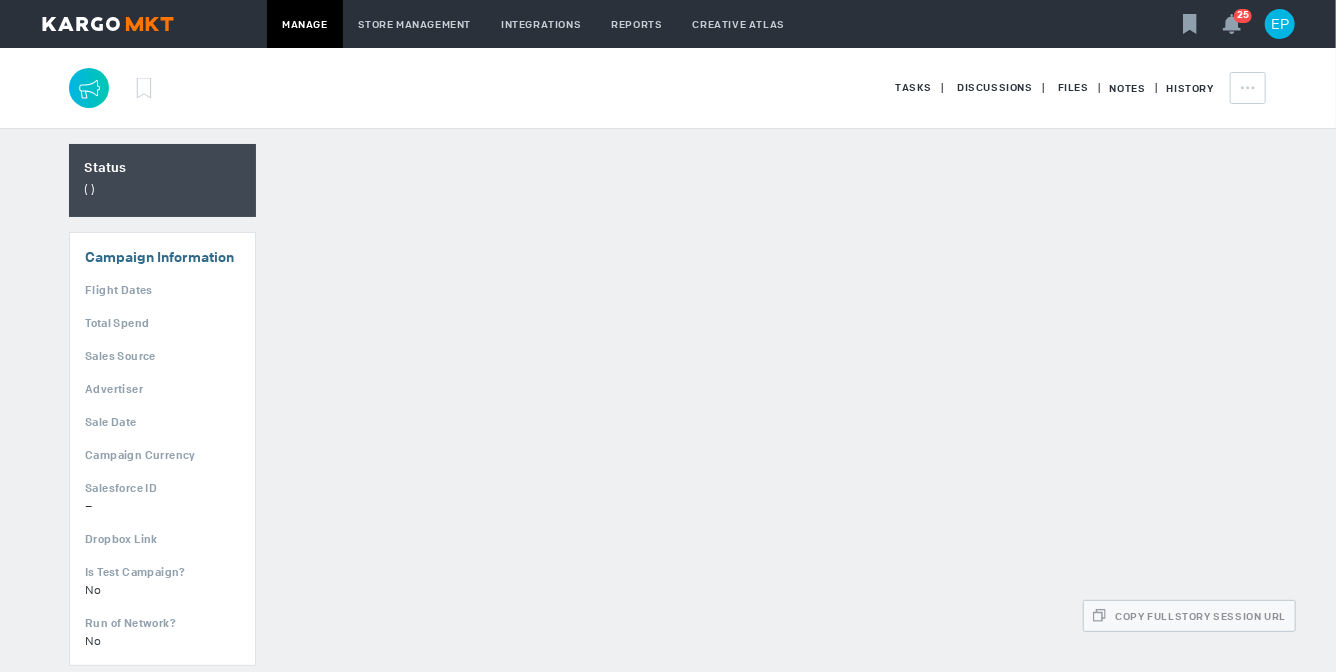 click on "Discussions" at bounding box center [911, 87] 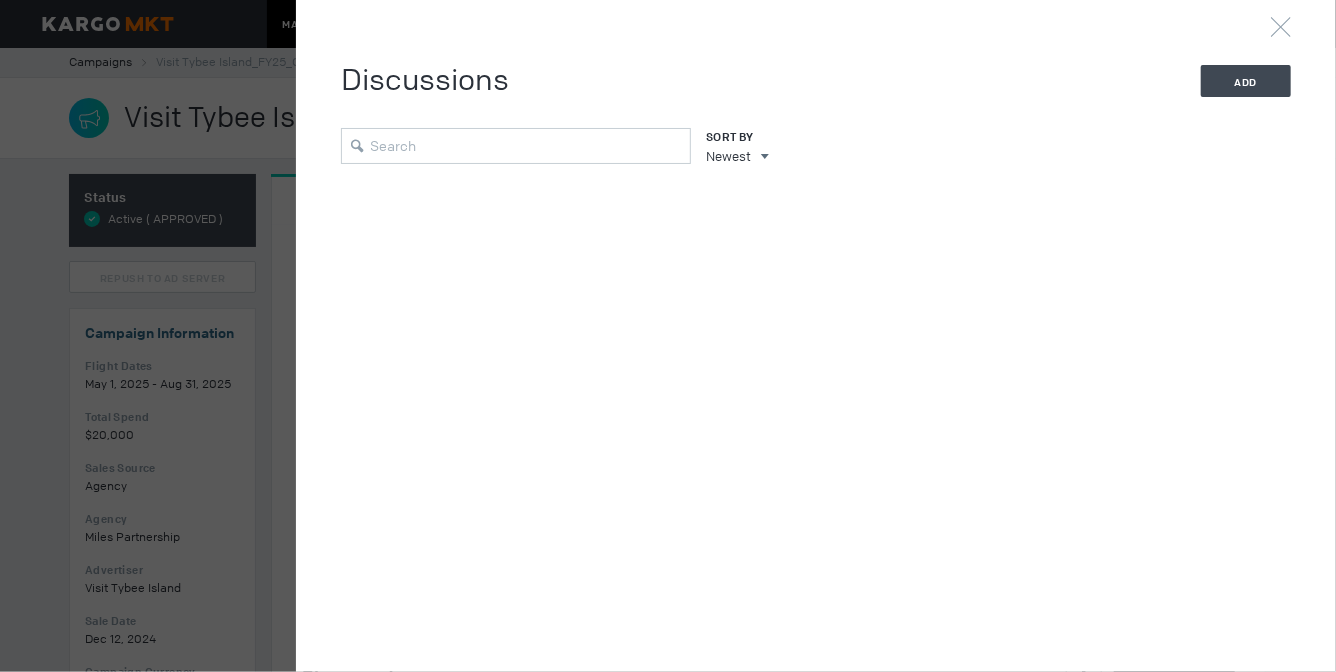 click at bounding box center [668, 336] 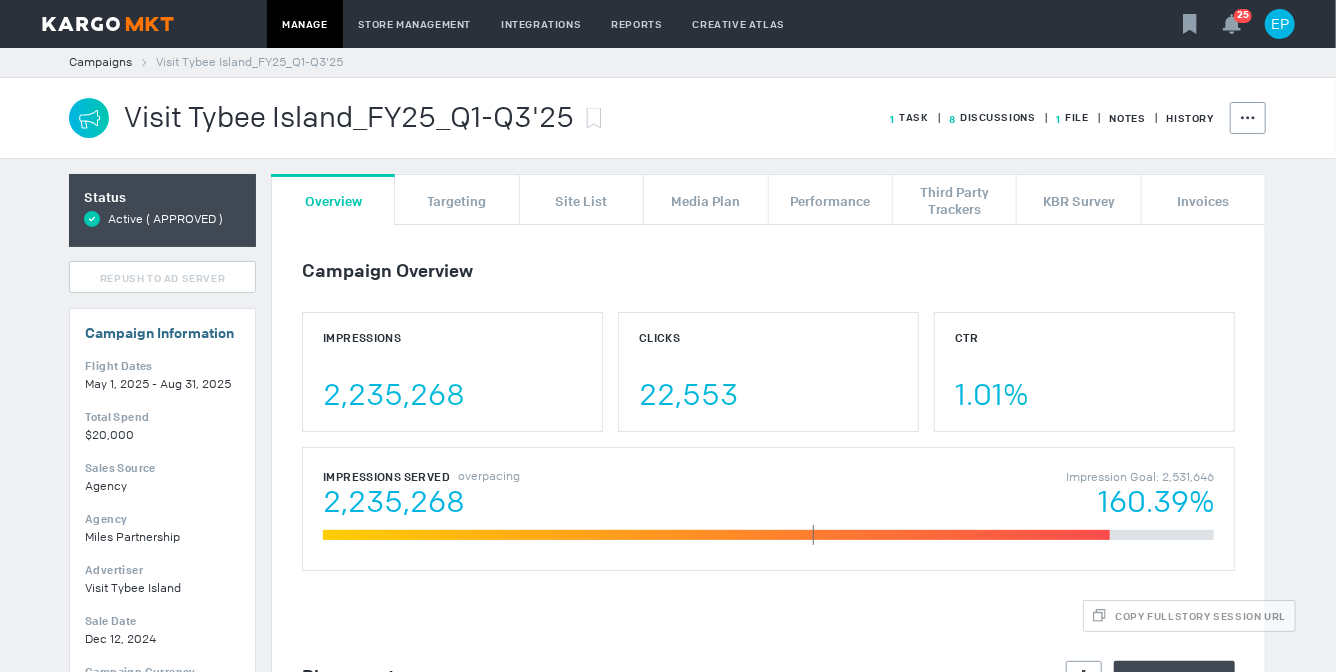 click on "8 Discussions" at bounding box center [910, 117] 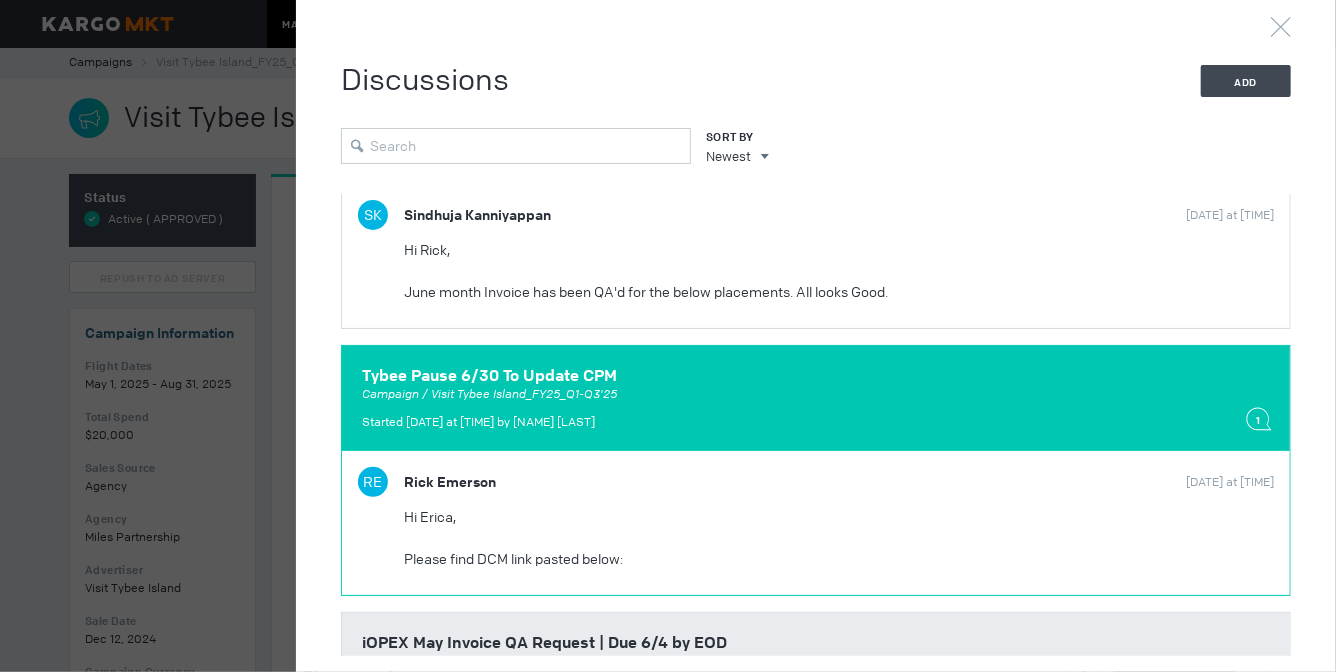 scroll, scrollTop: 136, scrollLeft: 0, axis: vertical 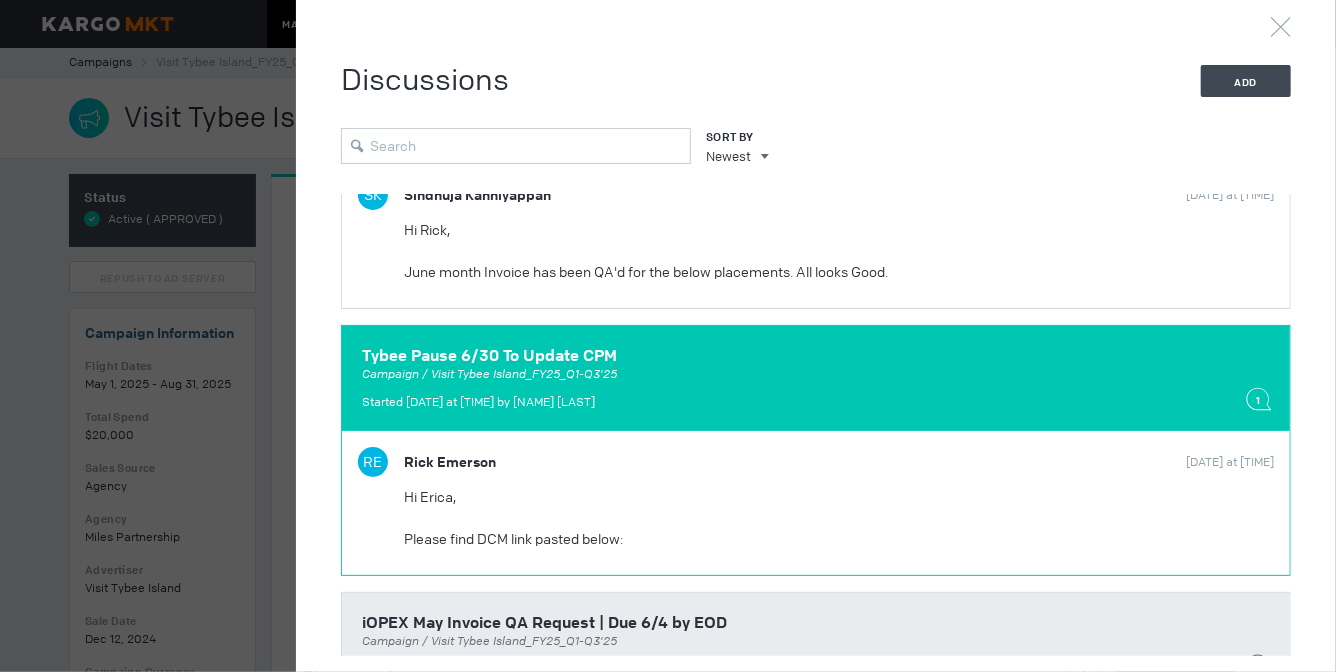 click on "RE [NAME] [LAST] [DATE] at [TIME] Hi [NAME], Please find DCM link pasted below: https://campaignmanager.google.com/reporting/?hl=en&zx=fy338ywpu2rn#explorer/delivery-overview/7954816%3A254002/%3F_u.date00%3D20250516%26_u.date01%3D20250630%26_.xanh-advertiser-filteredOn%3Dxanh.advertiser_id%26_.xanh-advertiser-ids%3D%5B%5D%26_.xanh-campaign-filteredOn%3Dxanh.campaign_id%26_.xanh-campaign-ids%3D%5B%5D%26_.xanh-site-filteredOn%3Dxanh.site_id%26_.xanh-site-ids%3D%5B%5D%26_.xanh-activity-filteredOn%3Dxanh.activity_id%26_.xanh-activity-ids%3D%5B%5D%26summaryFiltersPanel-advertiserFilterBuilder.isInvalid%3Dfalse%26summaryFiltersPanel-globalFilterSetBuilder-filter0.isInvalid%3Dfalse%26summaryFiltersPanel-globalFilterSetBuilder-filter1.isInvalid%3Dfalse%26summaryFiltersPanel-globalFilterSetBuilder-filter2.isInvalid%3Dfalse%26explorer-table.plotKeys%3D%5B%5D%26_r.drilldown%3Dxanh.advertiser%3A14077106%2Cxanh.campaign%3A32937341%2Cxanh.site%3A8243930/ OLD PLACEMENT (UPDATED 7/7) 2,245,402 DCM impressions. [NAME]" at bounding box center (816, 236) 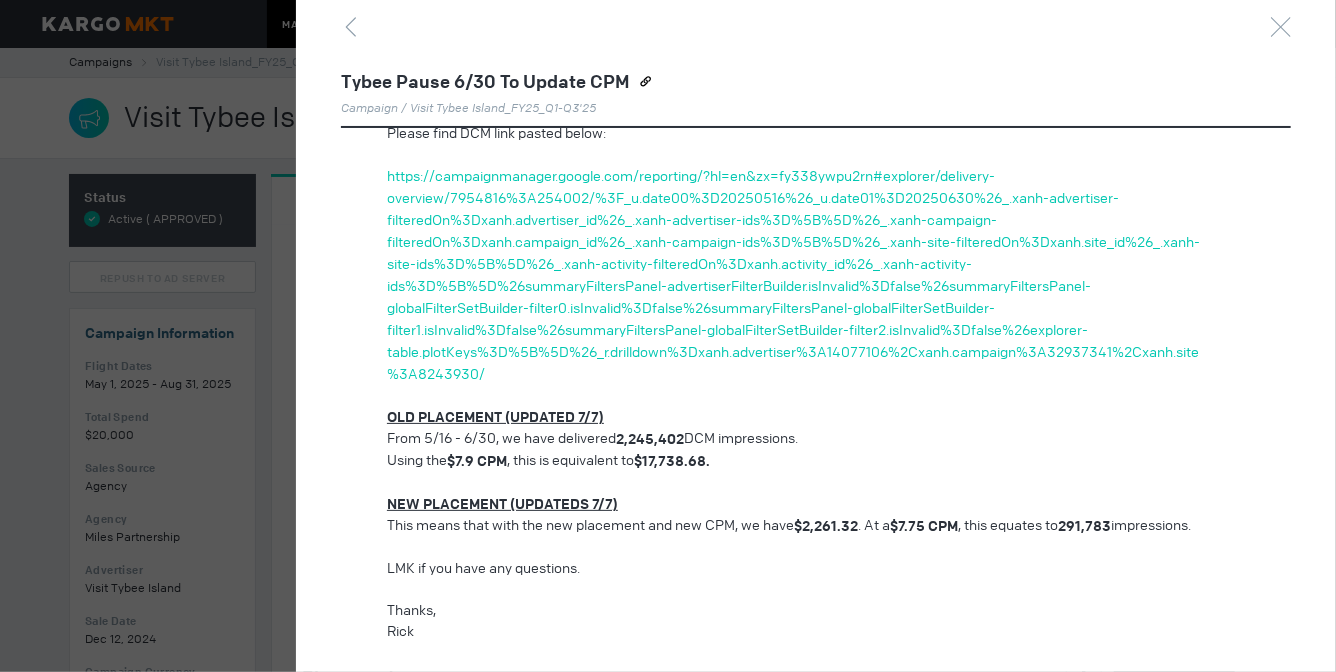 scroll, scrollTop: 649, scrollLeft: 0, axis: vertical 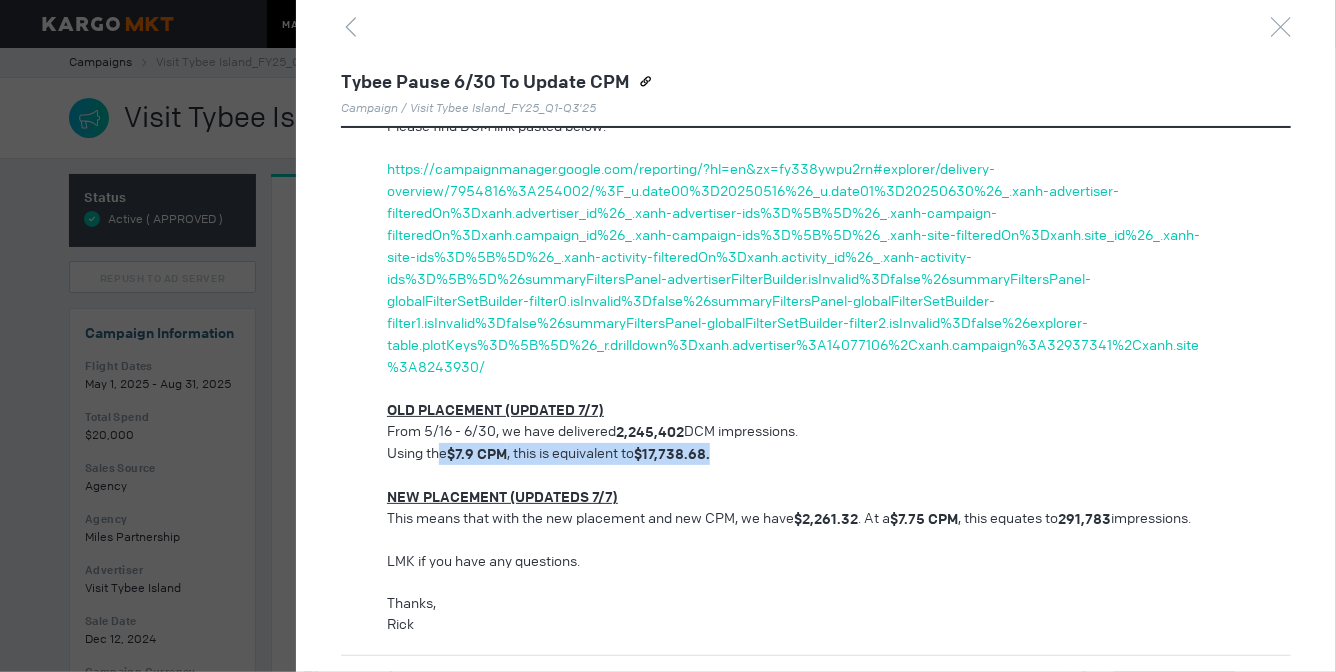 drag, startPoint x: 440, startPoint y: 437, endPoint x: 723, endPoint y: 441, distance: 283.02826 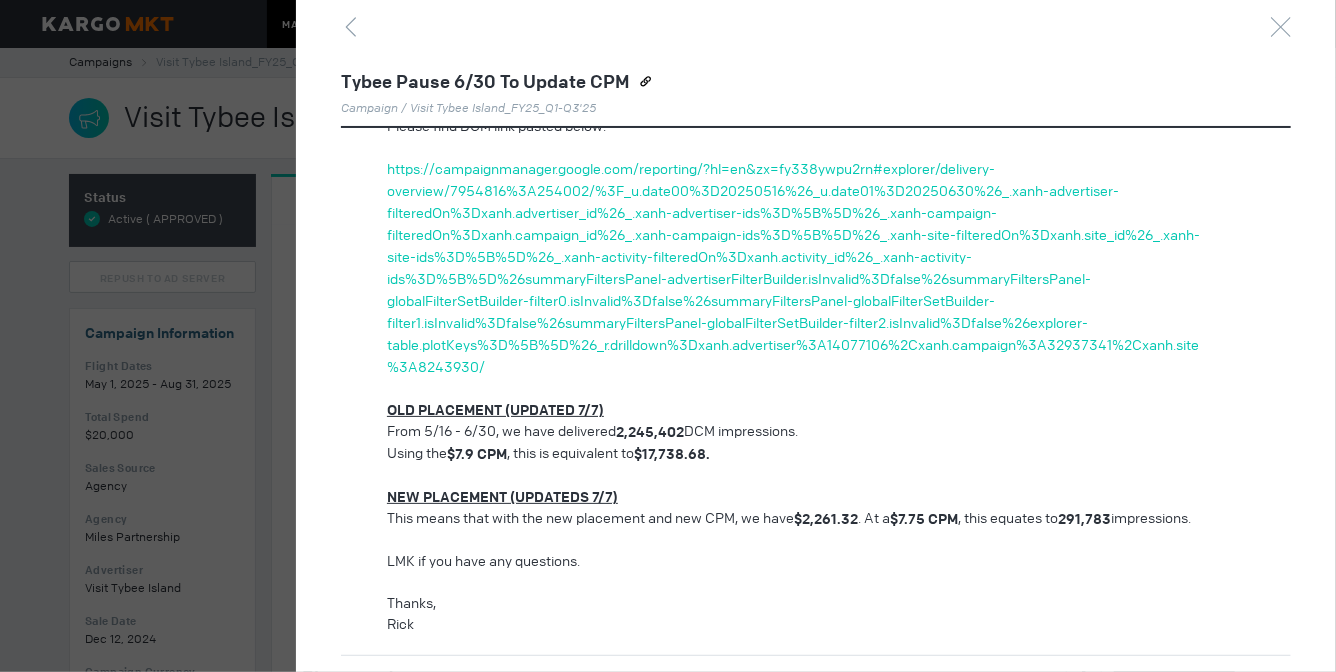 click on "Hi [NAME], Please find DCM link pasted below: https://campaignmanager.google.com/reporting/?hl=en&zx=fy338ywpu2rn#explorer/delivery-overview/7954816%3A254002/%3F_u.date00%3D20250516%26_u.date01%3D20250630%26_.xanh-advertiser-filteredOn%3Dxanh.advertiser_id%26_.xanh-advertiser-ids%3D%5B%5D%26_.xanh-campaign-filteredOn%3Dxanh.campaign_id%26_.xanh-campaign-ids%3D%5B%5D%26_.xanh-site-filteredOn%3Dxanh.site_id%26_.xanh-site-ids%3D%5B%5D%26_.xanh-activity-filteredOn%3Dxanh.activity_id%26_.xanh-activity-ids%3D%5B%5D%26summaryFiltersPanel-advertiserFilterBuilder.isInvalid%3Dfalse%26summaryFiltersPanel-globalFilterSetBuilder-filter0.isInvalid%3Dfalse%26summaryFiltersPanel-globalFilterSetBuilder-filter1.isInvalid%3Dfalse%26summaryFiltersPanel-globalFilterSetBuilder-filter2.isInvalid%3Dfalse%26explorer-table.plotKeys%3D%5B%5D%26_r.drilldown%3Dxanh.advertiser%3A14077106%2Cxanh.campaign%3A32937341%2Cxanh.site%3A8243930/ OLD PLACEMENT (UPDATED 7/7) From 5/16 - 6/30, we have delivered 2,245,402 DCM impressions. Using the" at bounding box center [794, 354] 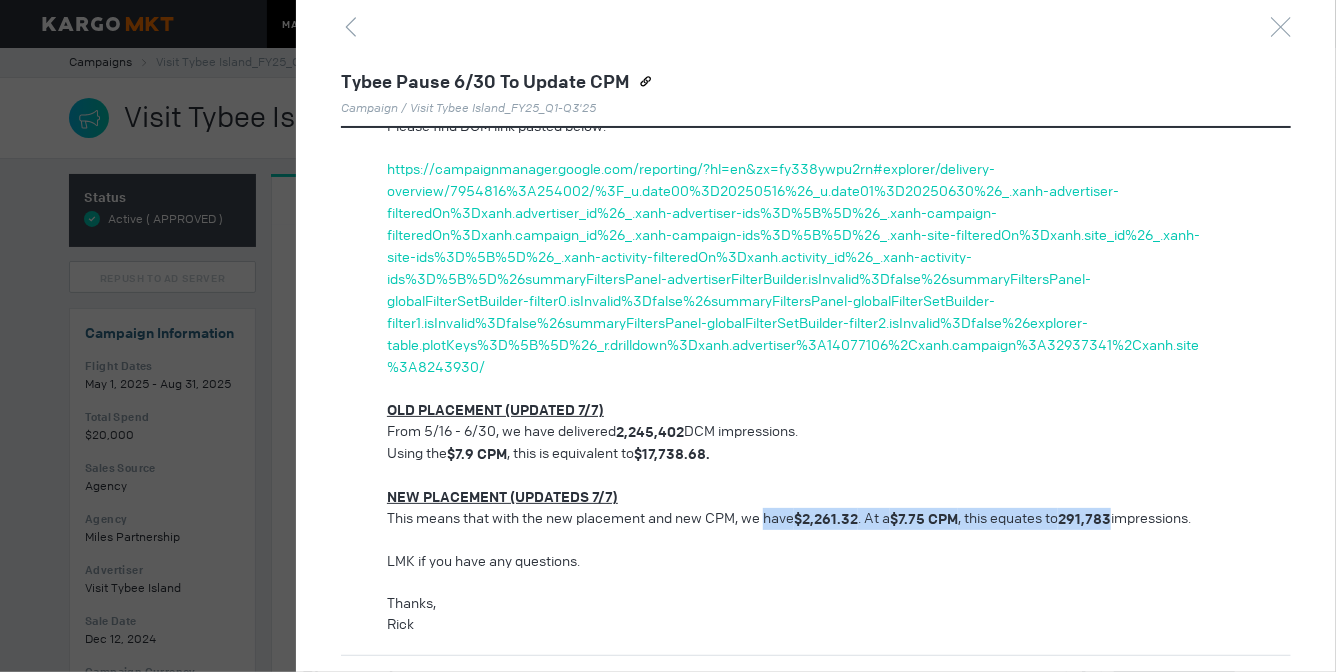 drag, startPoint x: 769, startPoint y: 501, endPoint x: 1172, endPoint y: 505, distance: 403.01984 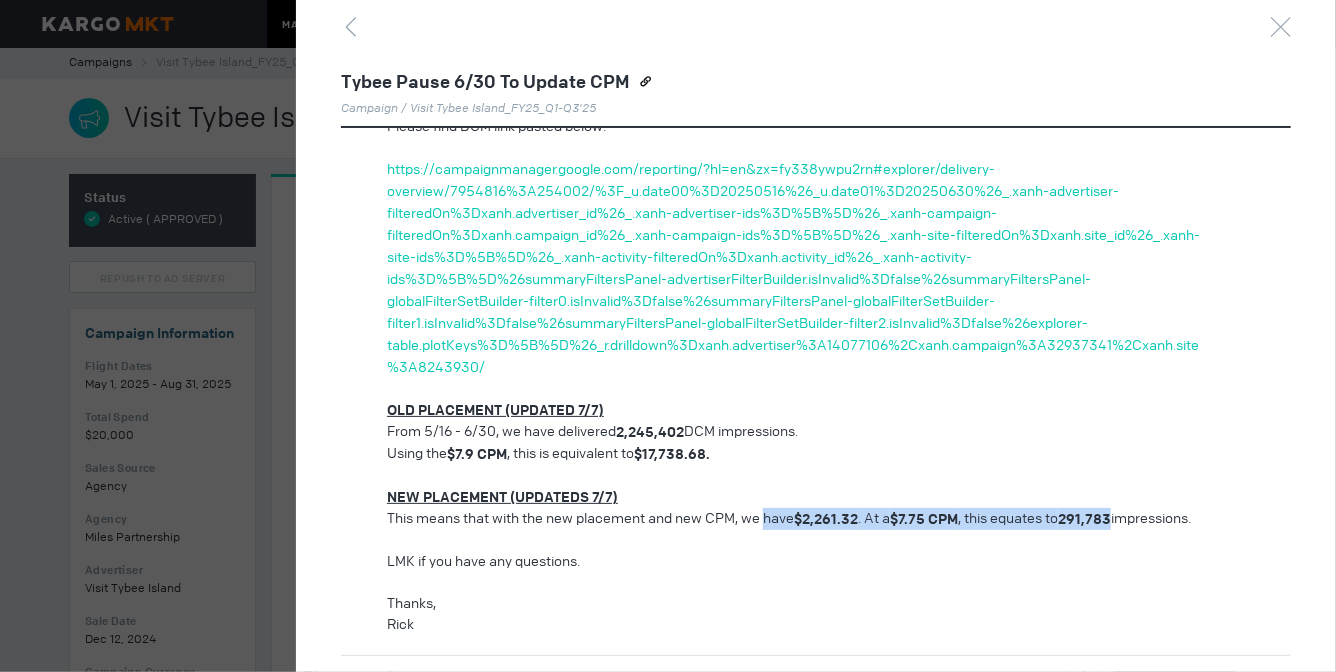 click on "https://campaignmanager.google.com/reporting/?hl=en&zx=fy338ywpu2rn#explorer/delivery-overview/7954816%3A254002/%3F_u.date00%3D20250516%26_u.date01%3D20250630%26_.xanh-advertiser-filteredOn%3Dxanh.advertiser_id%26_.xanh-advertiser-ids%3D%5B%5D%26_.xanh-campaign-filteredOn%3Dxanh.campaign_id%26_.xanh-campaign-ids%3D%5B%5D%26_.xanh-site-filteredOn%3Dxanh.site_id%26_.xanh-site-ids%3D%5B%5D%26_.xanh-activity-filteredOn%3Dxanh.activity_id%26_.xanh-activity-ids%3D%5B%5D%26summaryFiltersPanel-advertiserFilterBuilder.isInvalid%3Dfalse%26summaryFiltersPanel-globalFilterSetBuilder-filter0.isInvalid%3Dfalse%26summaryFiltersPanel-globalFilterSetBuilder-filter1.isInvalid%3Dfalse%26summaryFiltersPanel-globalFilterSetBuilder-filter2.isInvalid%3Dfalse%26explorer-table.plotKeys%3D%5B%5D%26_r.drilldown%3Dxanh.advertiser%3A14077106%2Cxanh.campaign%3A32937341%2Cxanh.site%3A8243930/" at bounding box center (793, 268) 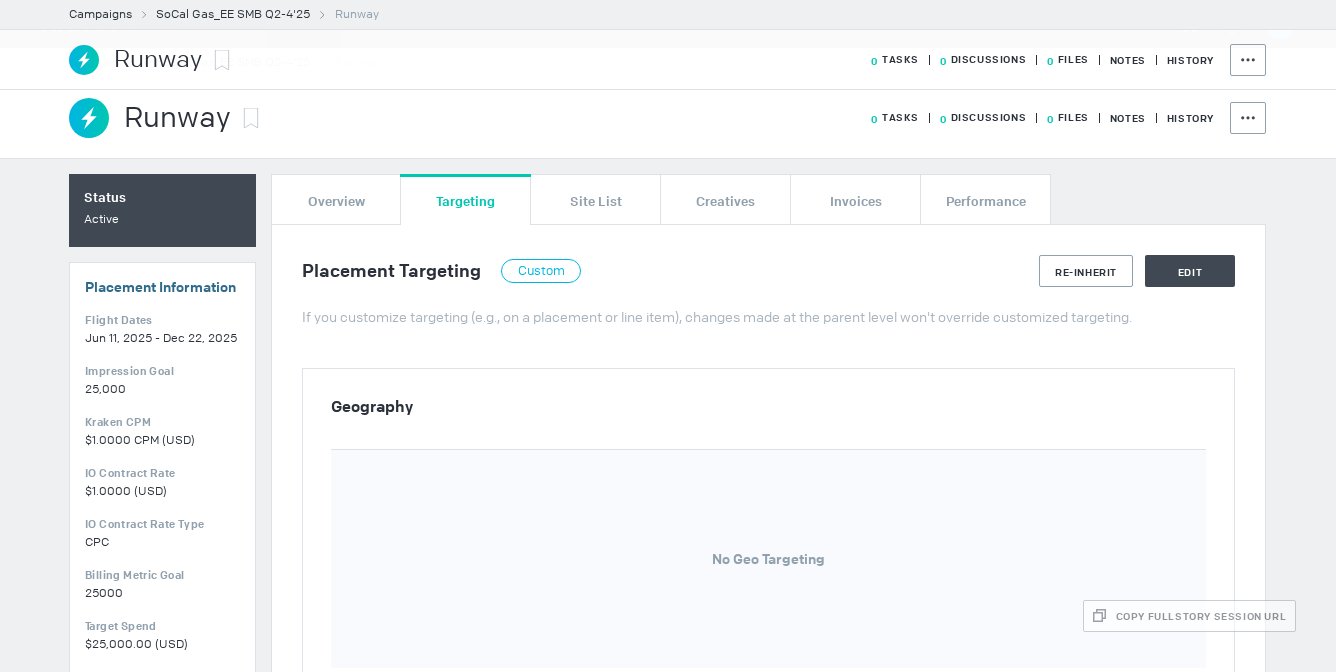 scroll, scrollTop: 0, scrollLeft: 0, axis: both 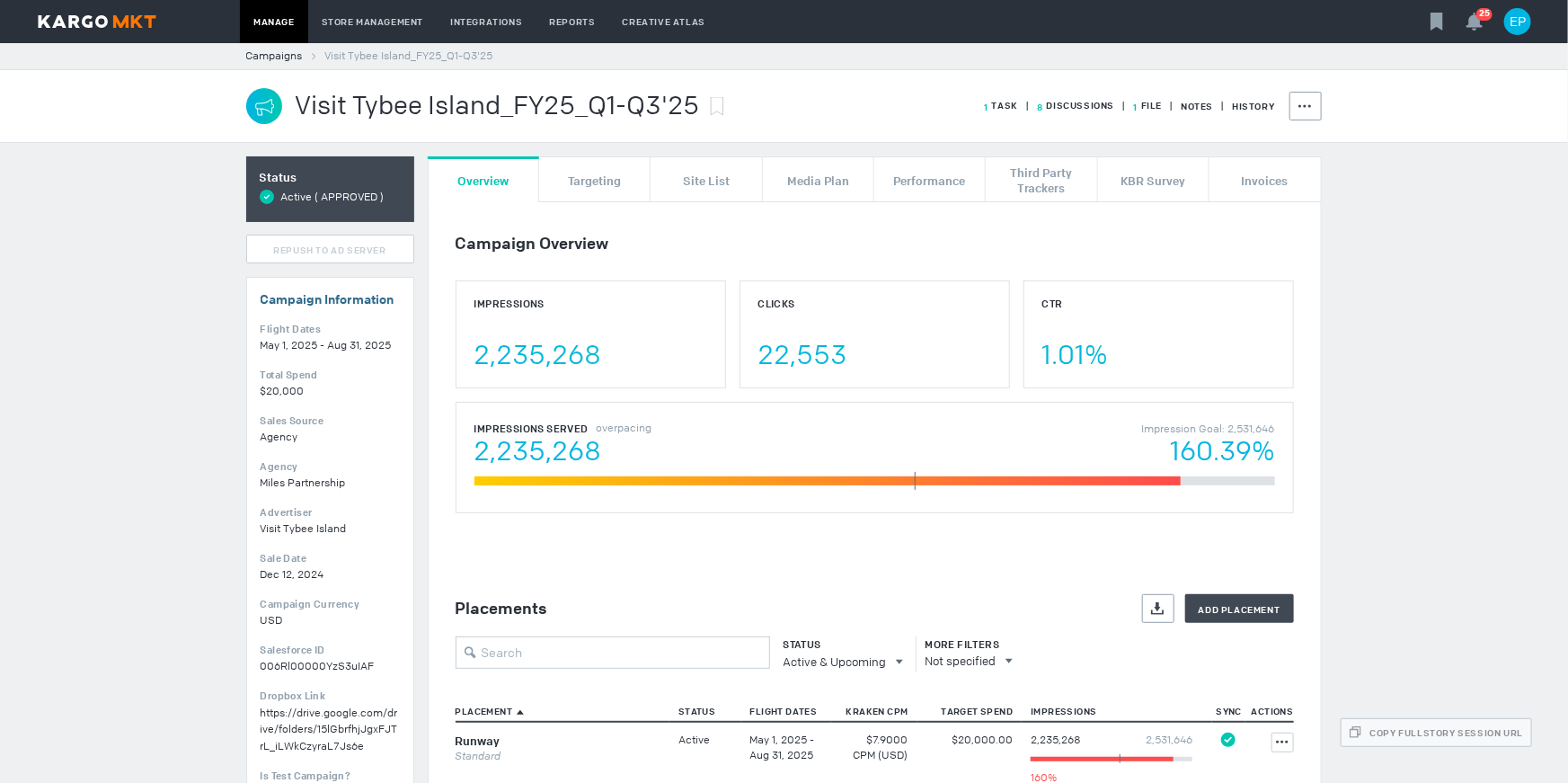 click on "8 Discussions" at bounding box center [1001, 105] 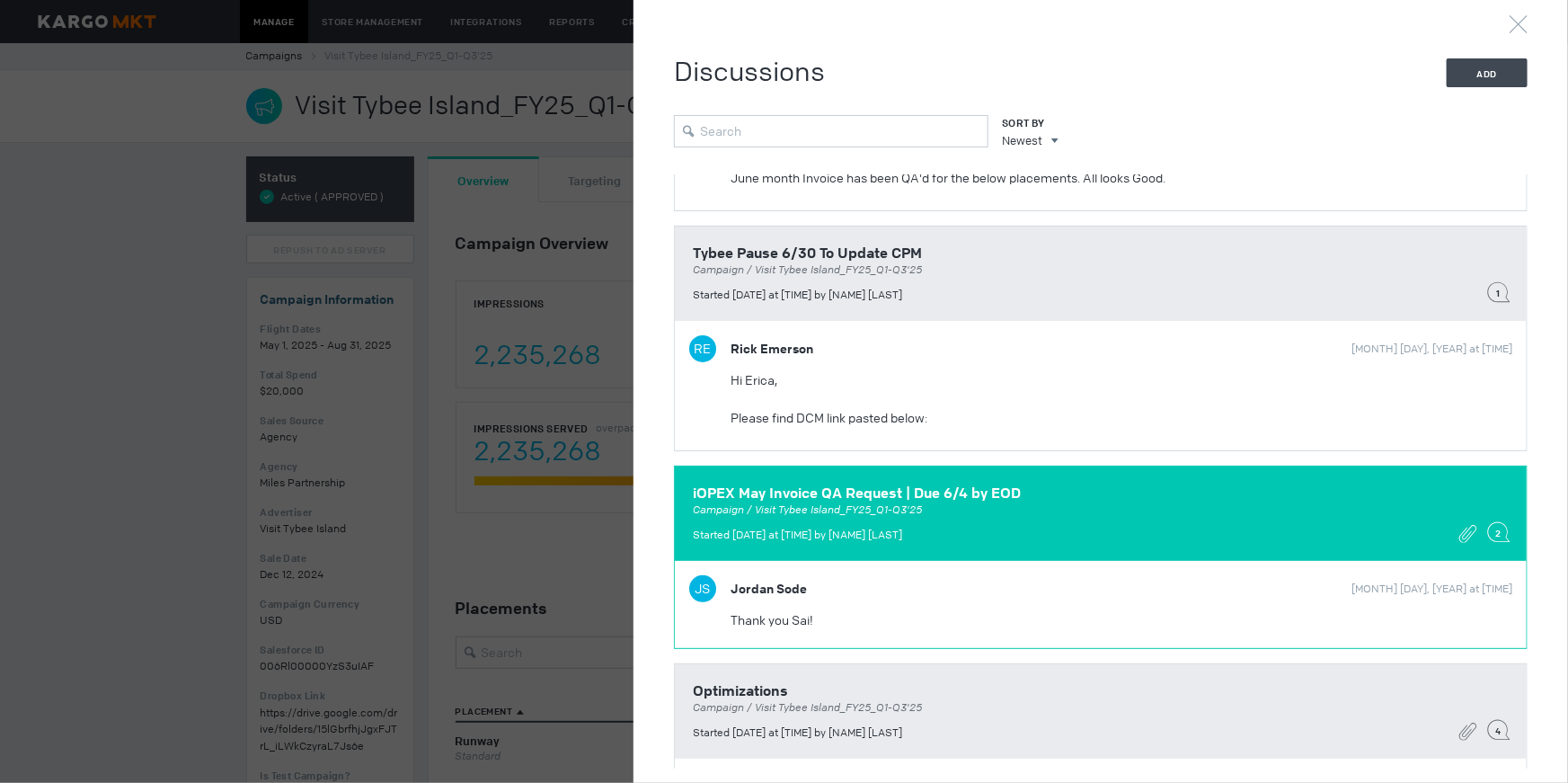 scroll, scrollTop: 275, scrollLeft: 0, axis: vertical 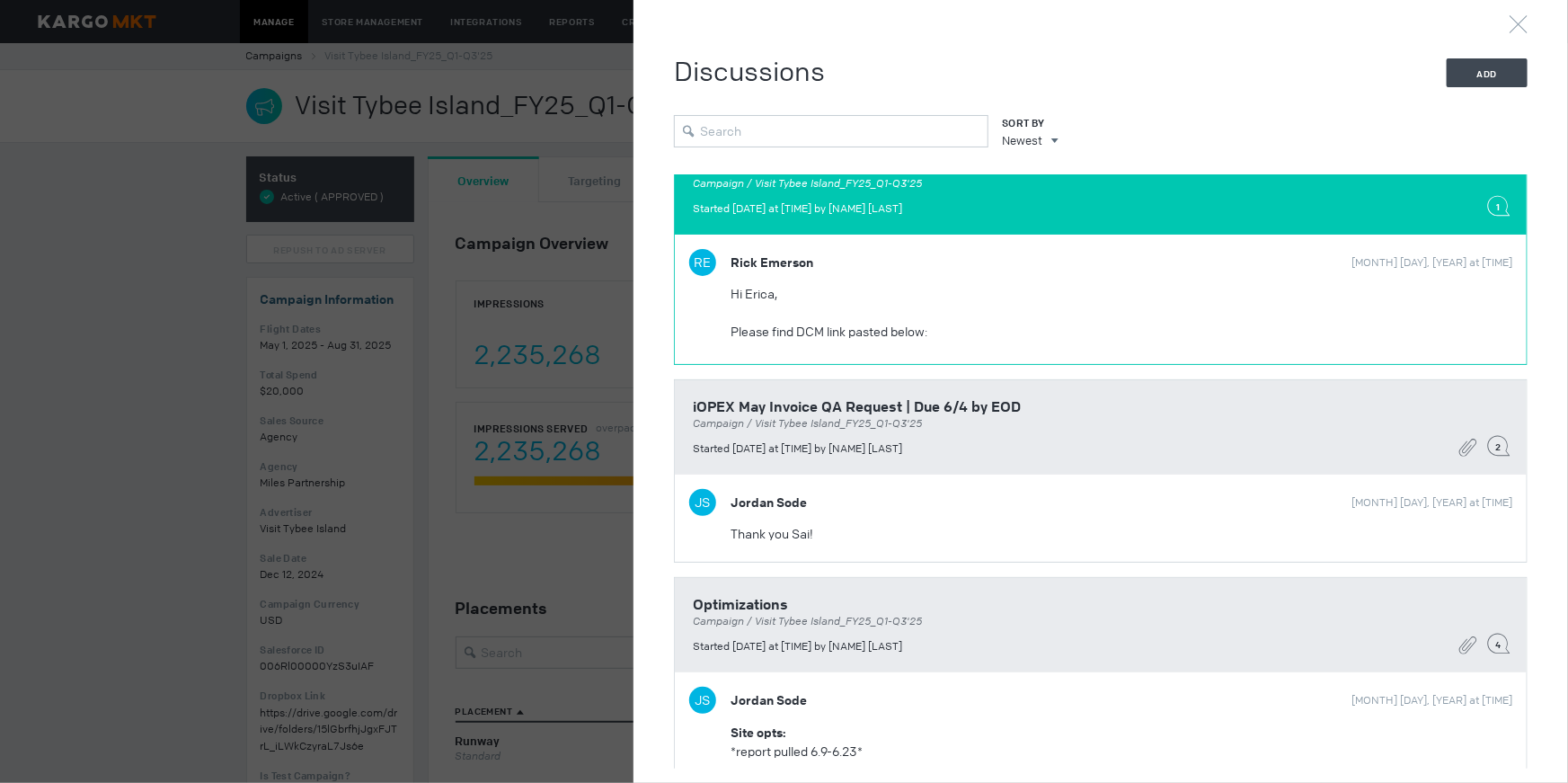 click on "RE  [FIRST] [LAST] [MONTH] [DAY], [YEAR] at [TIME] Hi [FIRST], Please find DCM link pasted below: https://campaignmanager.google.com/reporting/?hl=en&zx=fy338ywpu2rn#explorer/delivery-overview/7954816%3A254002/%3F_u.date00%3D20250516%26_u.date01%3D20250630%26_.xanh-advertiser-filteredOn%3Dxanh.advertiser_id%26_.xanh-advertiser-ids%3D%5B%5D%26_.xanh-campaign-filteredOn%3Dxanh.campaign_id%26_.xanh-campaign-ids%3D%5B%5D%26_.xanh-site-filteredOn%3Dxanh.site_id%26_.xanh-site-ids%3D%5B%5D%26_.xanh-activity-filteredOn%3Dxanh.activity_id%26_.xanh-activity-ids%3D%5B%5D%26summaryFiltersPanel-advertiserFilterBuilder.isInvalid%3Dfalse%26summaryFiltersPanel-globalFilterSetBuilder-filter0.isInvalid%3Dfalse%26summaryFiltersPanel-globalFilterSetBuilder-filter1.isInvalid%3Dfalse%26summaryFiltersPanel-globalFilterSetBuilder-filter2.isInvalid%3Dfalse%26explorer-table.plotKeys%3D%5B%5D%26_r.drilldown%3Dxanh.advertiser%3A14077106%2Cxanh.campaign%3A32937341%2Cxanh.site%3A8243930/ OLD PLACEMENT (UPDATED [DATE]) 2,245,402  DCM impressions. [FIRST]" at bounding box center [1101, 59] 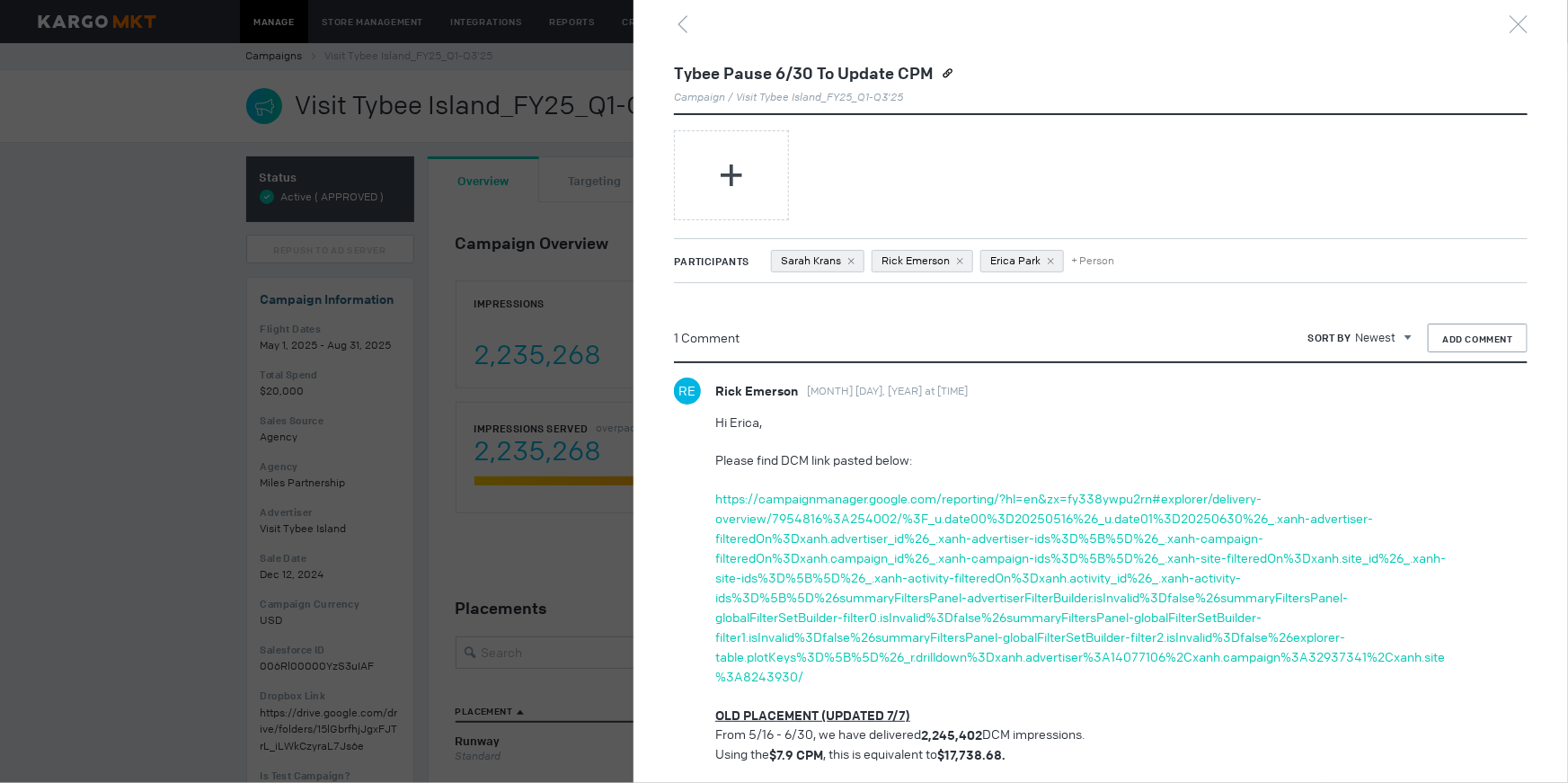 scroll, scrollTop: 348, scrollLeft: 0, axis: vertical 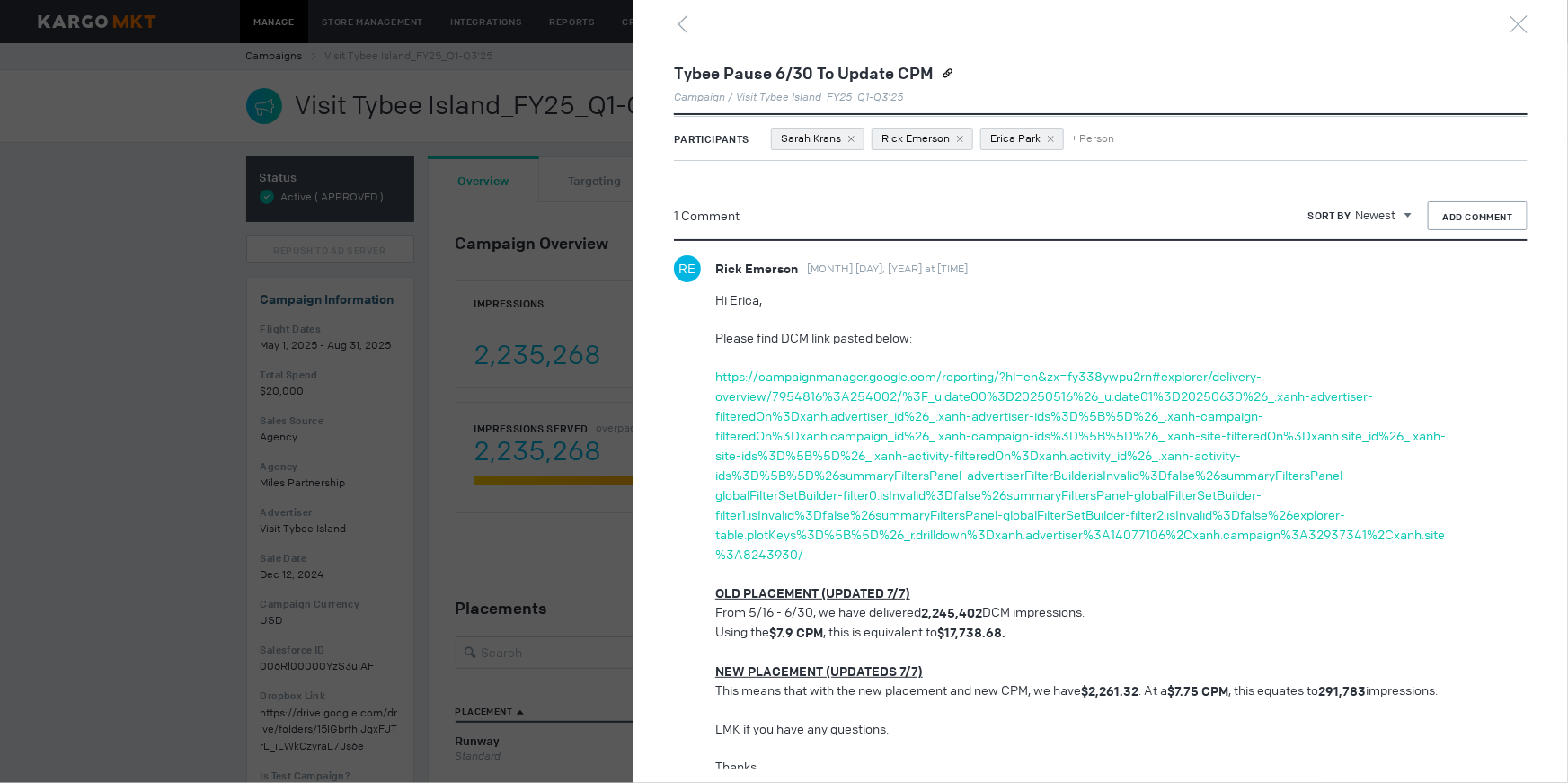 click on "$17,738.68." at bounding box center (971, 633) 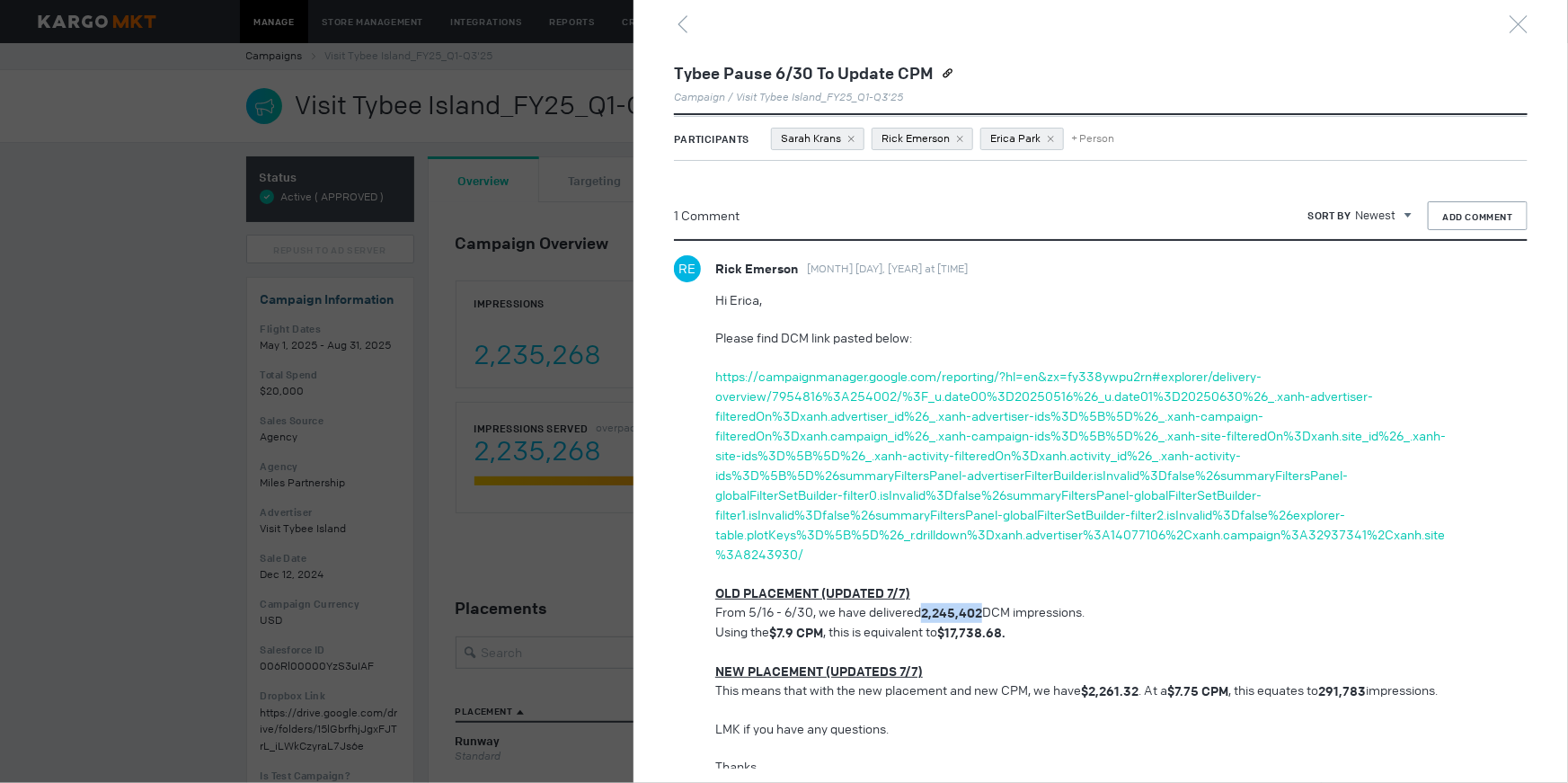 drag, startPoint x: 982, startPoint y: 609, endPoint x: 929, endPoint y: 609, distance: 53 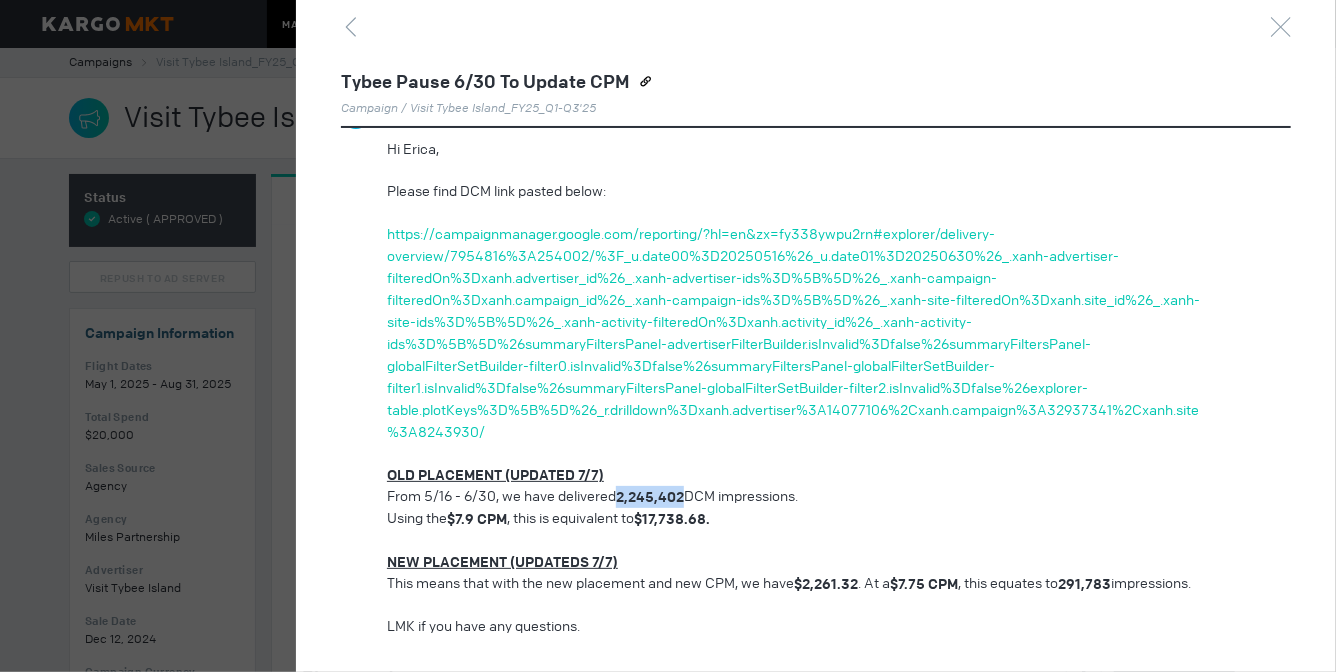 scroll, scrollTop: 649, scrollLeft: 0, axis: vertical 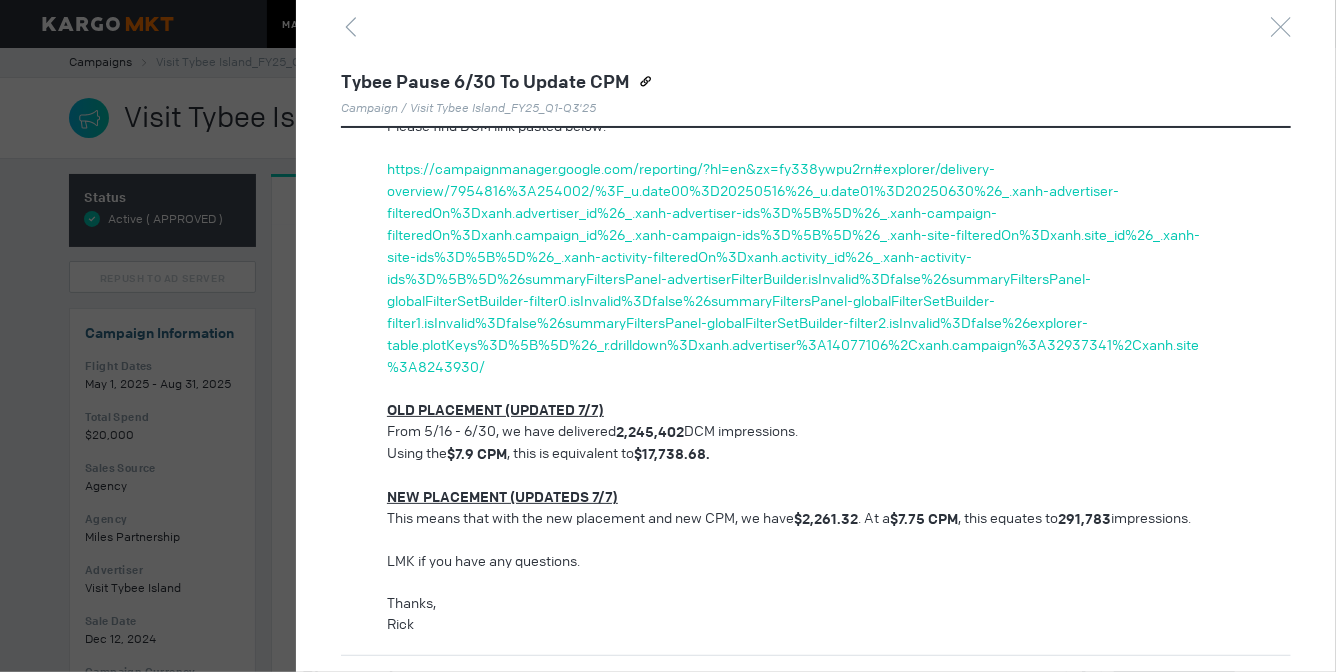drag, startPoint x: 533, startPoint y: 411, endPoint x: 340, endPoint y: 388, distance: 194.36563 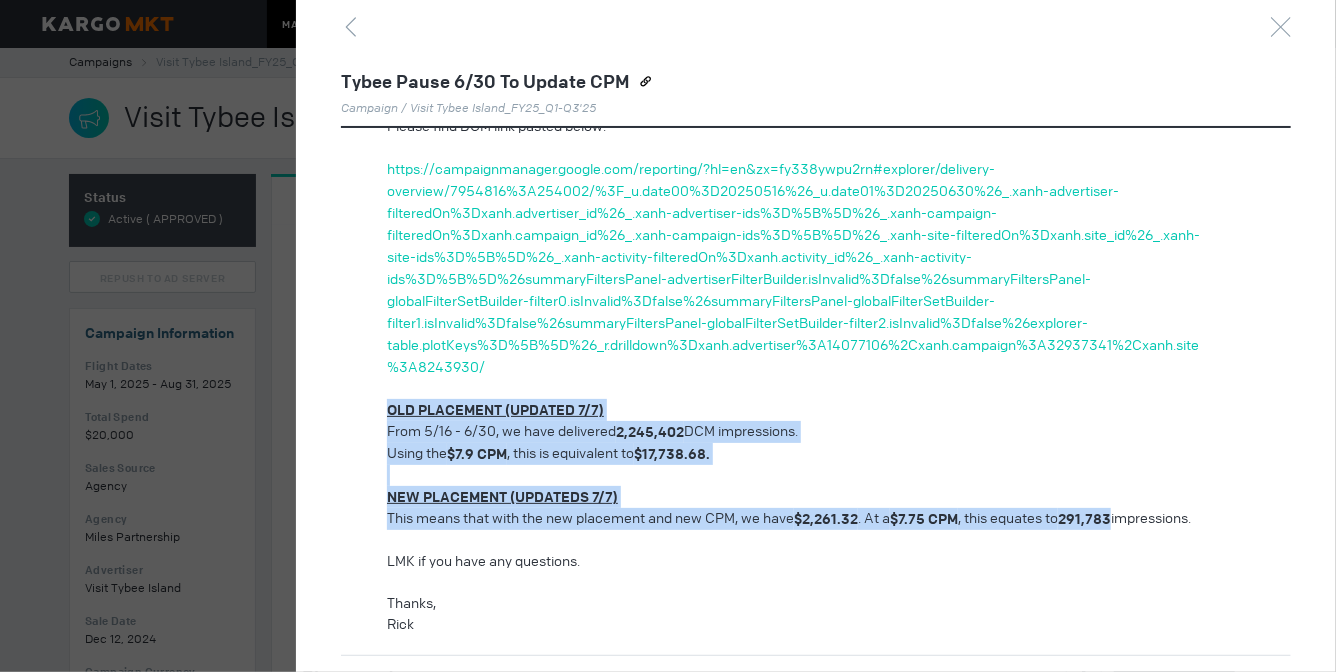 drag, startPoint x: 444, startPoint y: 405, endPoint x: 1218, endPoint y: 500, distance: 779.8083 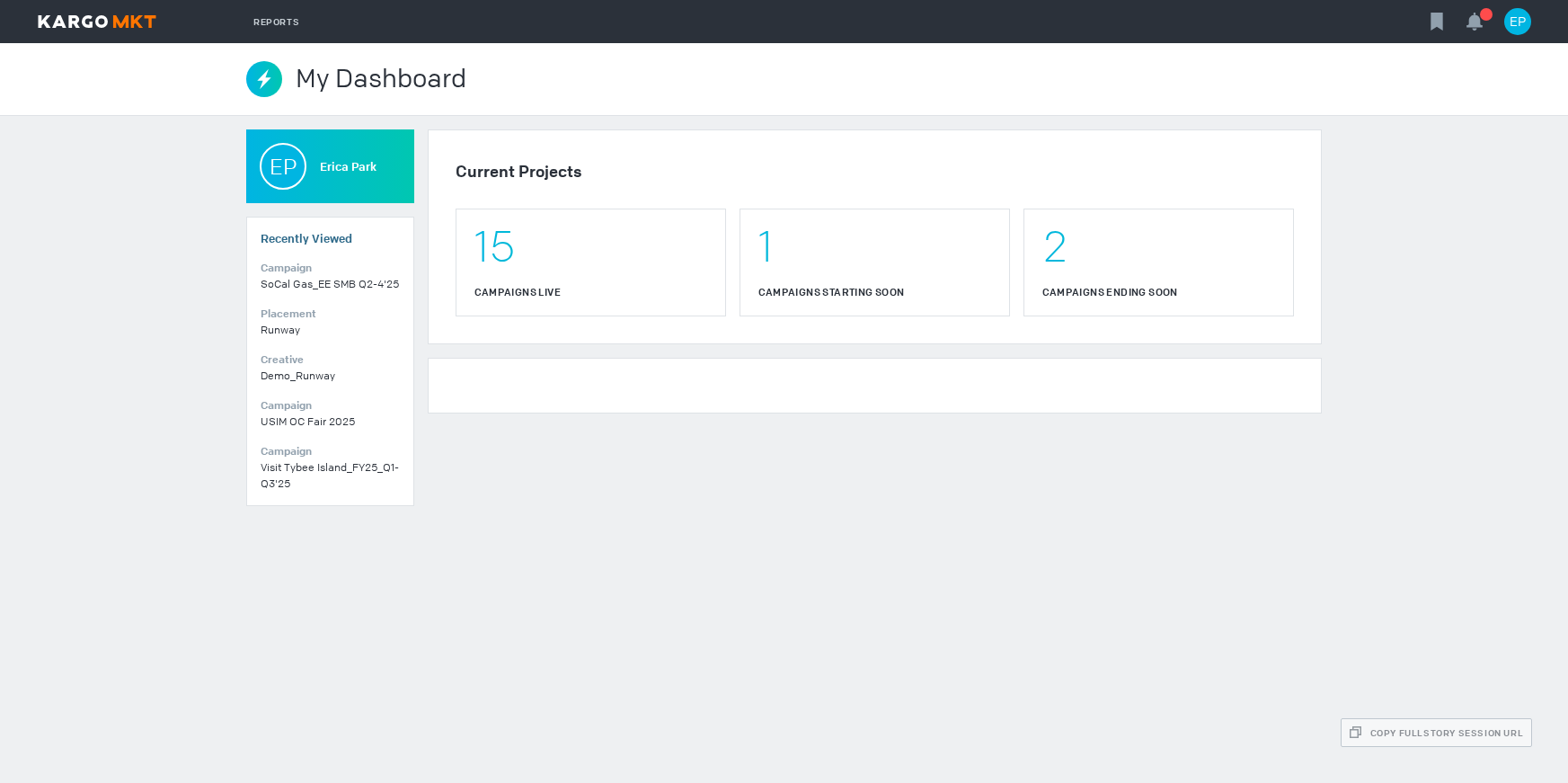 scroll, scrollTop: 0, scrollLeft: 0, axis: both 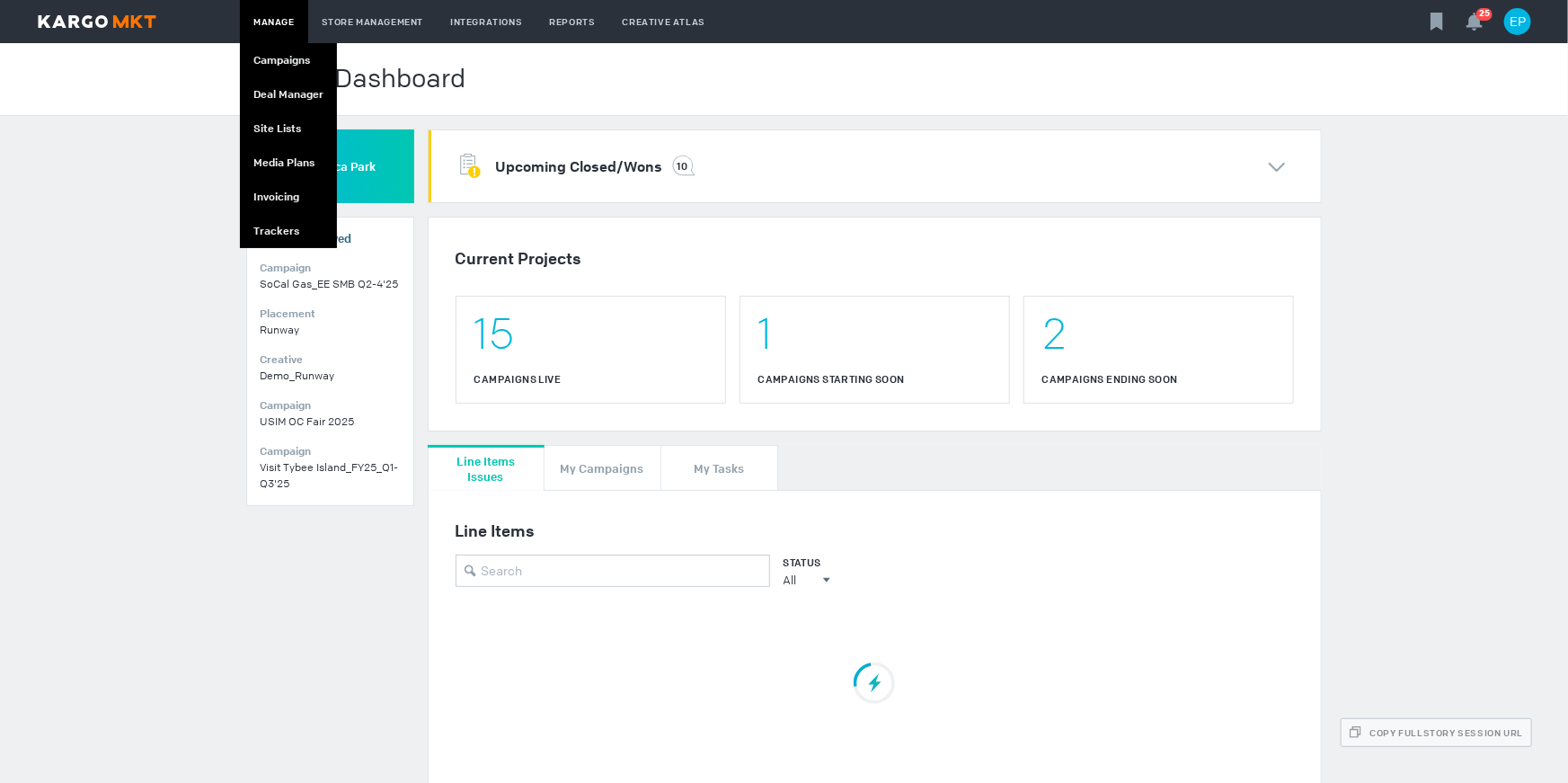 click on "Manage" at bounding box center [274, 22] 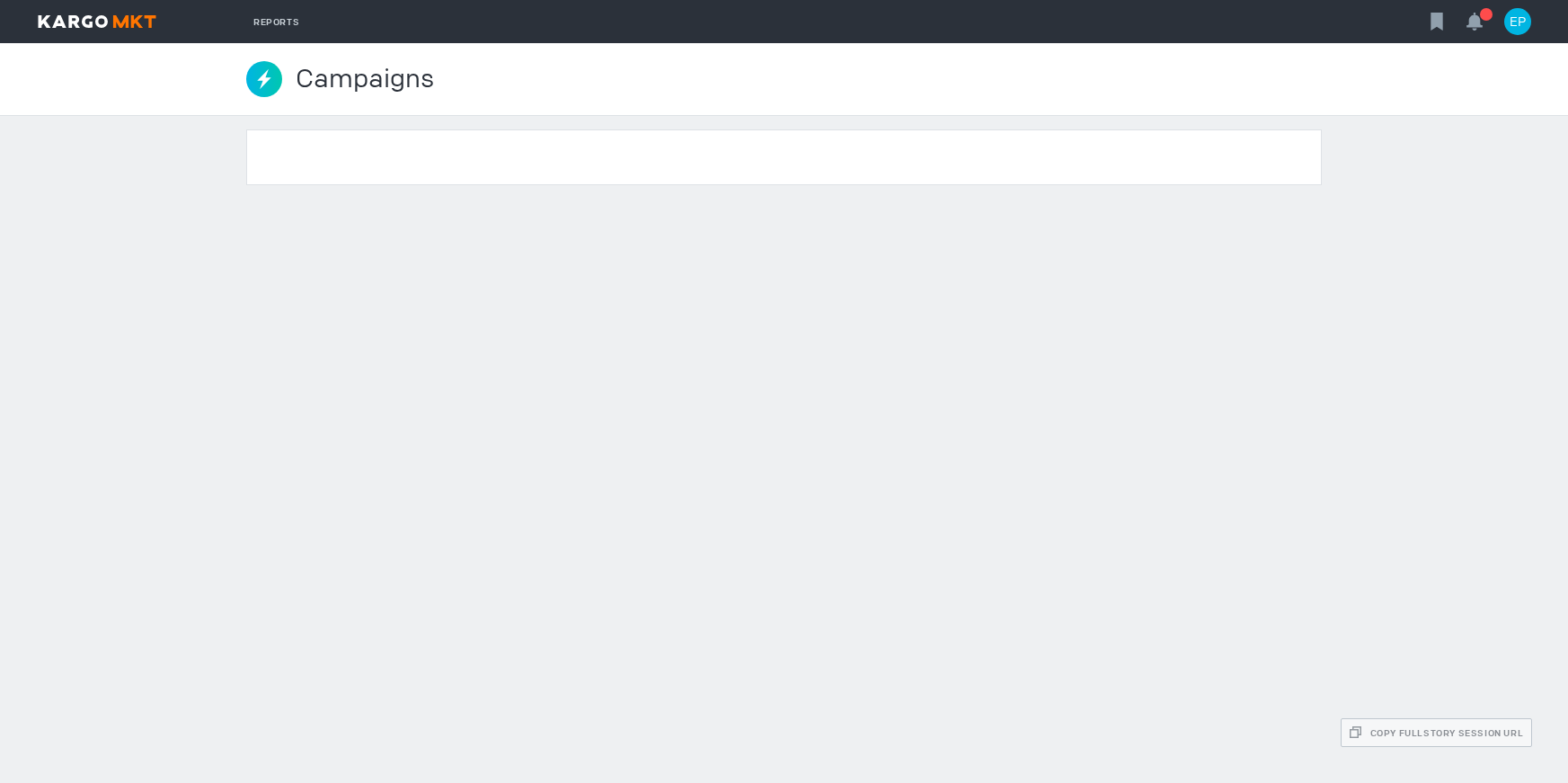 scroll, scrollTop: 0, scrollLeft: 0, axis: both 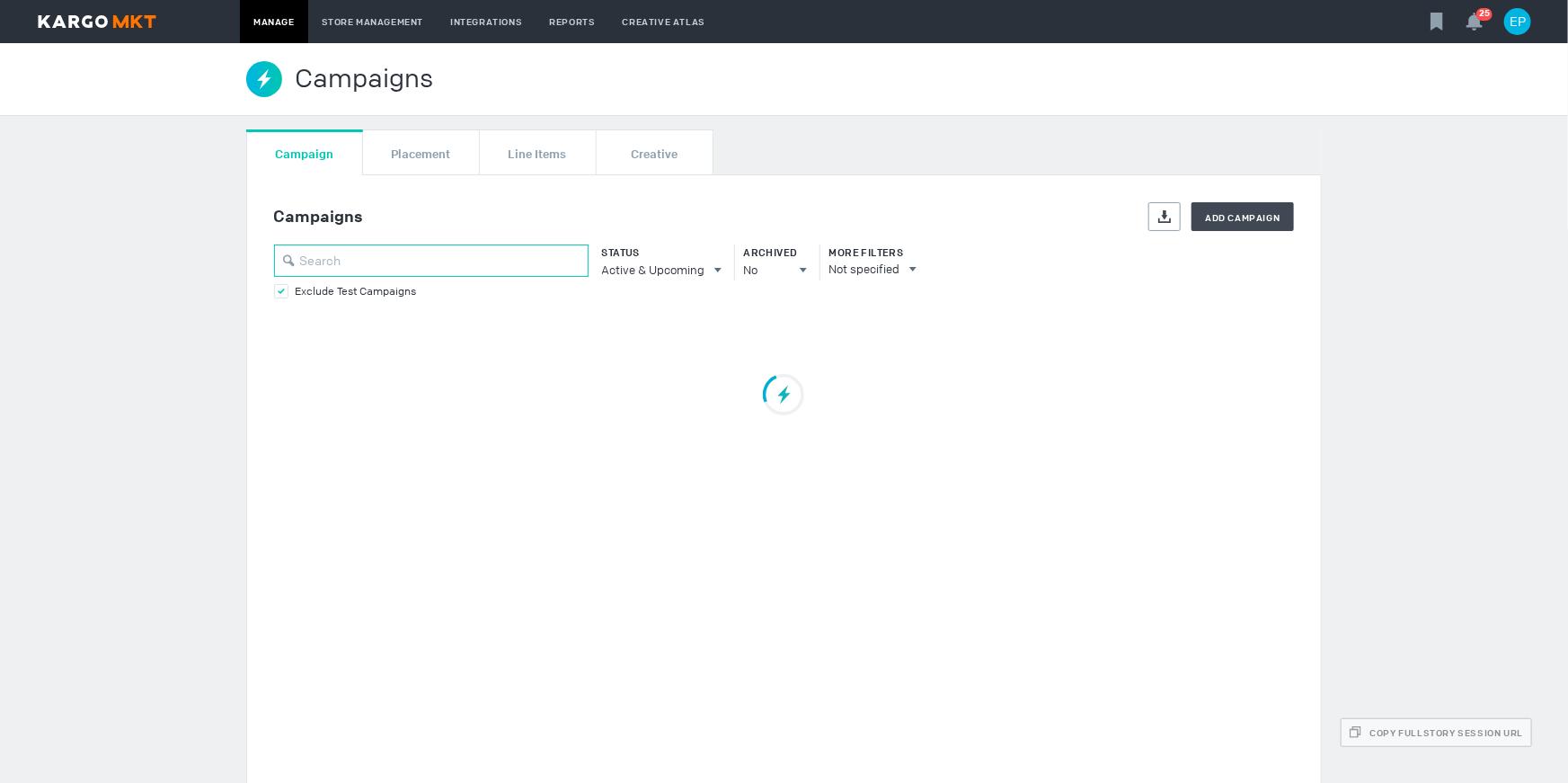 click at bounding box center [431, 261] 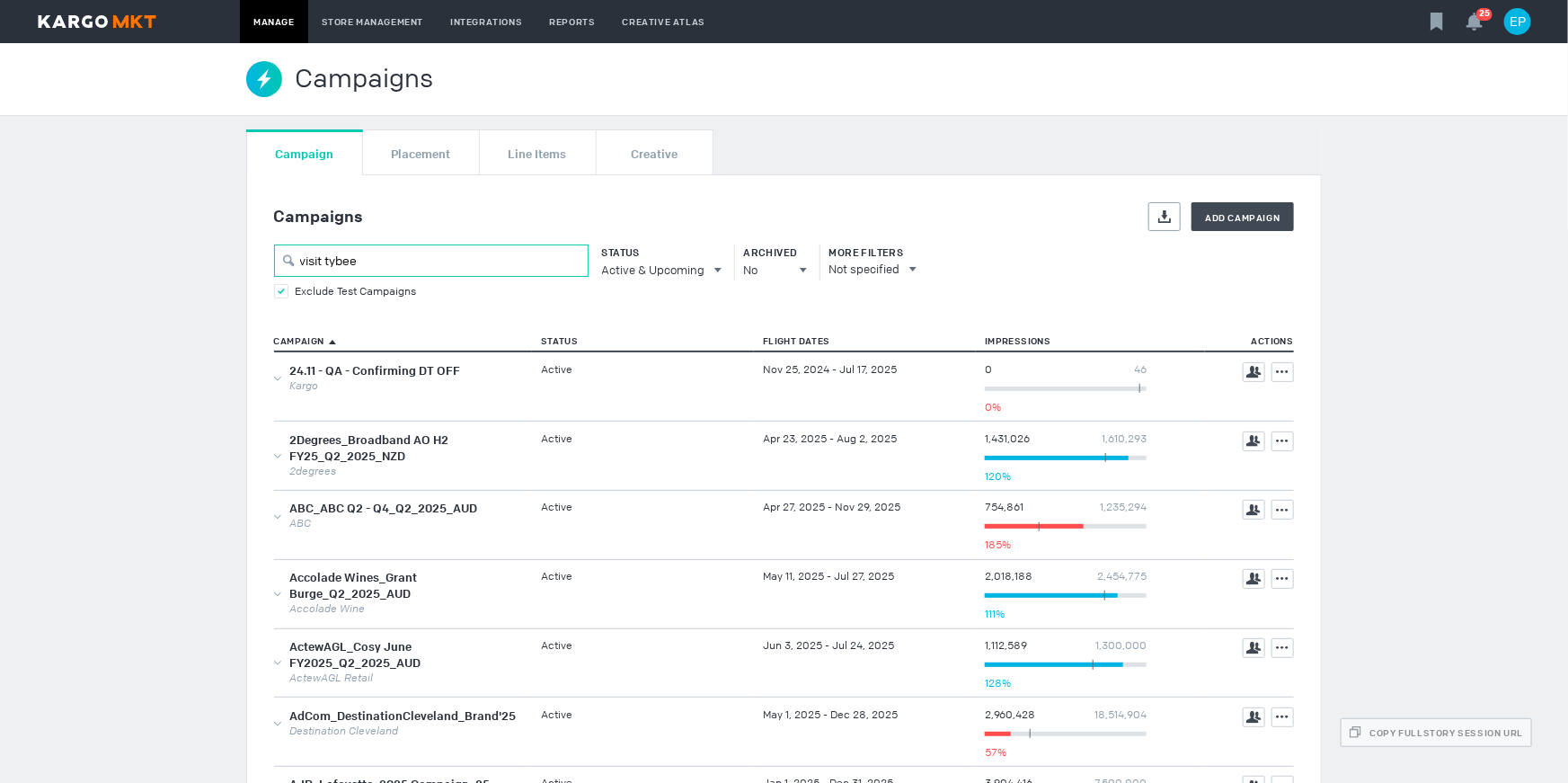 type on "visit tybee" 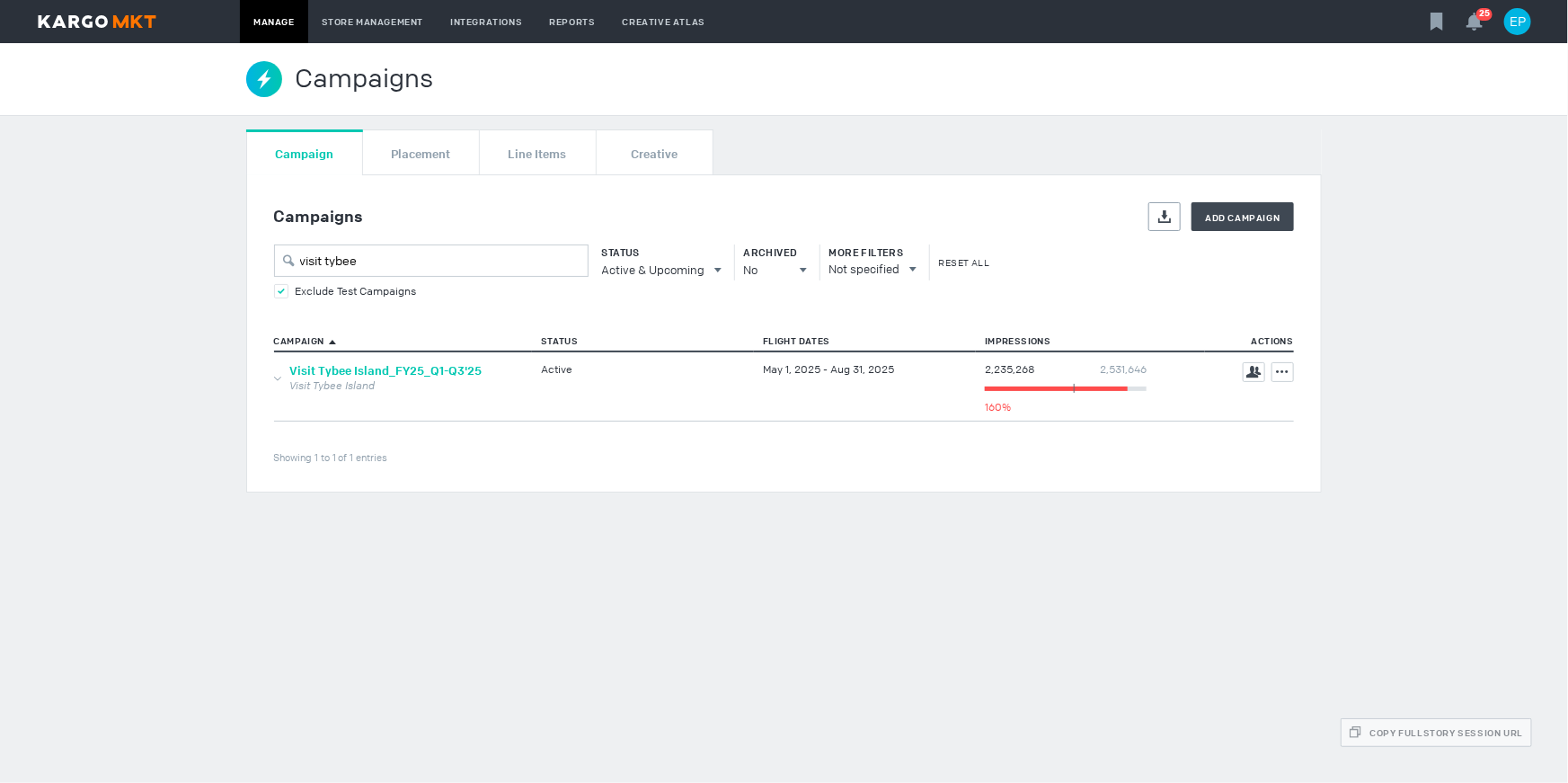 click on "Visit Tybee Island_FY25_Q1-Q3'25" at bounding box center (386, 370) 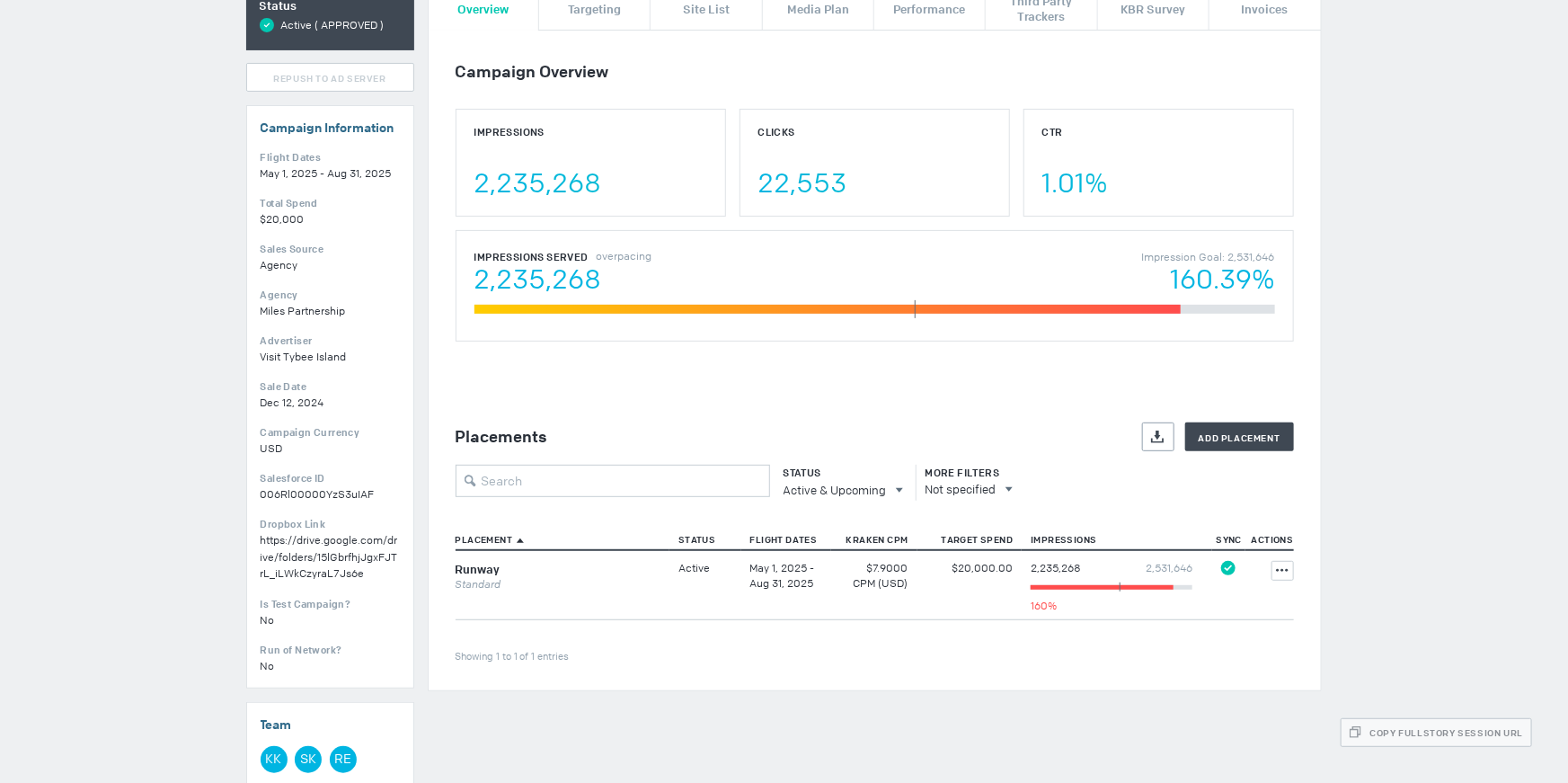 scroll, scrollTop: 0, scrollLeft: 0, axis: both 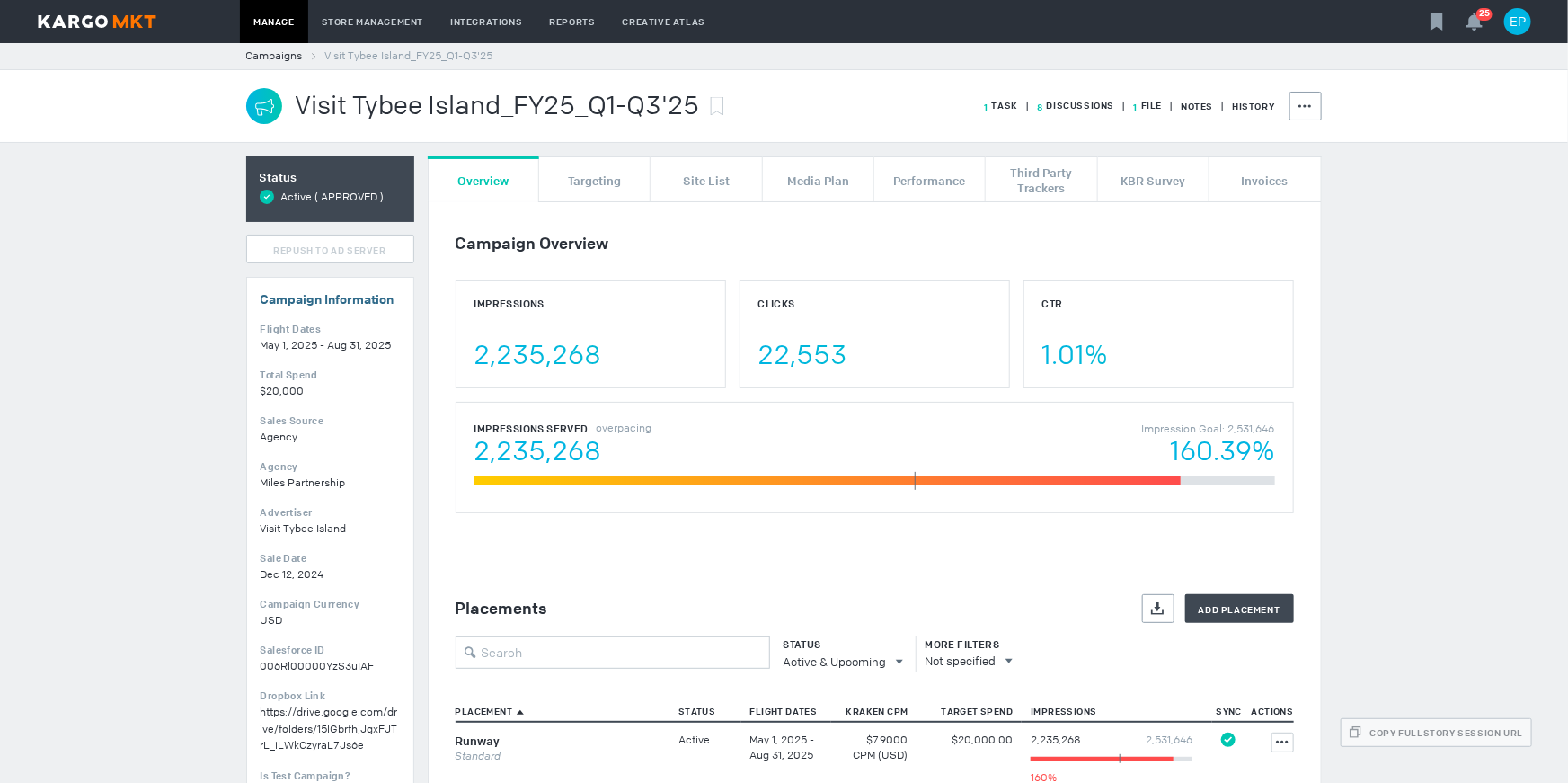 click on "8 Discussions" at bounding box center (1001, 105) 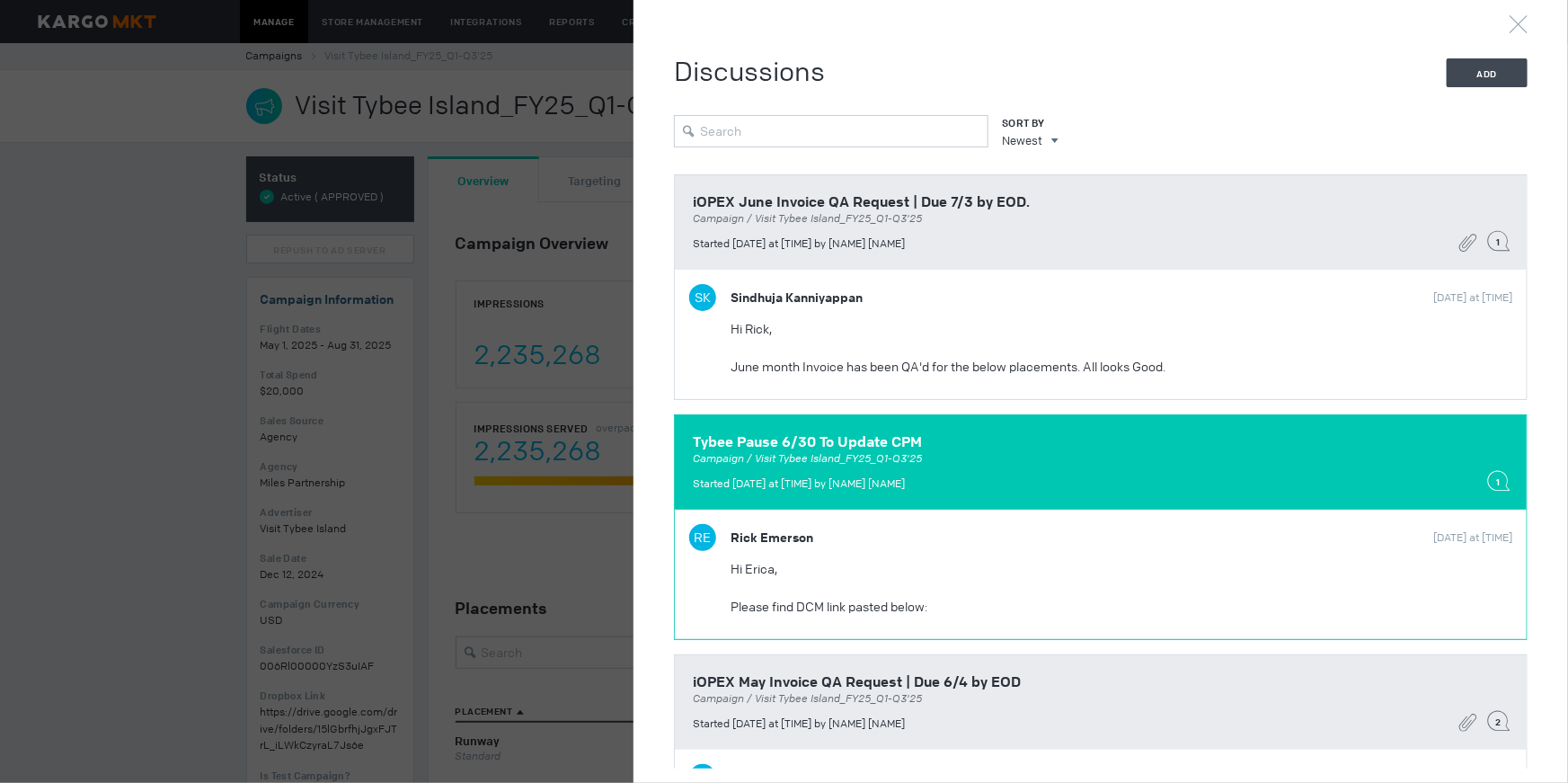 click on "RE   Rick Emerson" at bounding box center [1057, 298] 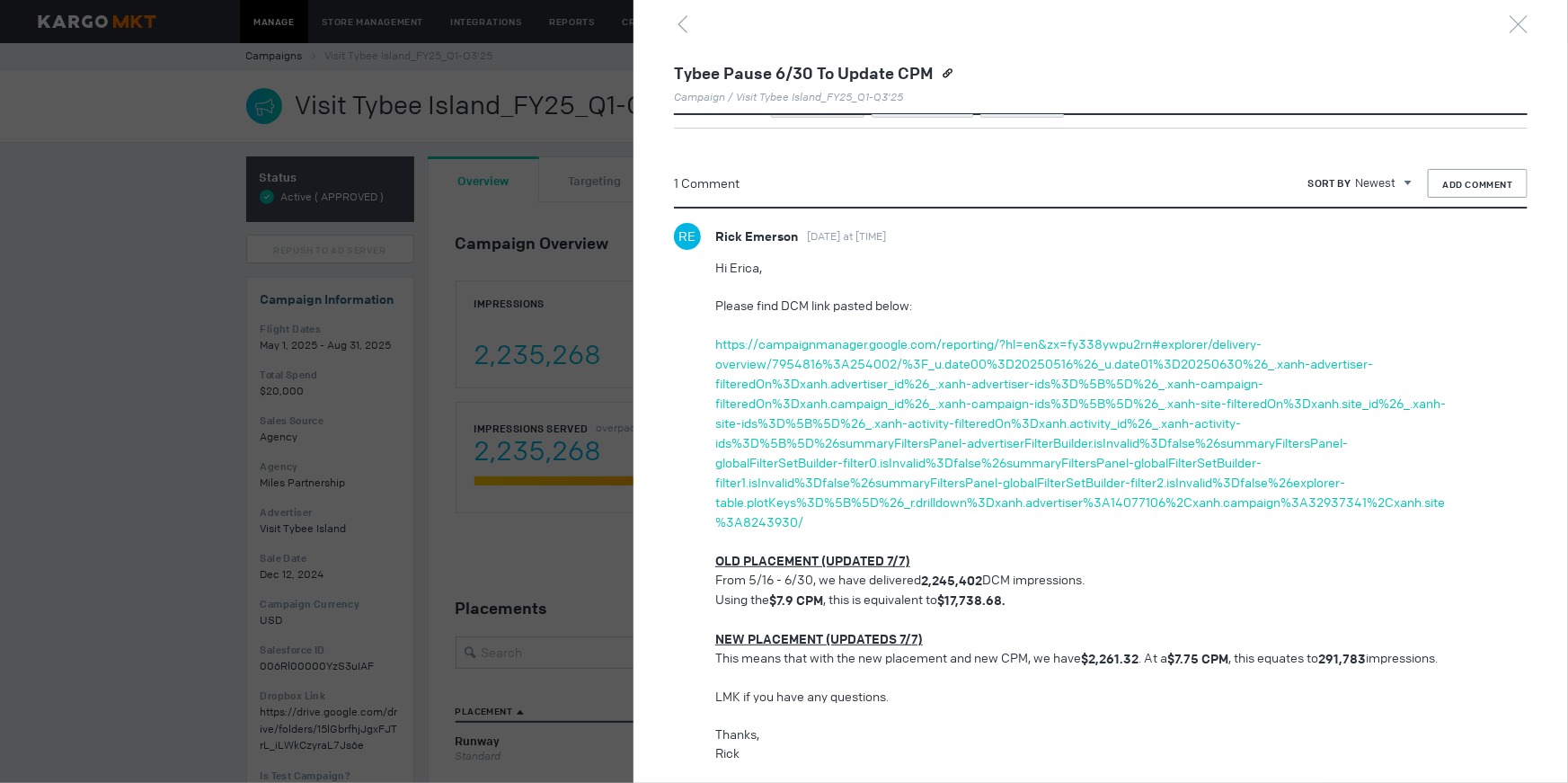 scroll, scrollTop: 405, scrollLeft: 0, axis: vertical 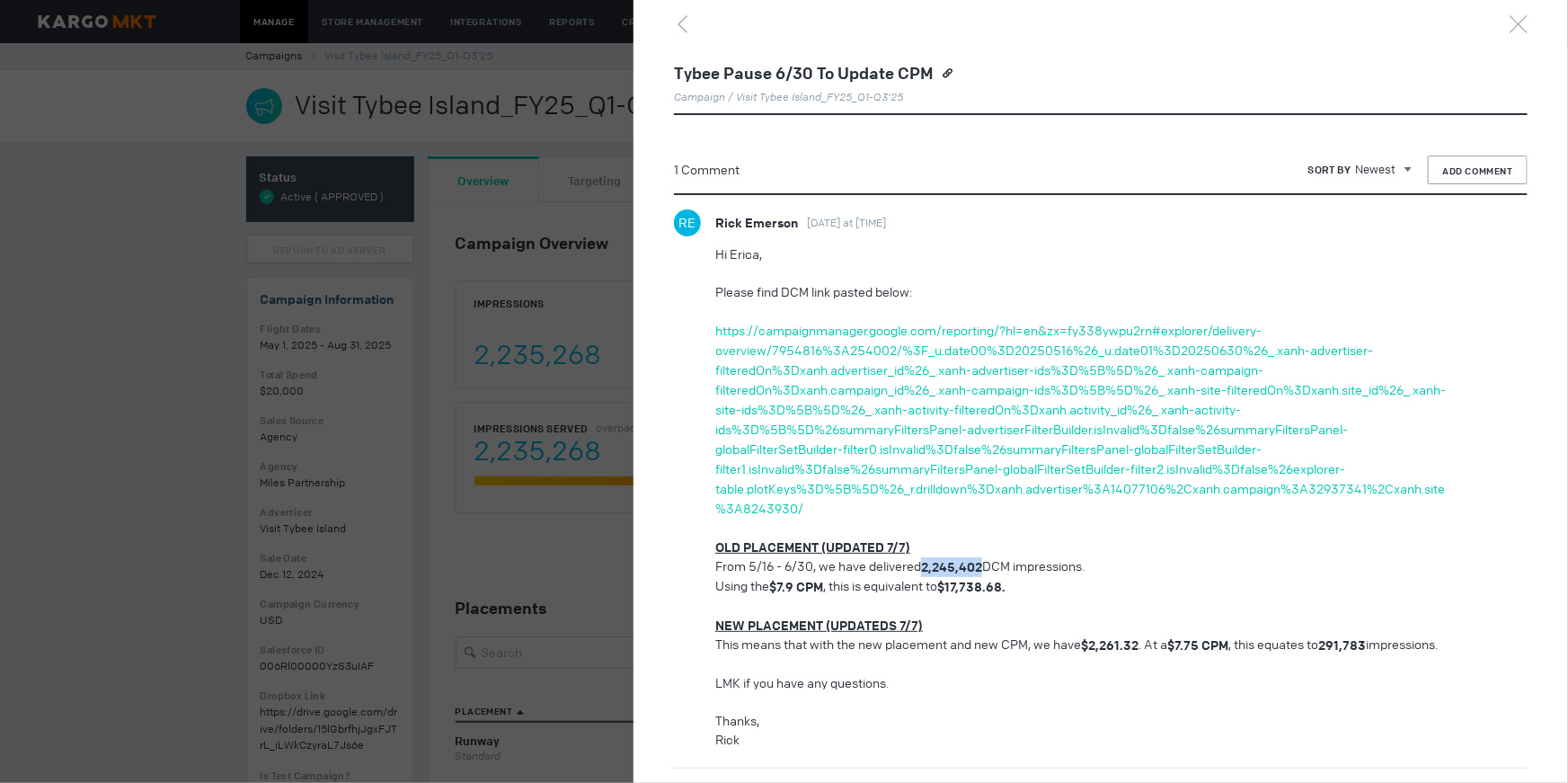 drag, startPoint x: 924, startPoint y: 549, endPoint x: 979, endPoint y: 554, distance: 55.226805 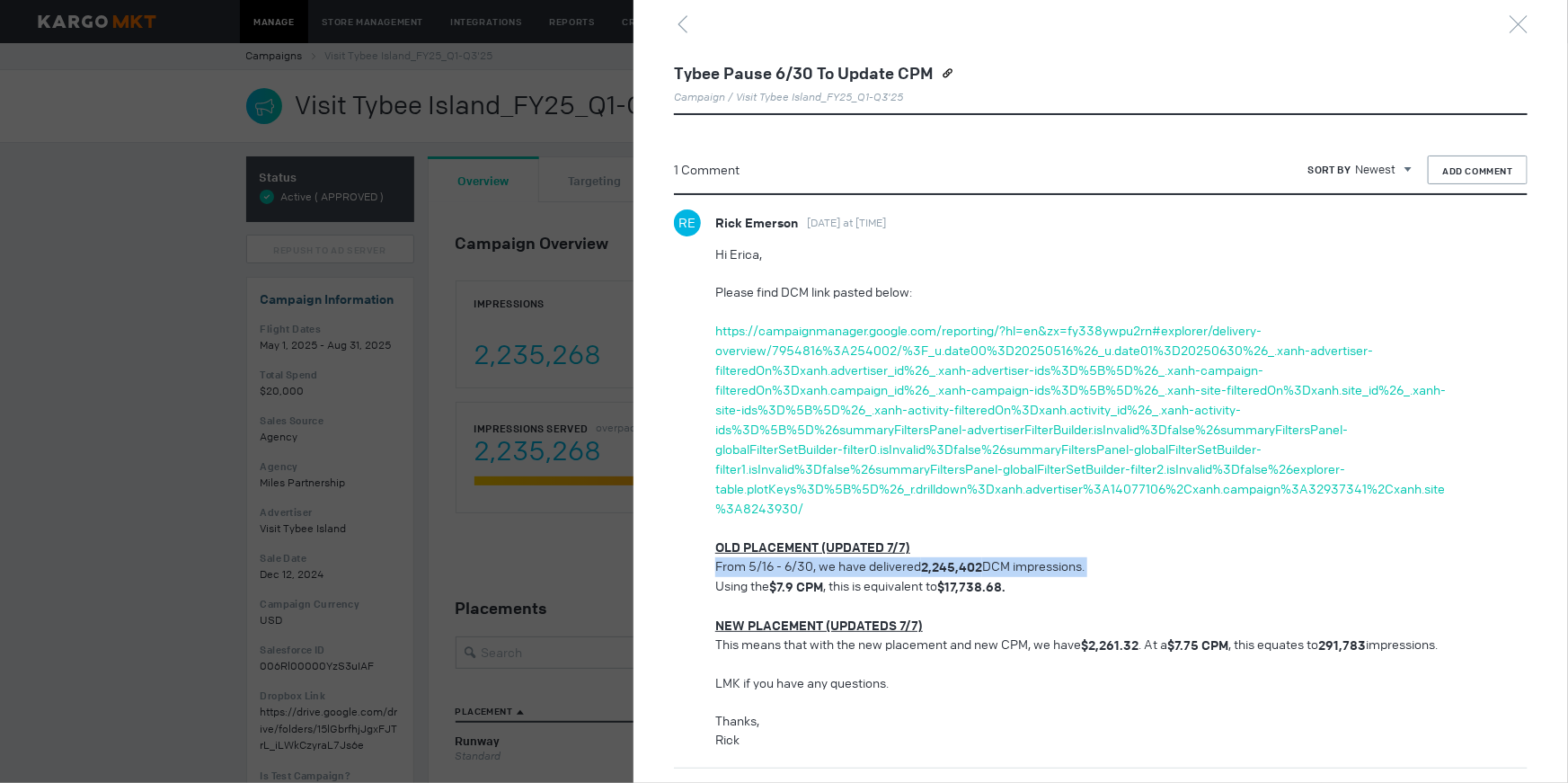 click on "2,245,402" at bounding box center [812, 547] 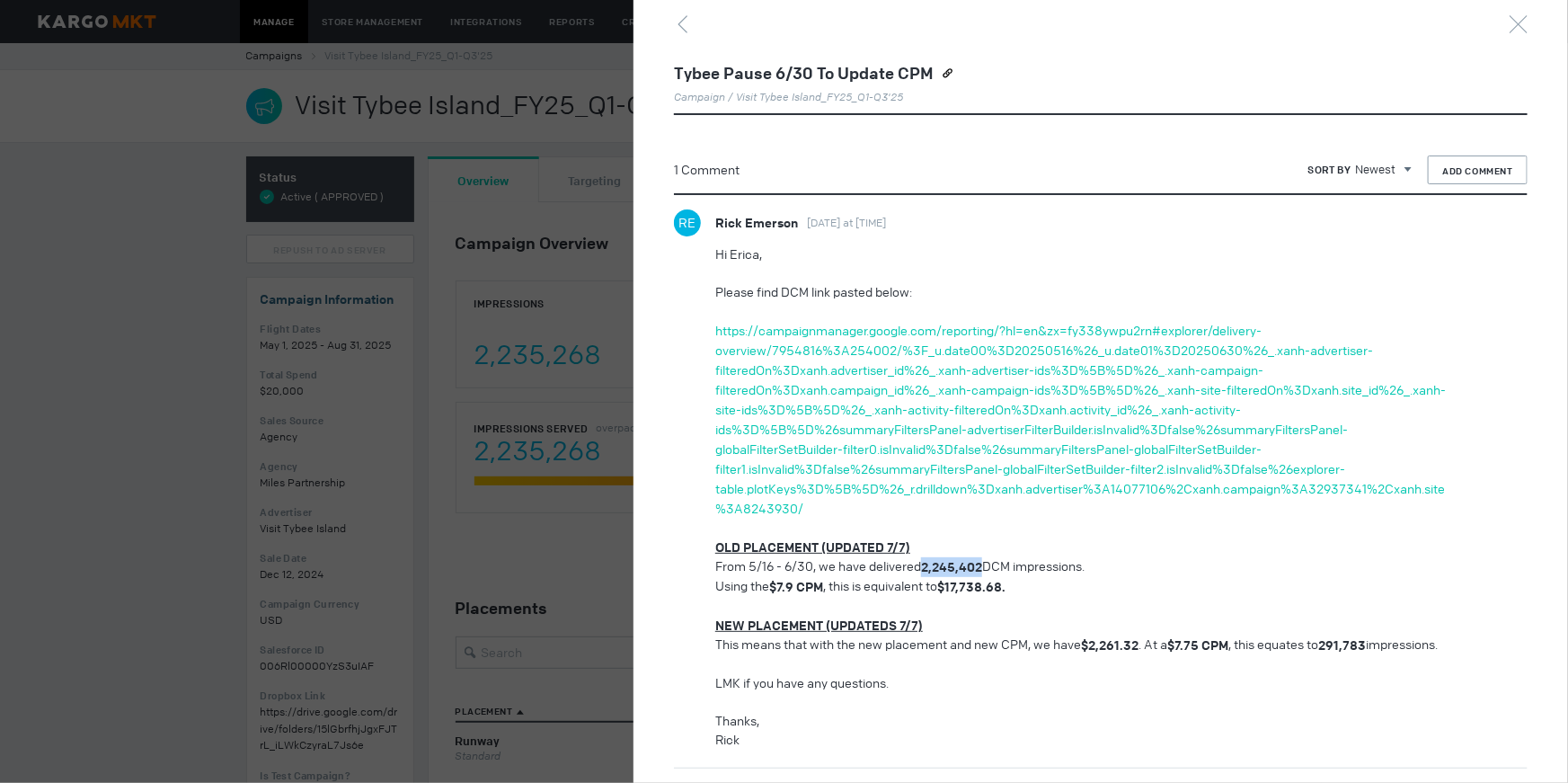 drag, startPoint x: 923, startPoint y: 547, endPoint x: 982, endPoint y: 557, distance: 59.841457 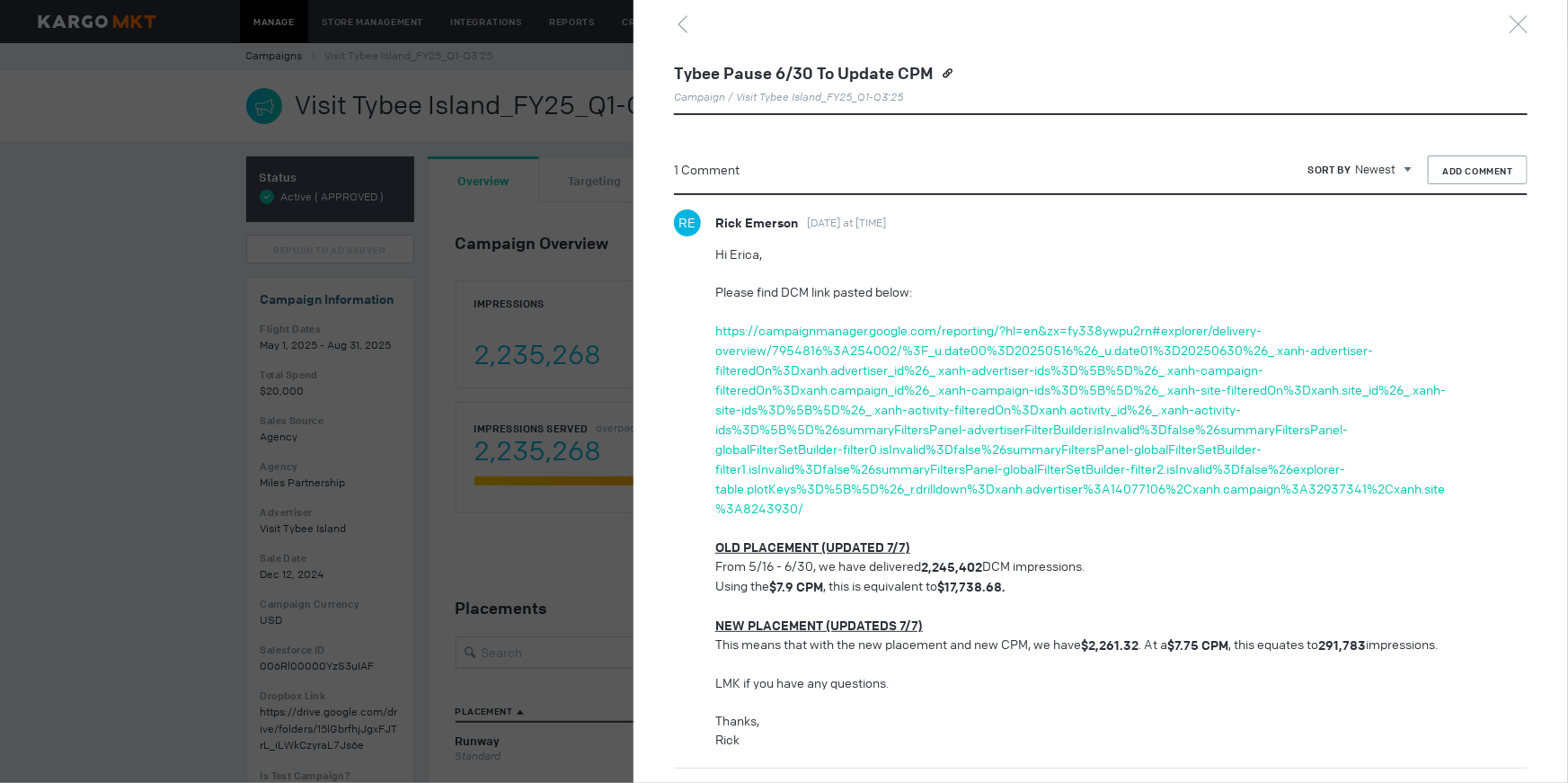 drag, startPoint x: 1008, startPoint y: 624, endPoint x: 895, endPoint y: 774, distance: 187.80043 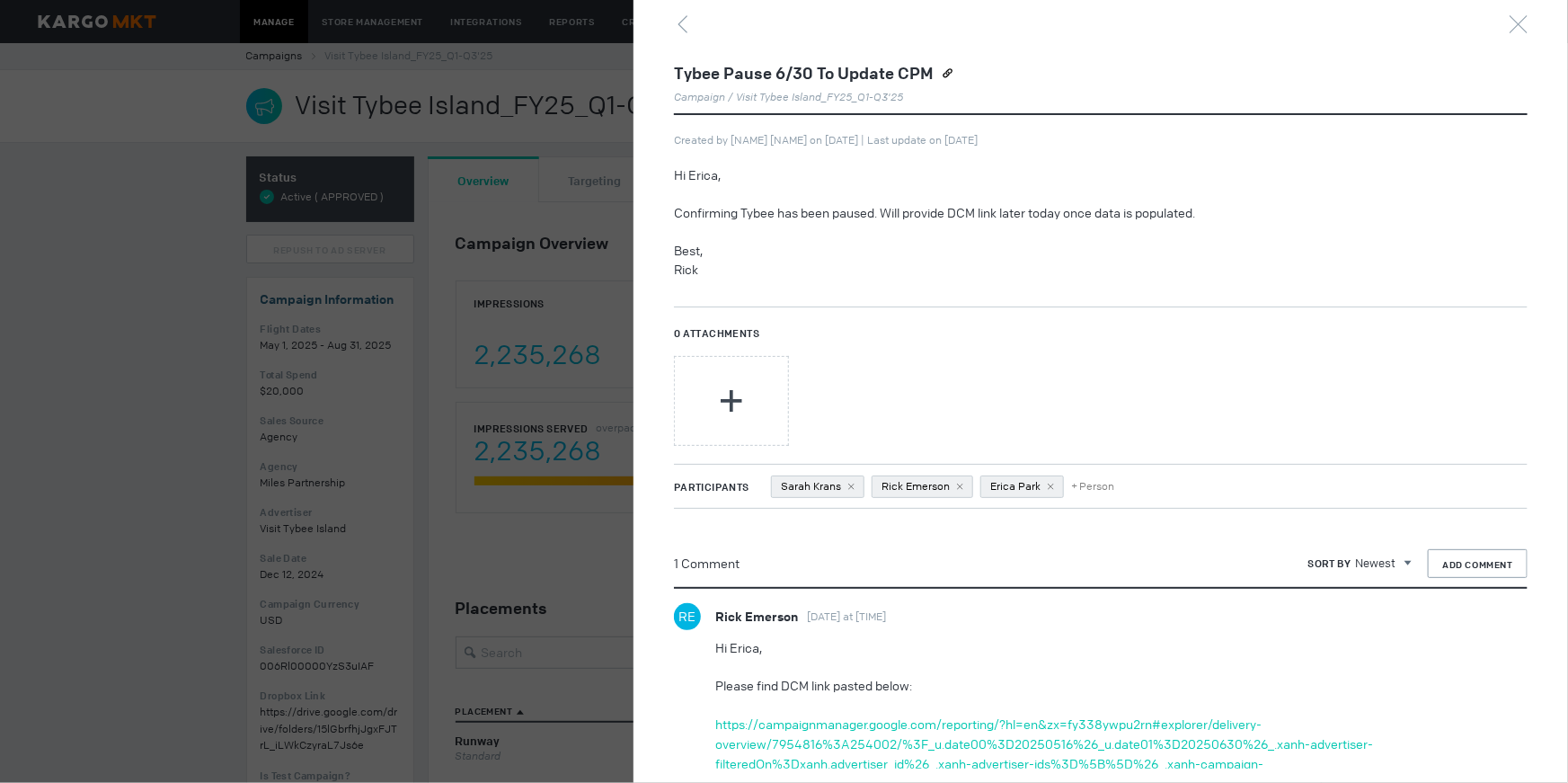 scroll, scrollTop: 405, scrollLeft: 0, axis: vertical 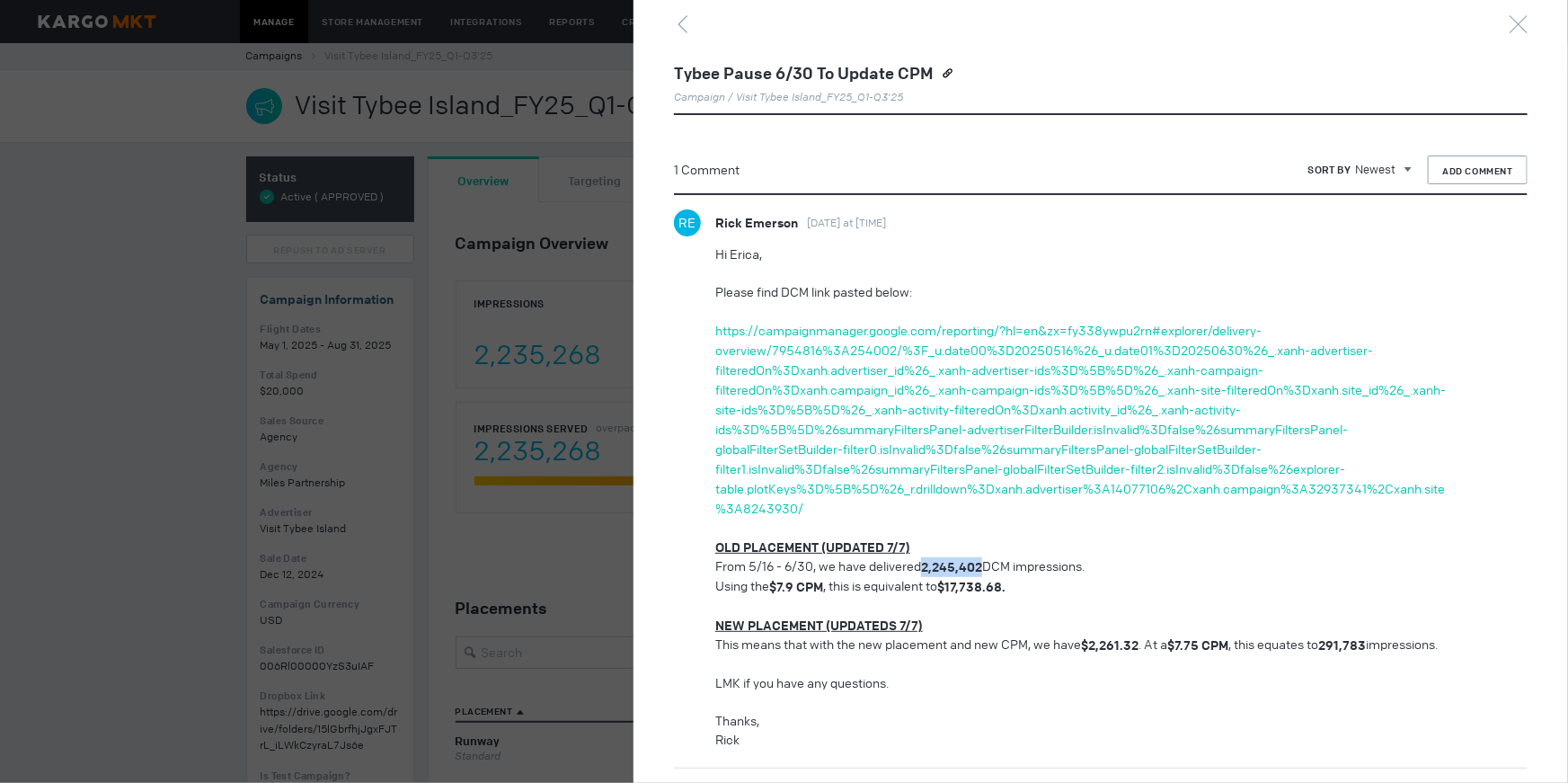 drag, startPoint x: 925, startPoint y: 548, endPoint x: 979, endPoint y: 543, distance: 54.230987 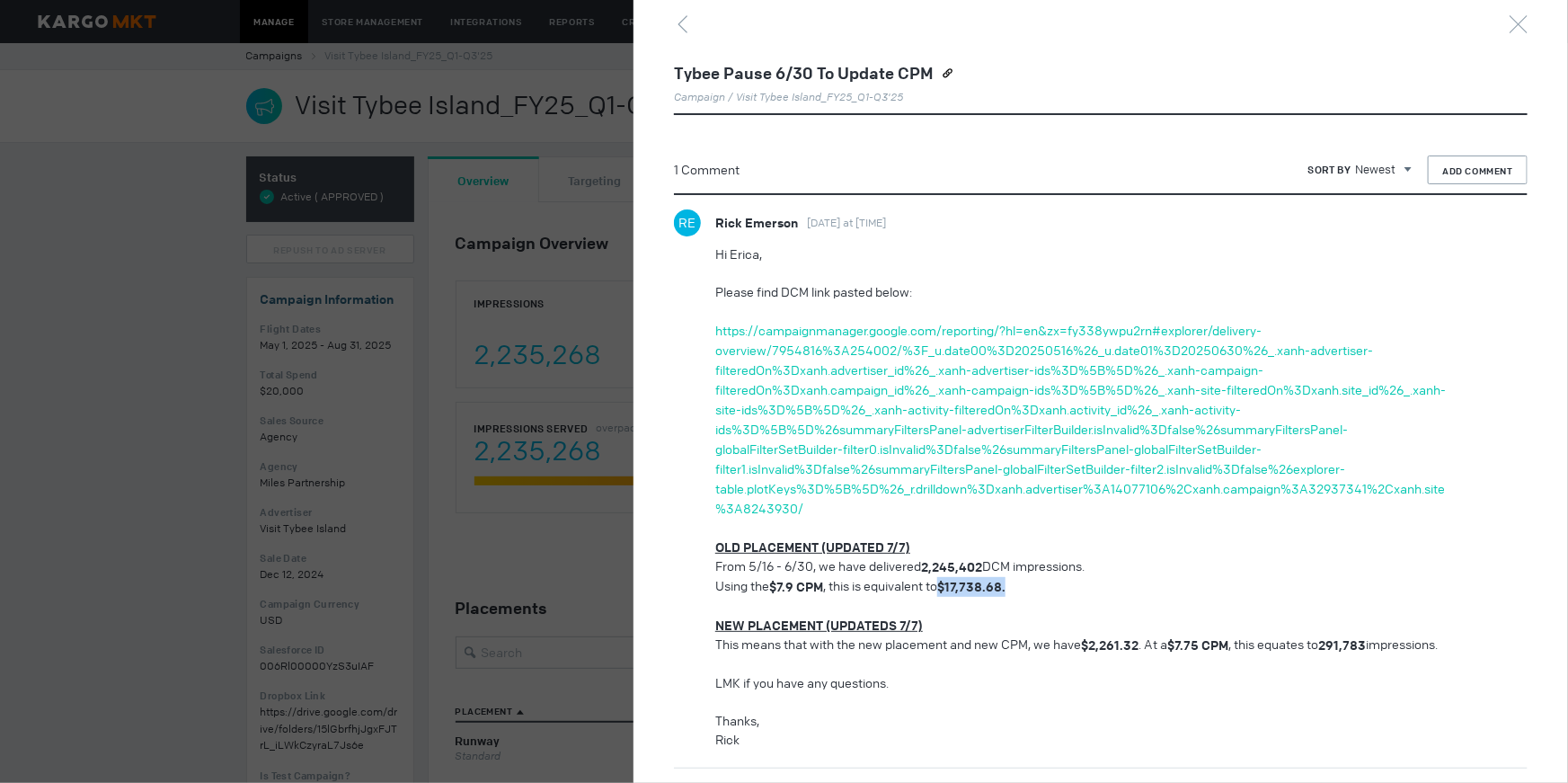 drag, startPoint x: 1040, startPoint y: 567, endPoint x: 949, endPoint y: 568, distance: 91.00549 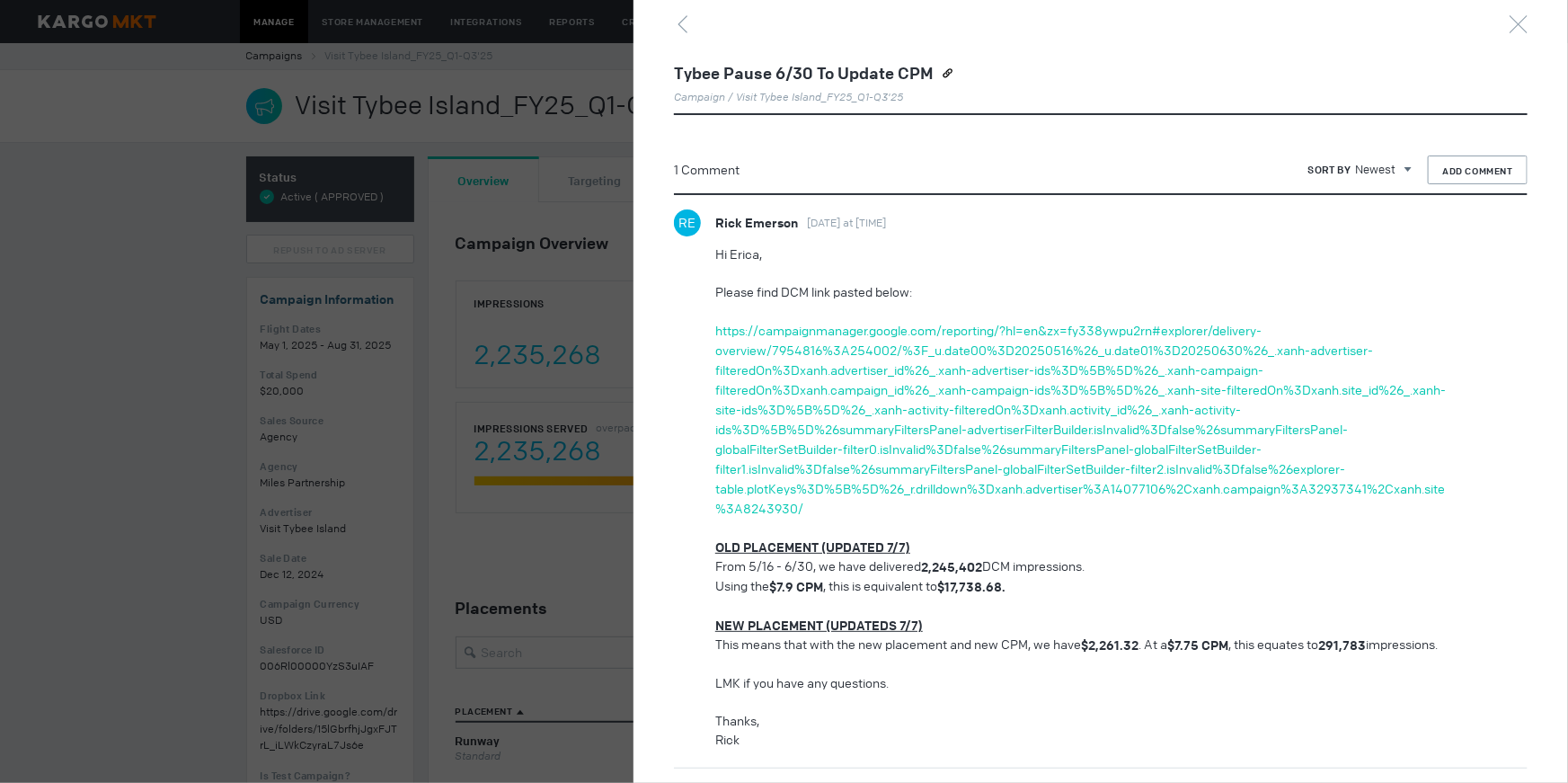 click on "This means that with the new placement and new CPM, we have  $2,261.32 . At a  $7.75 CPM , this equates to  291,783  impressions." at bounding box center [1081, 645] 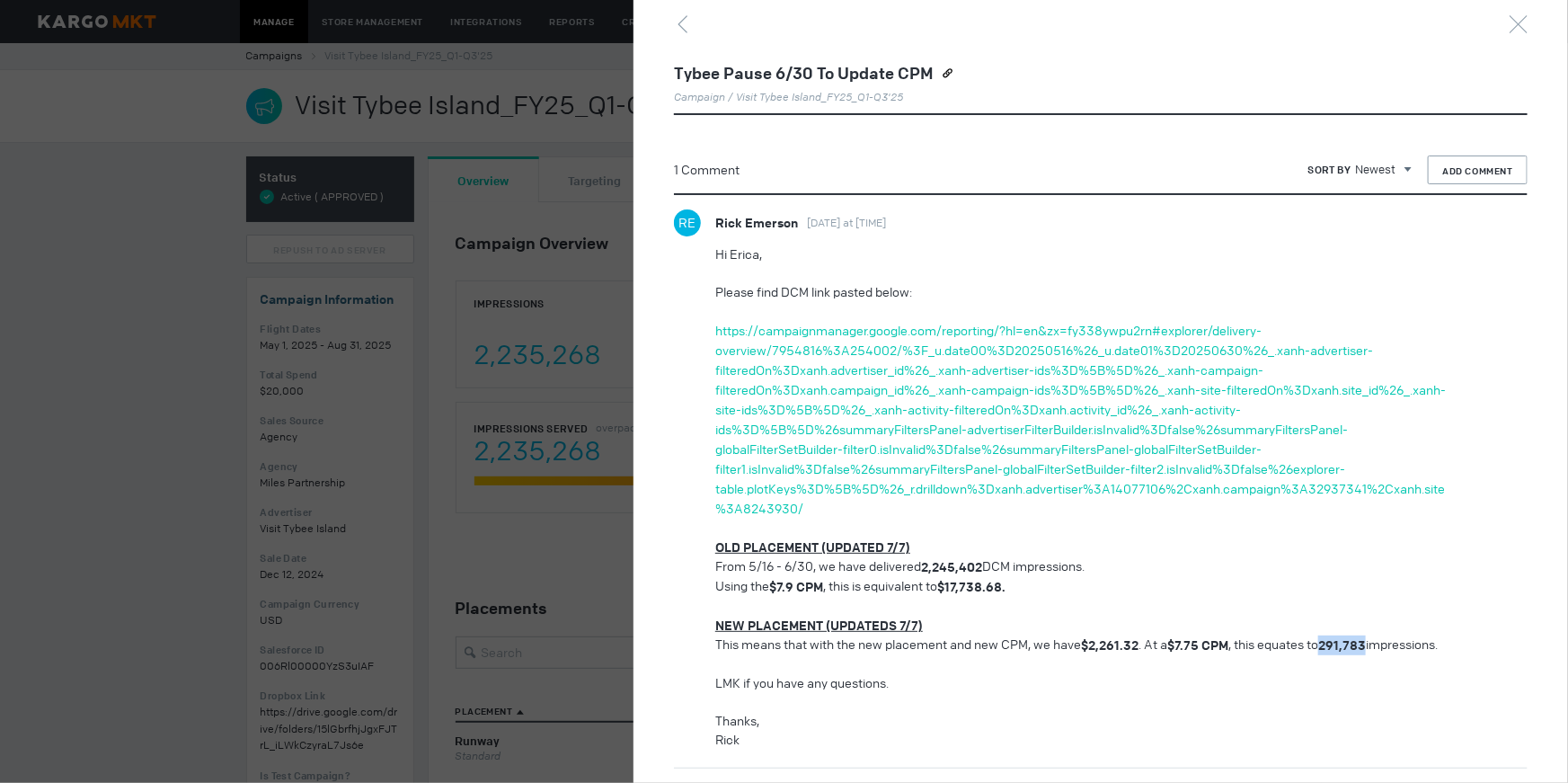 drag, startPoint x: 1336, startPoint y: 626, endPoint x: 840, endPoint y: 252, distance: 621.20206 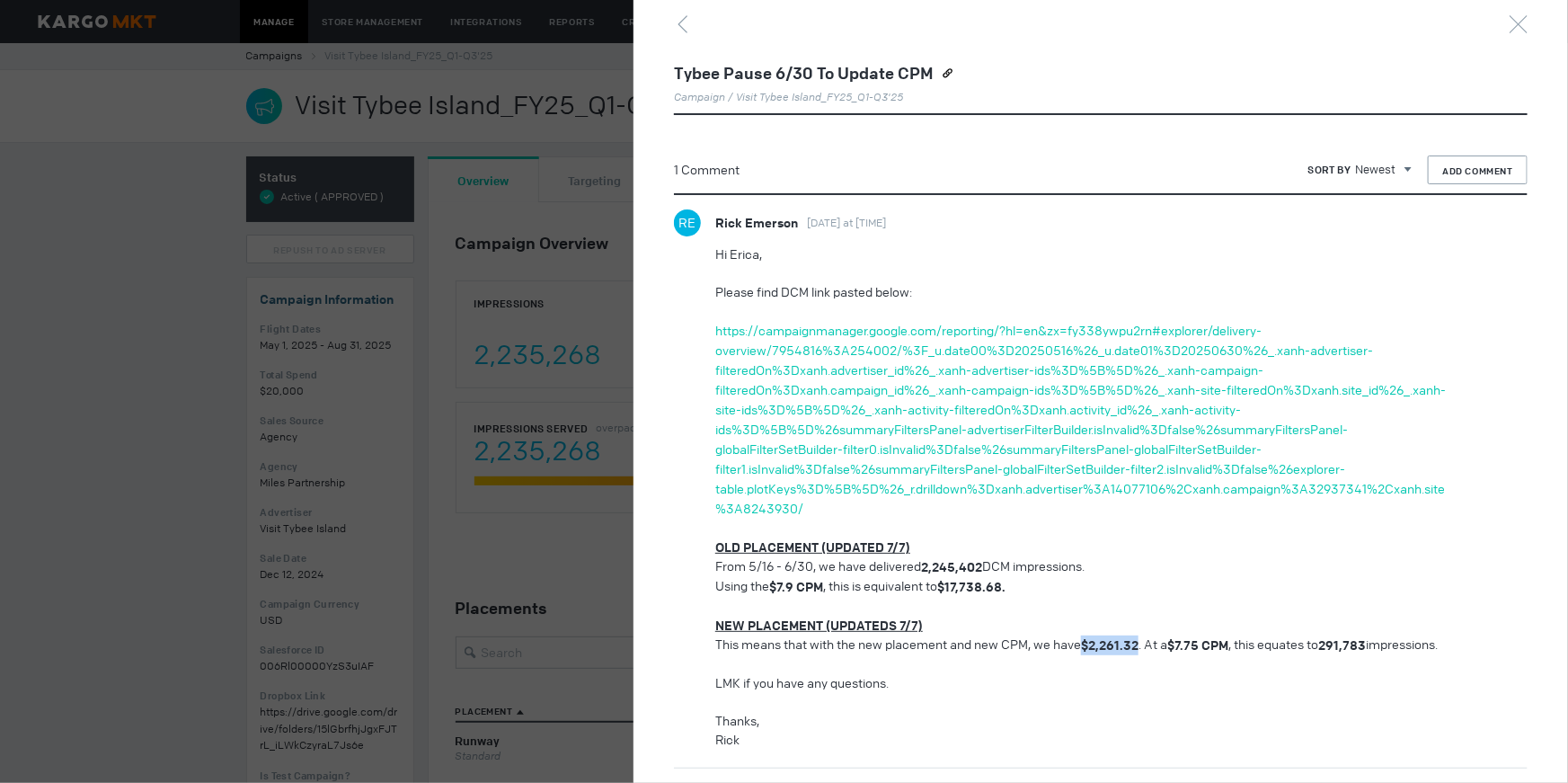 drag, startPoint x: 1087, startPoint y: 626, endPoint x: 1142, endPoint y: 626, distance: 55 